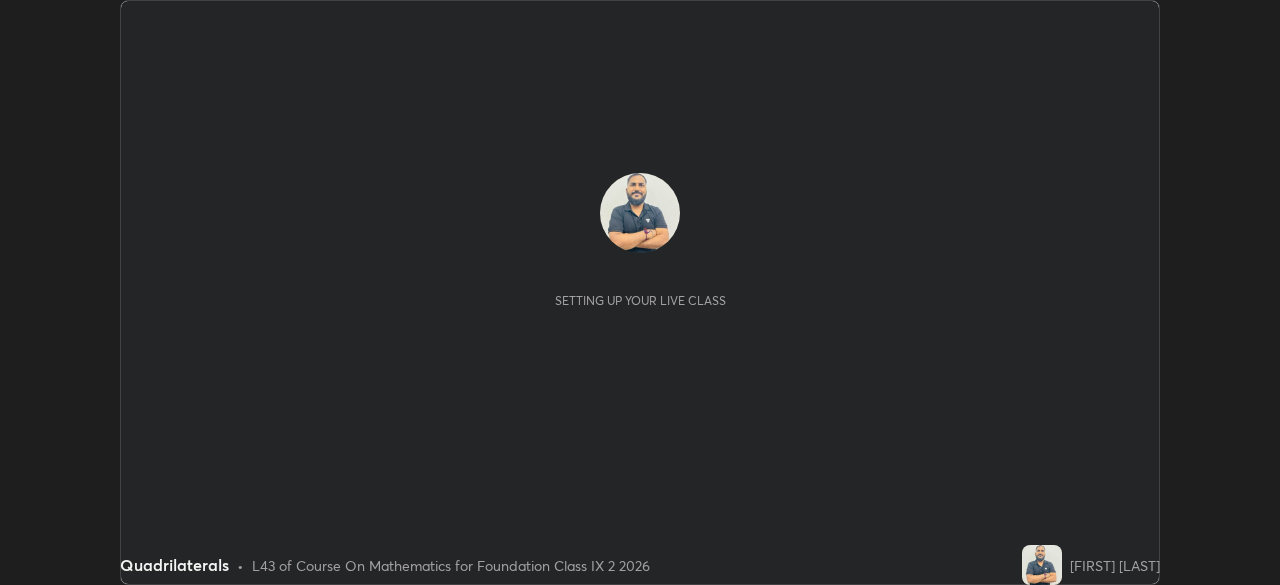 scroll, scrollTop: 0, scrollLeft: 0, axis: both 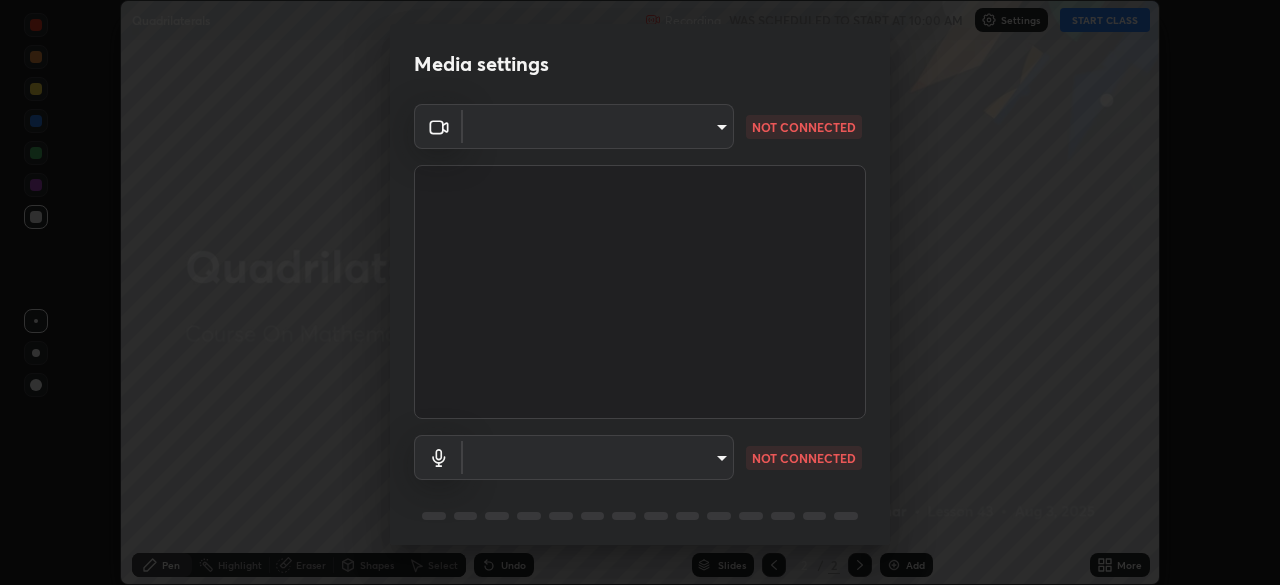 type on "e74ca63ae388f954bfaf6653c56e5440299f2e2585bfa252c10ec08d26b876d3" 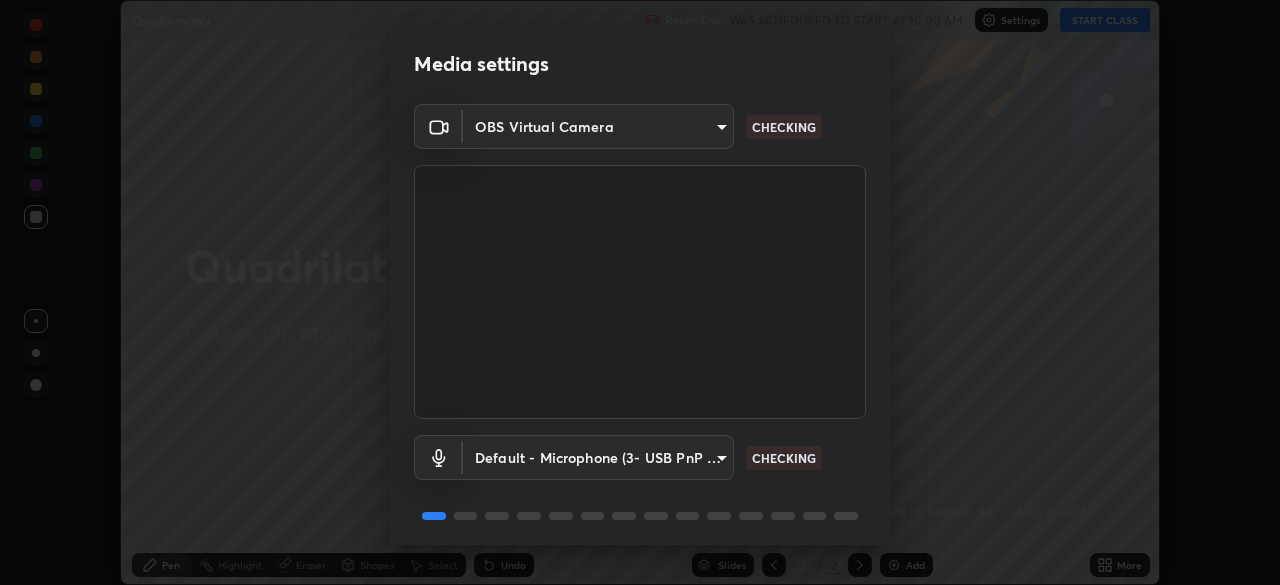 scroll, scrollTop: 71, scrollLeft: 0, axis: vertical 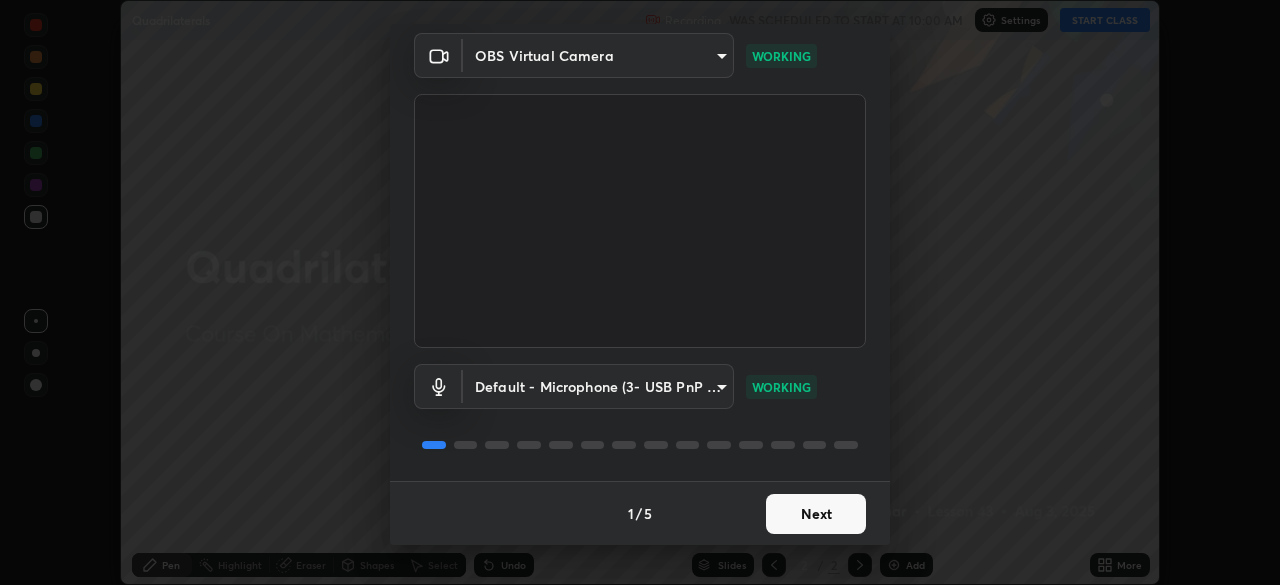 click on "Next" at bounding box center [816, 514] 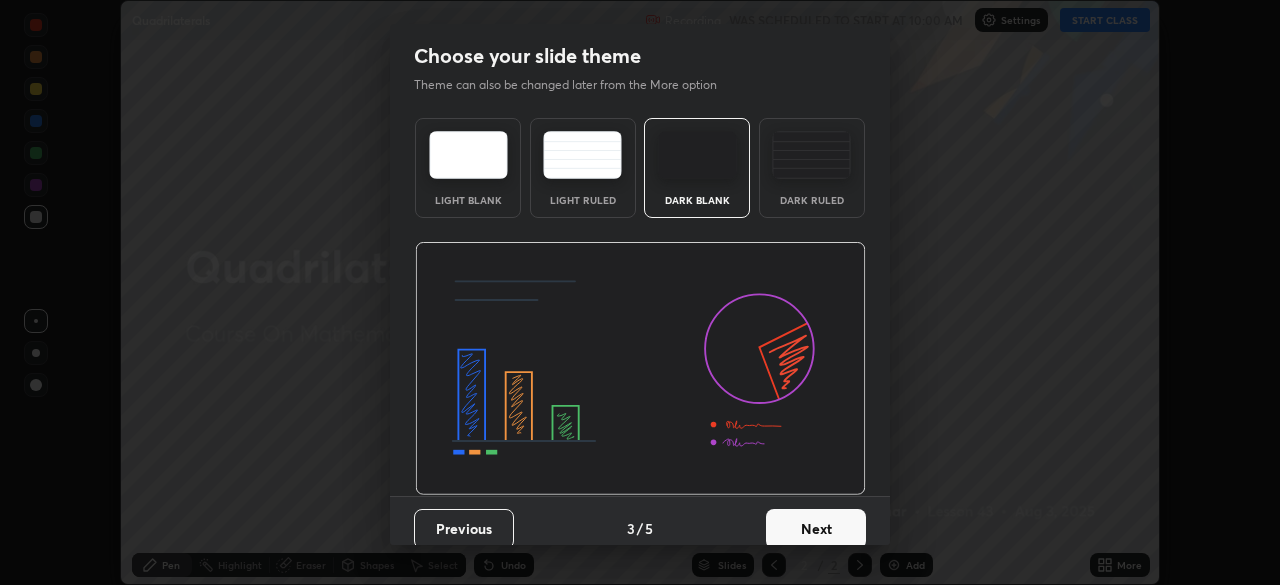 click on "Next" at bounding box center [816, 529] 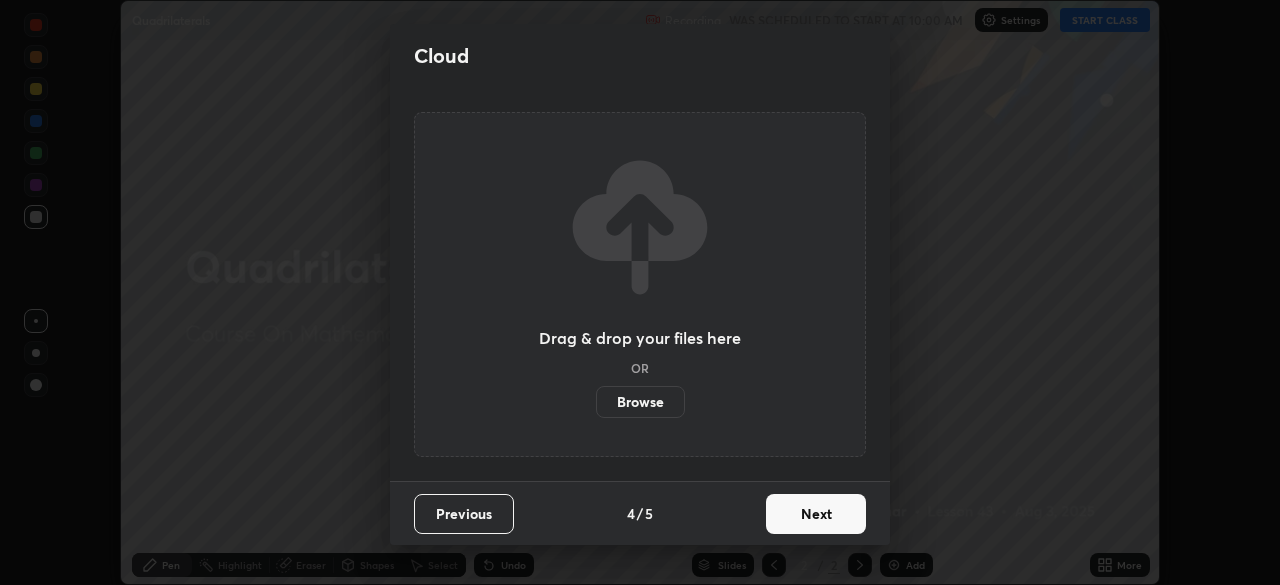click on "Next" at bounding box center [816, 514] 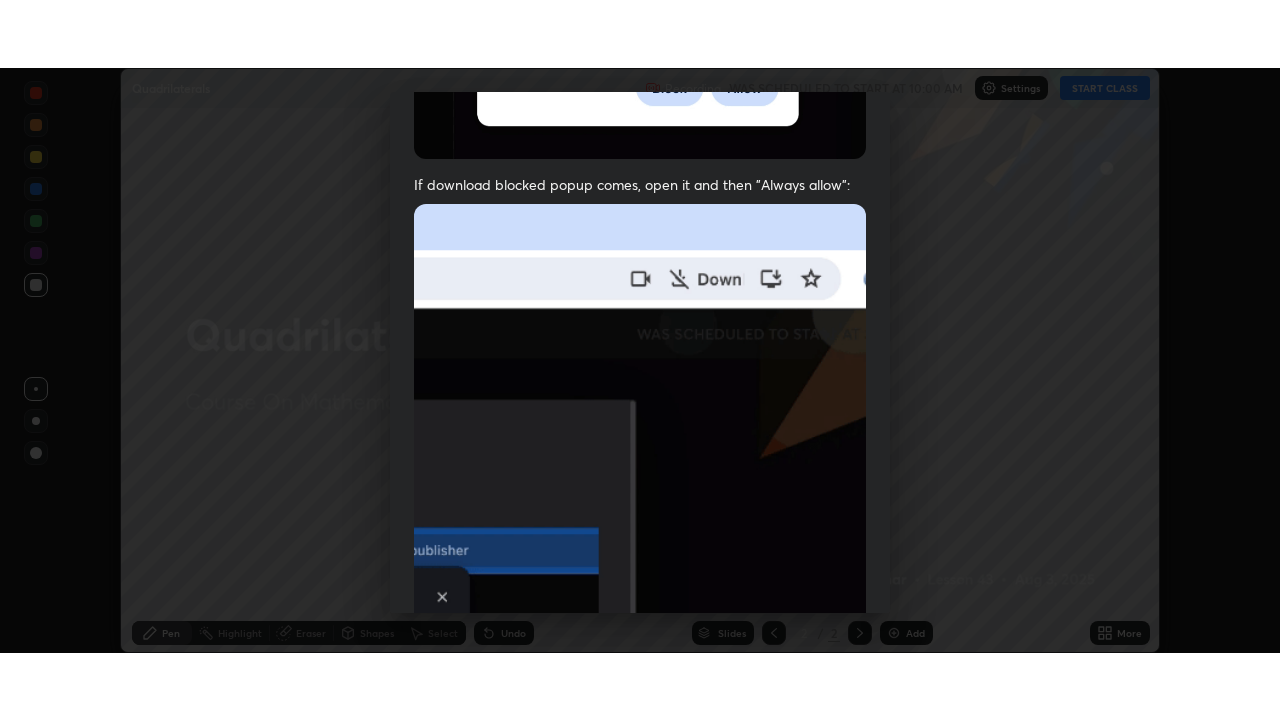 scroll, scrollTop: 479, scrollLeft: 0, axis: vertical 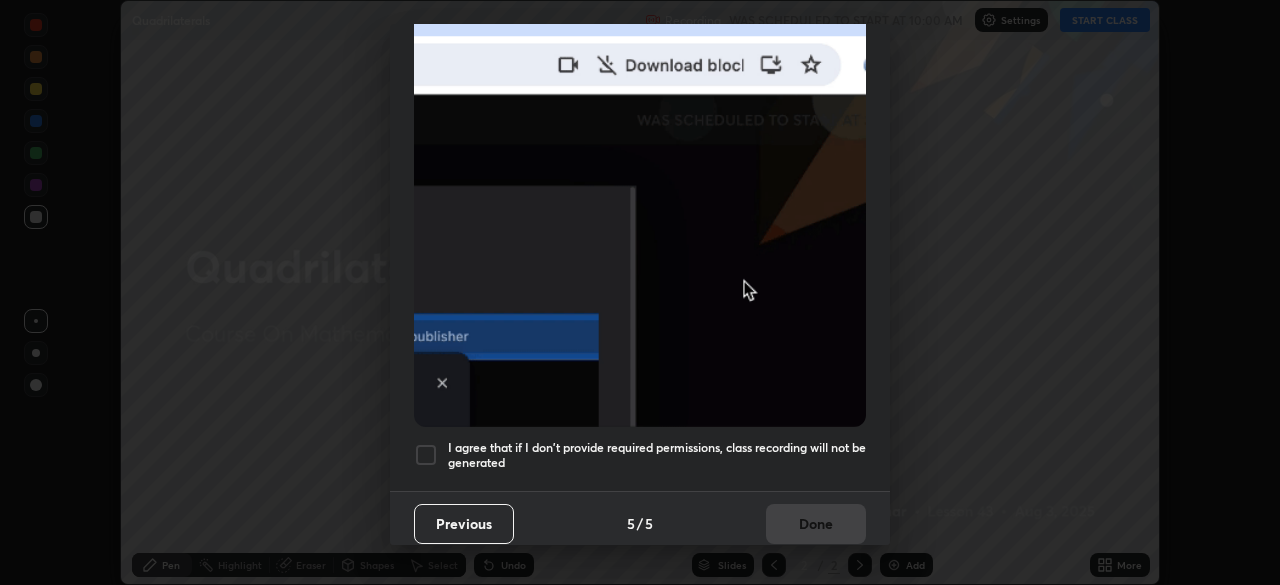 click at bounding box center (426, 455) 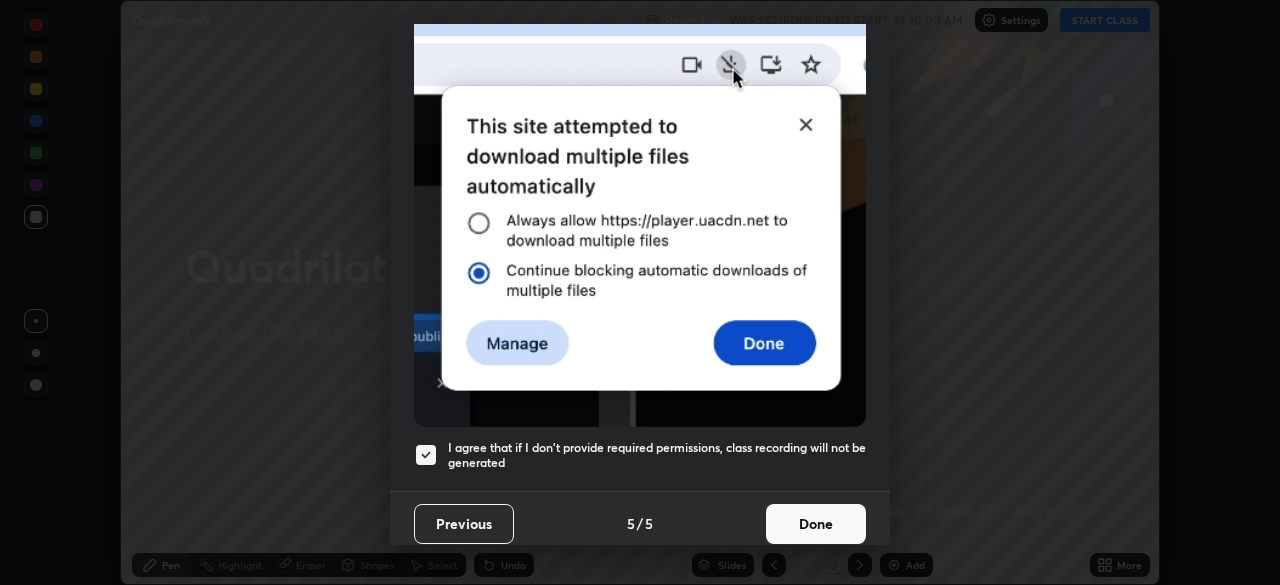 click on "Done" at bounding box center (816, 524) 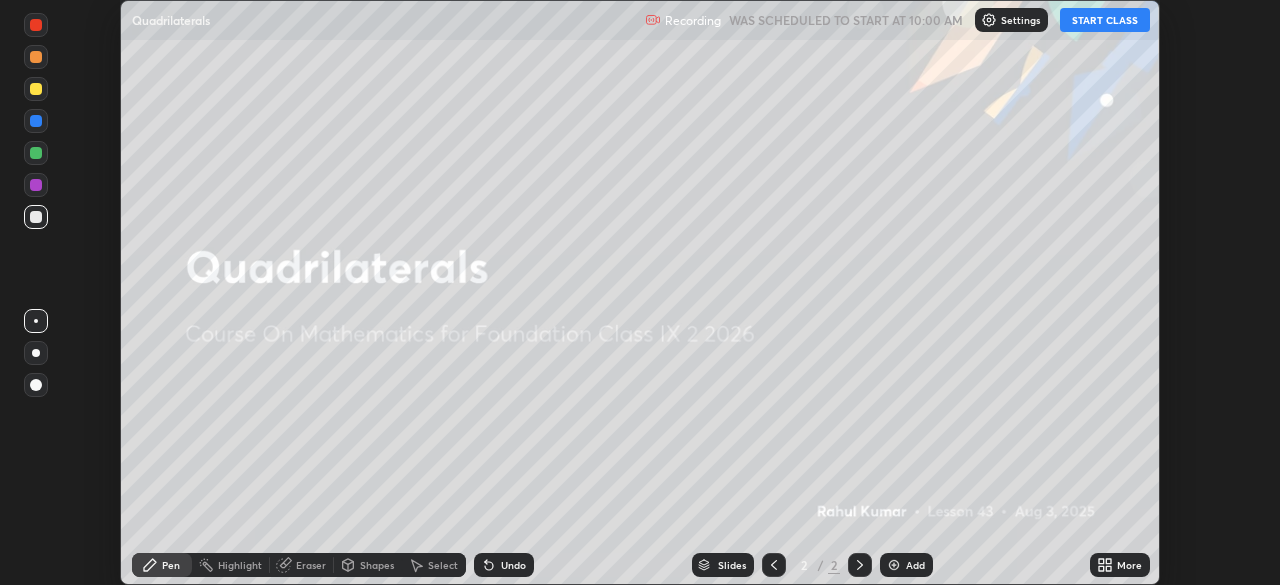 click on "START CLASS" at bounding box center [1105, 20] 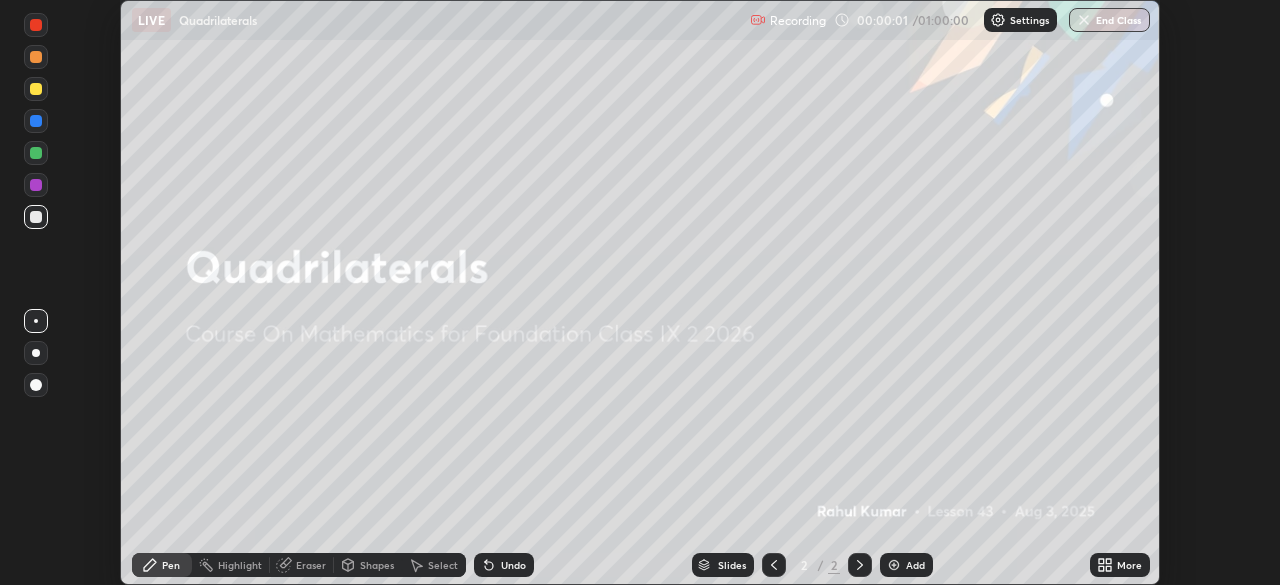 click 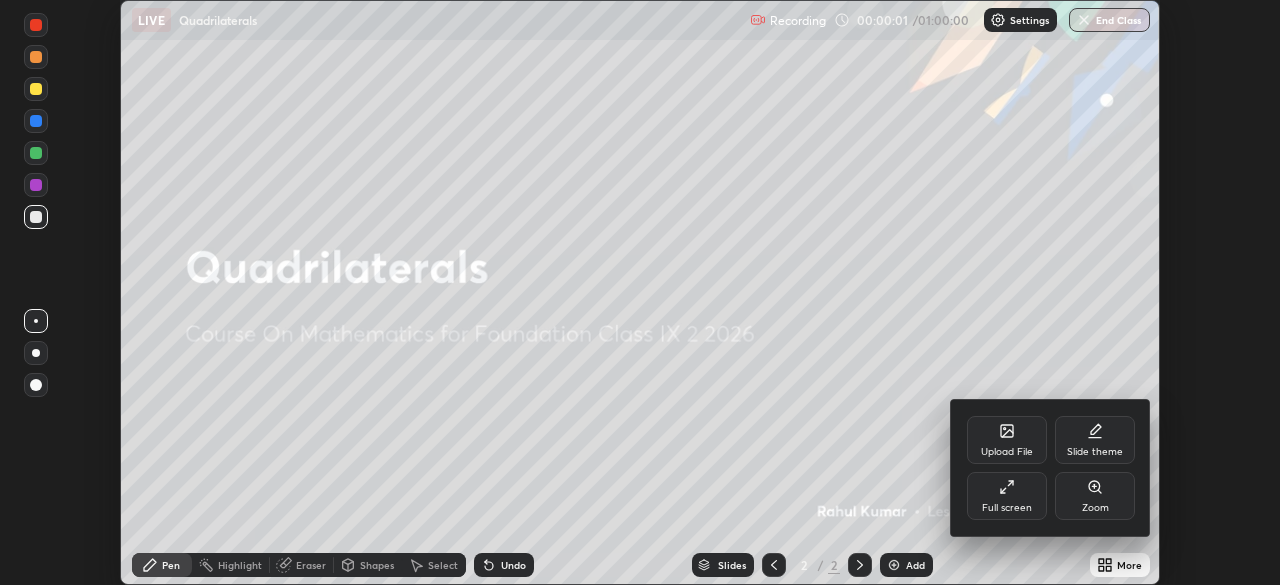 click on "Full screen" at bounding box center (1007, 508) 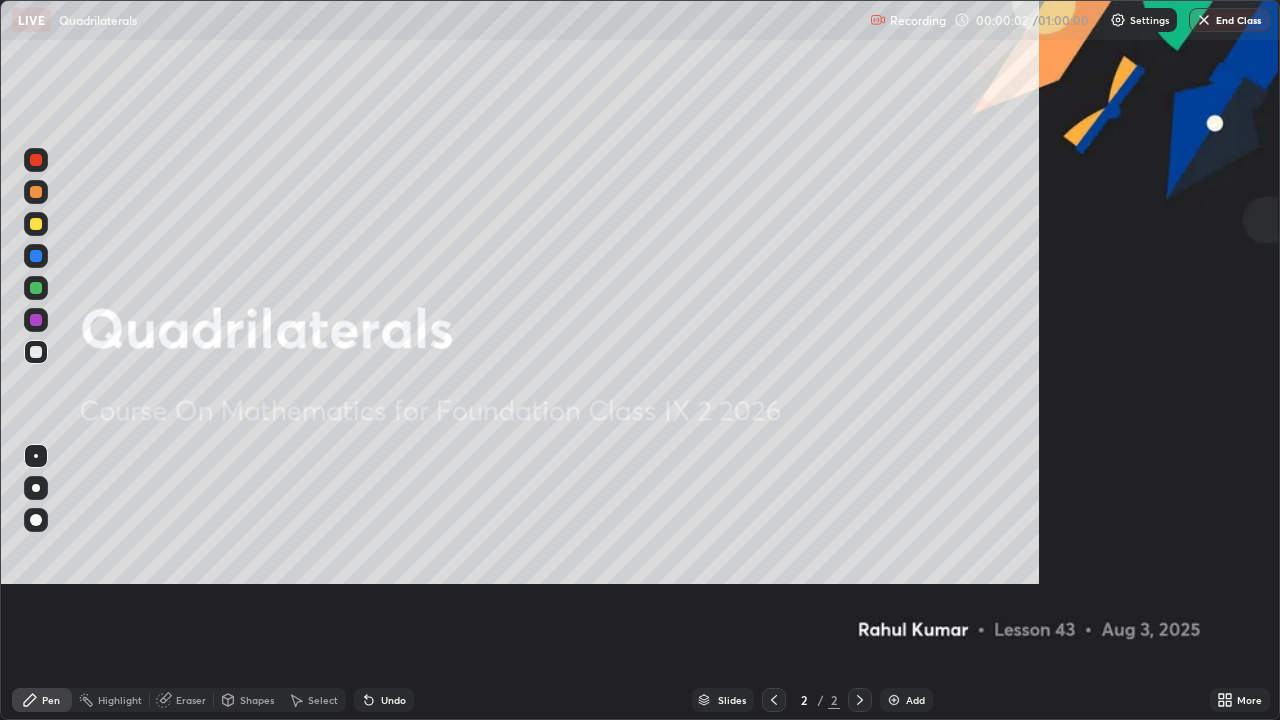 scroll, scrollTop: 99280, scrollLeft: 98720, axis: both 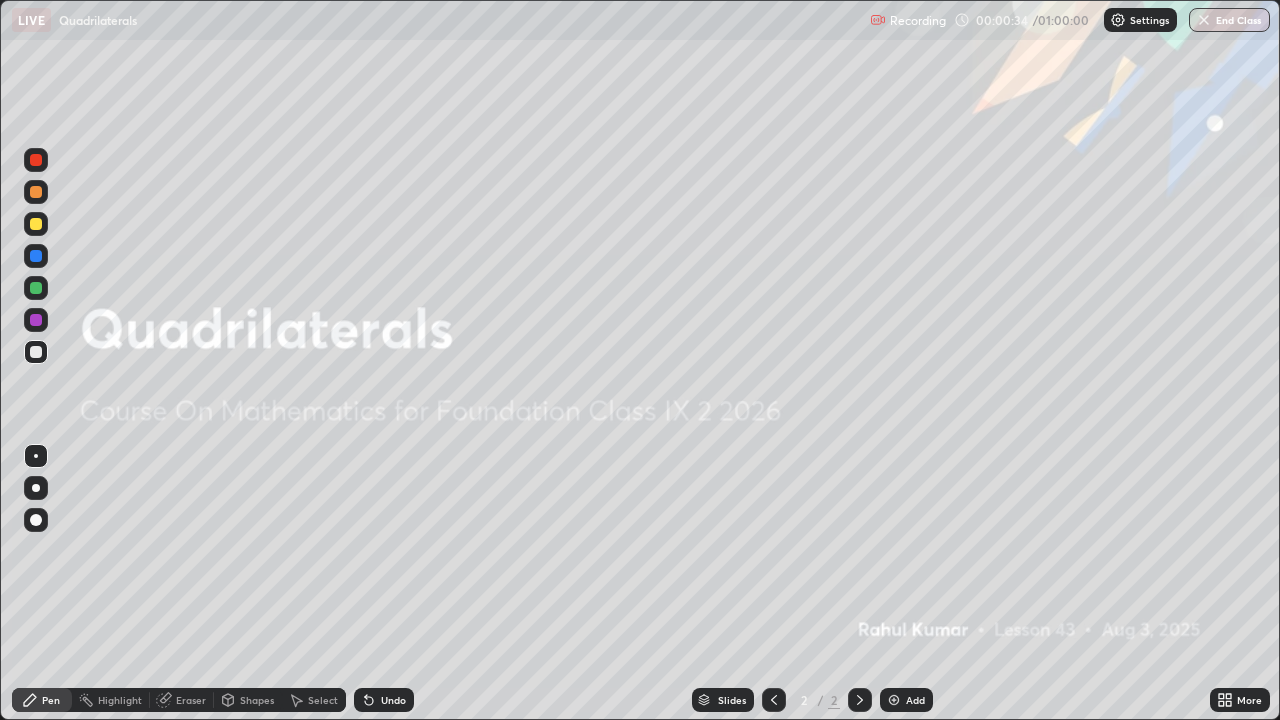 click on "Add" at bounding box center [915, 700] 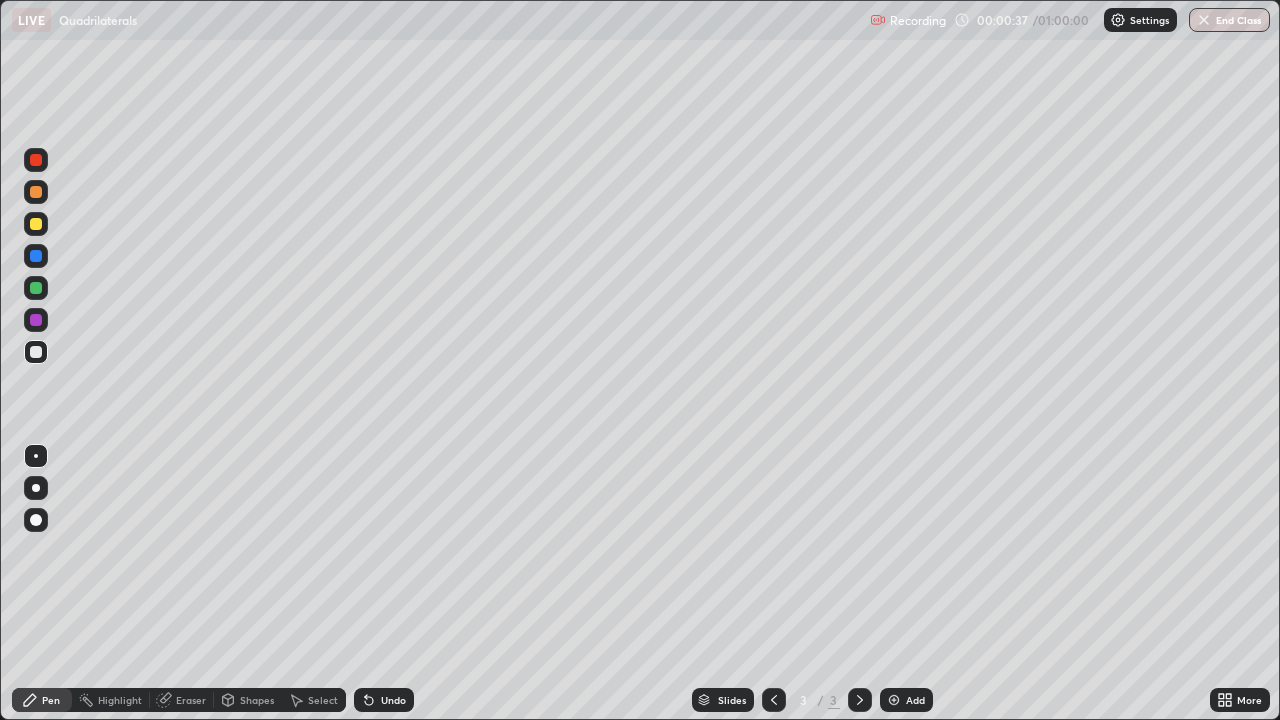 click at bounding box center [36, 224] 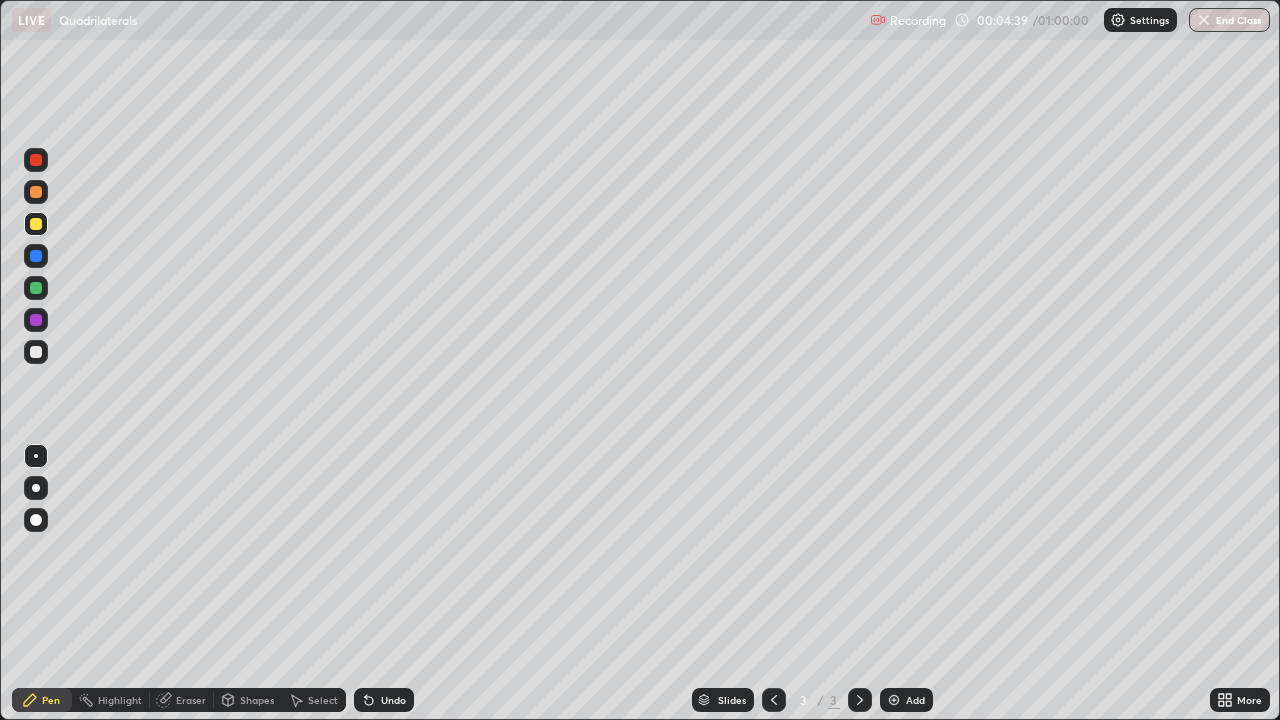 click on "Shapes" at bounding box center [257, 700] 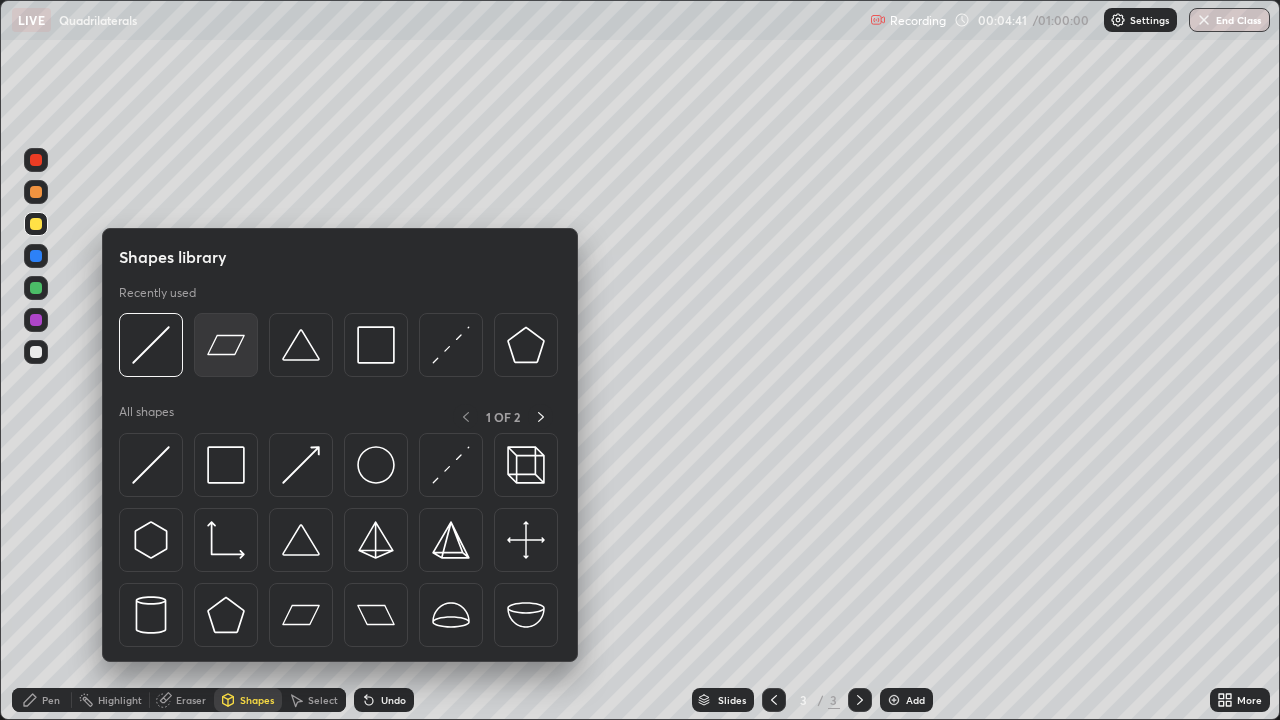 click at bounding box center (226, 345) 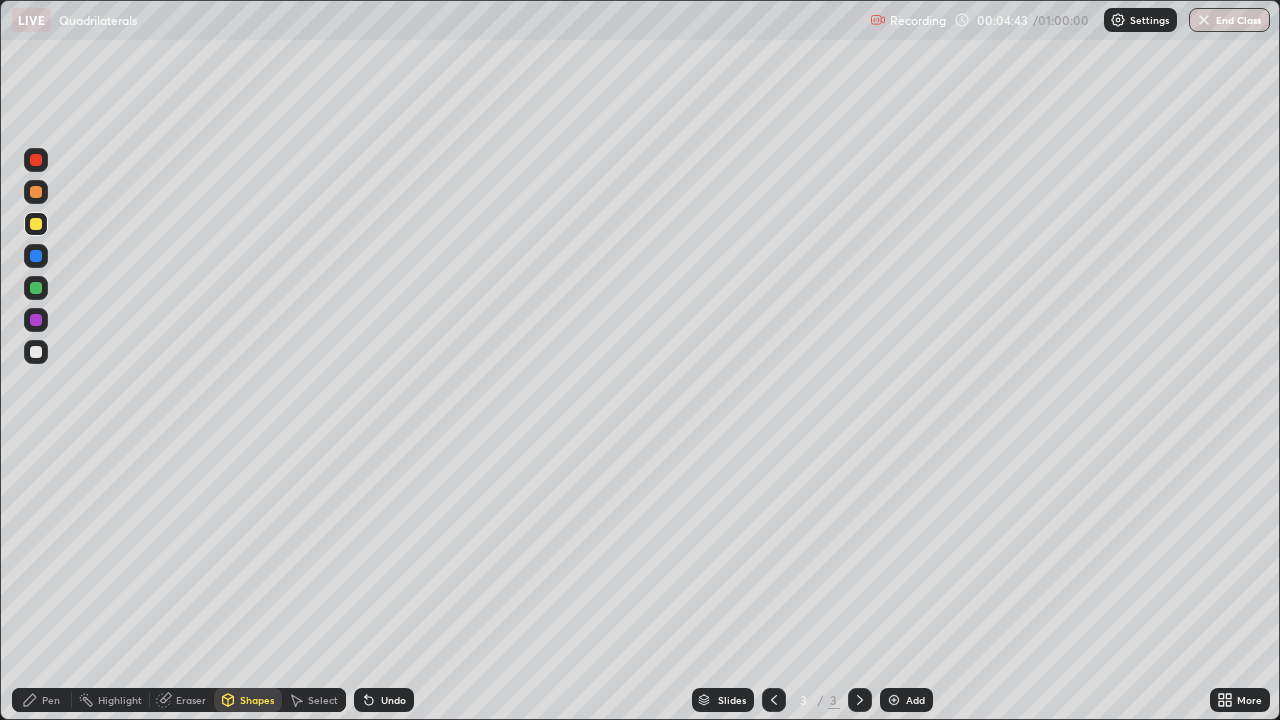 click on "Undo" at bounding box center [393, 700] 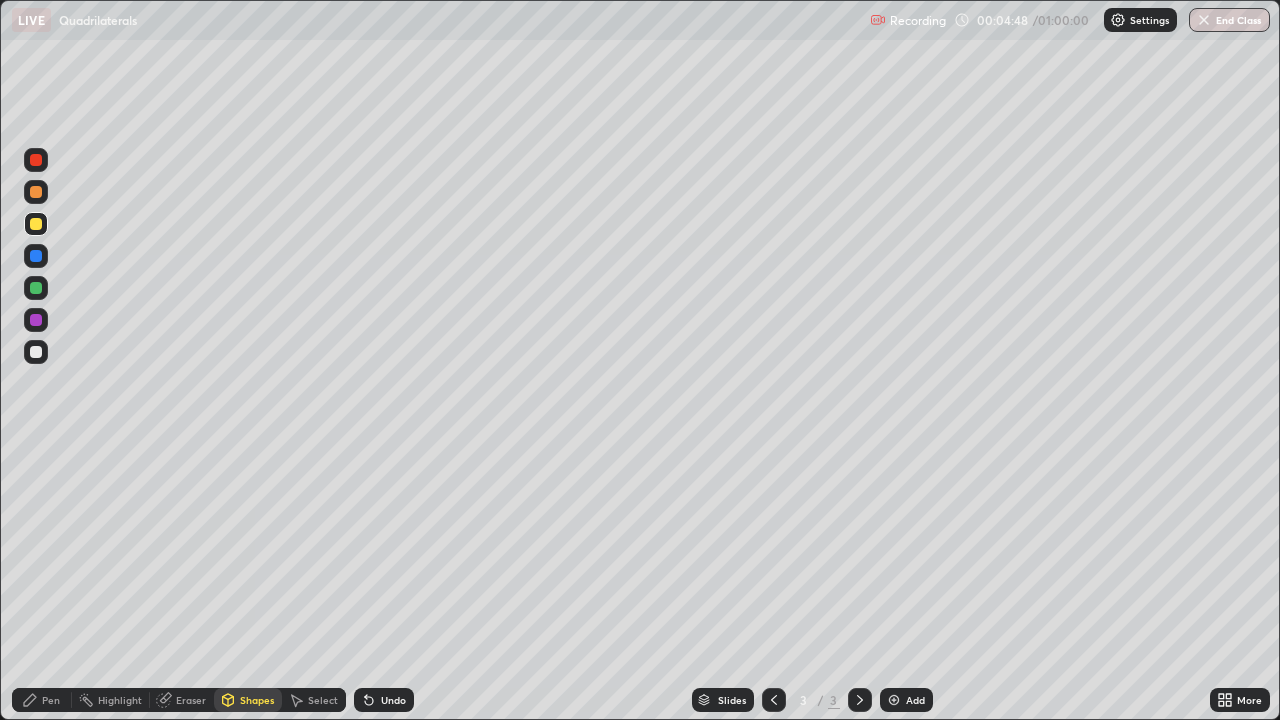 click on "Pen" at bounding box center [51, 700] 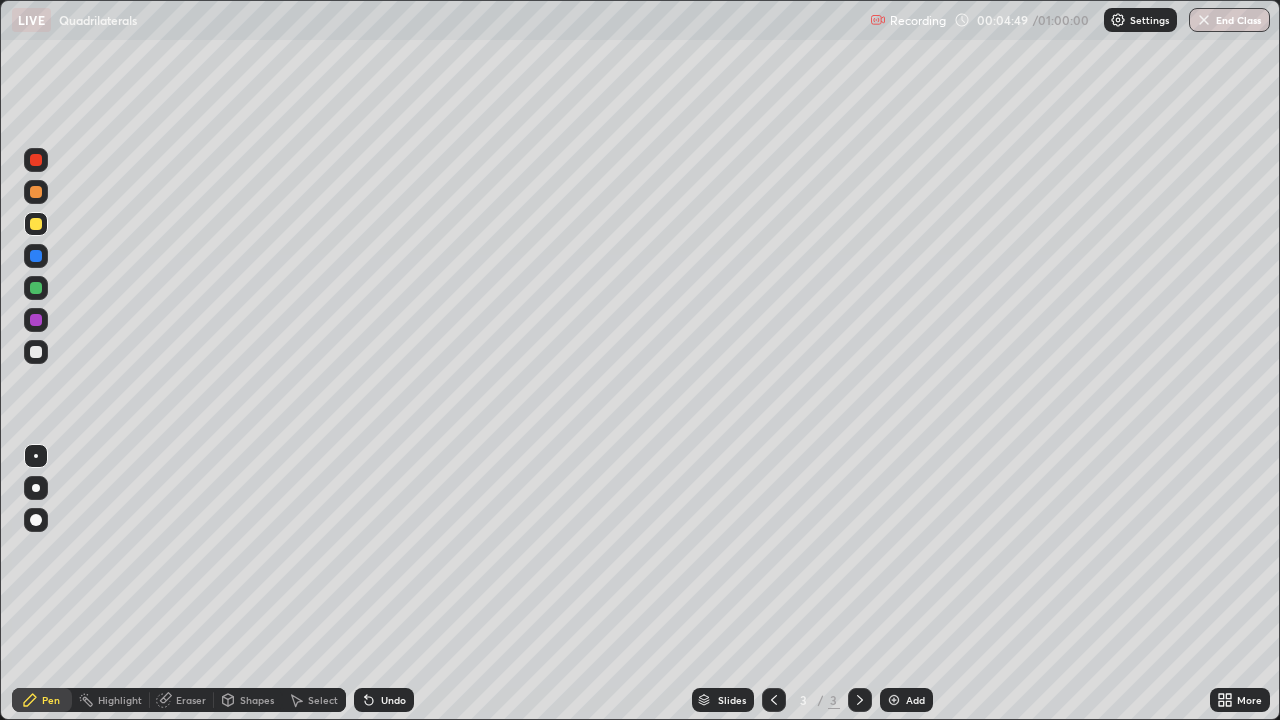click 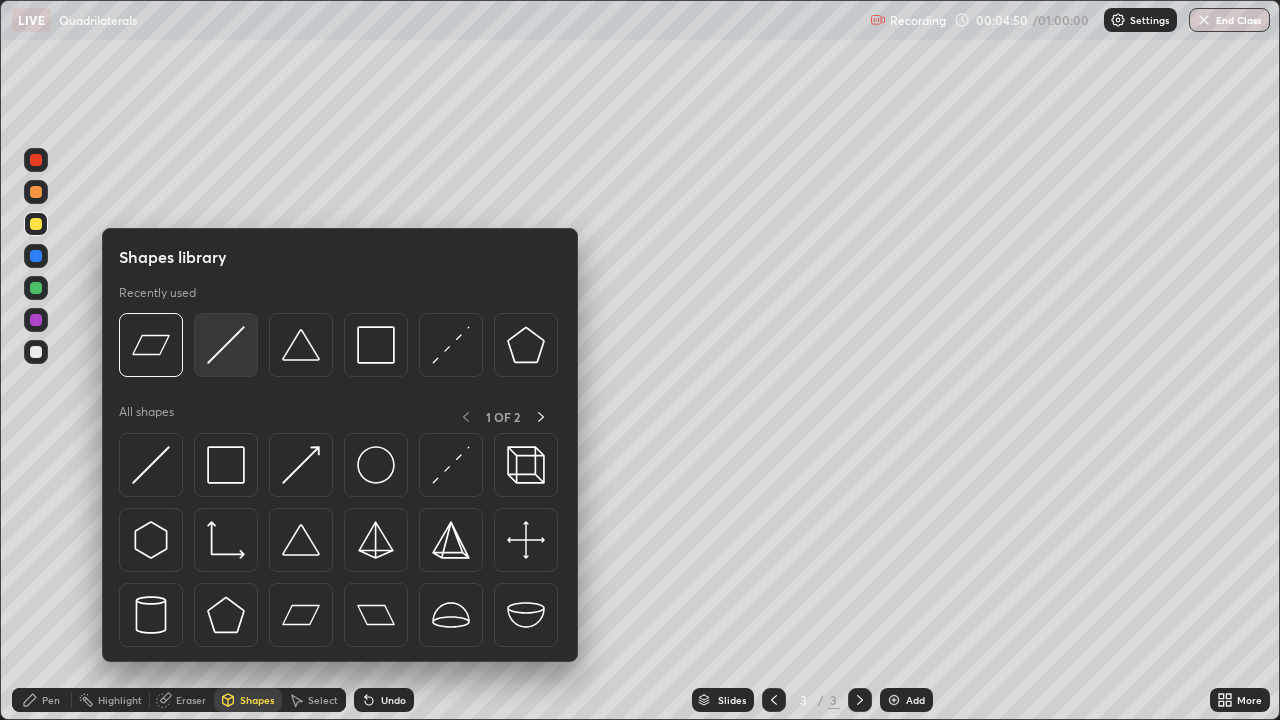 click at bounding box center (226, 345) 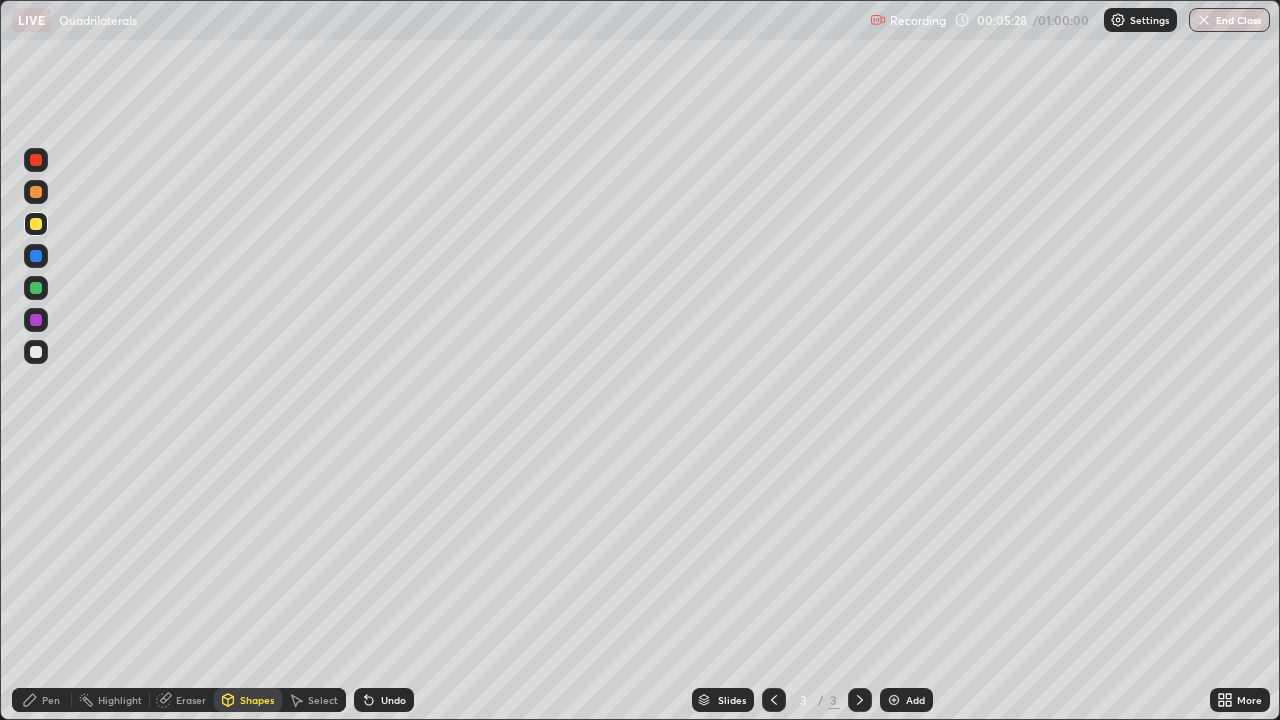 click on "Undo" at bounding box center [393, 700] 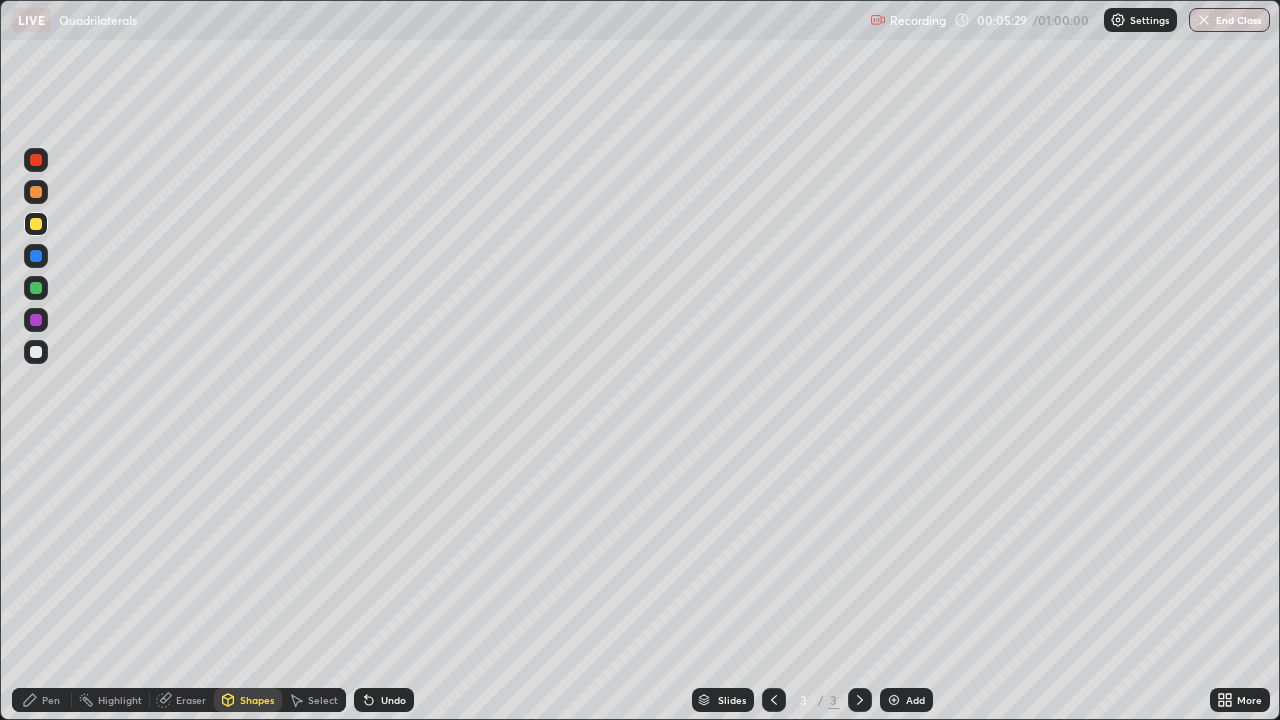 click on "Undo" at bounding box center [384, 700] 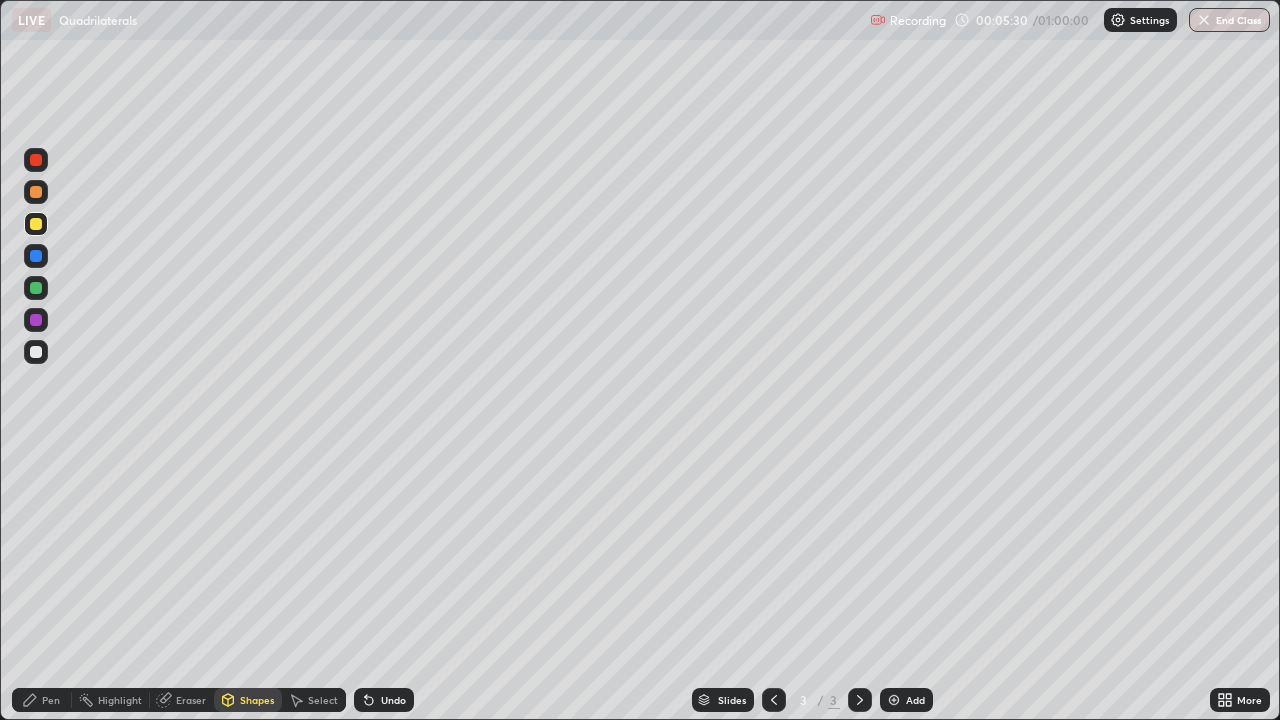 click on "Undo" at bounding box center [393, 700] 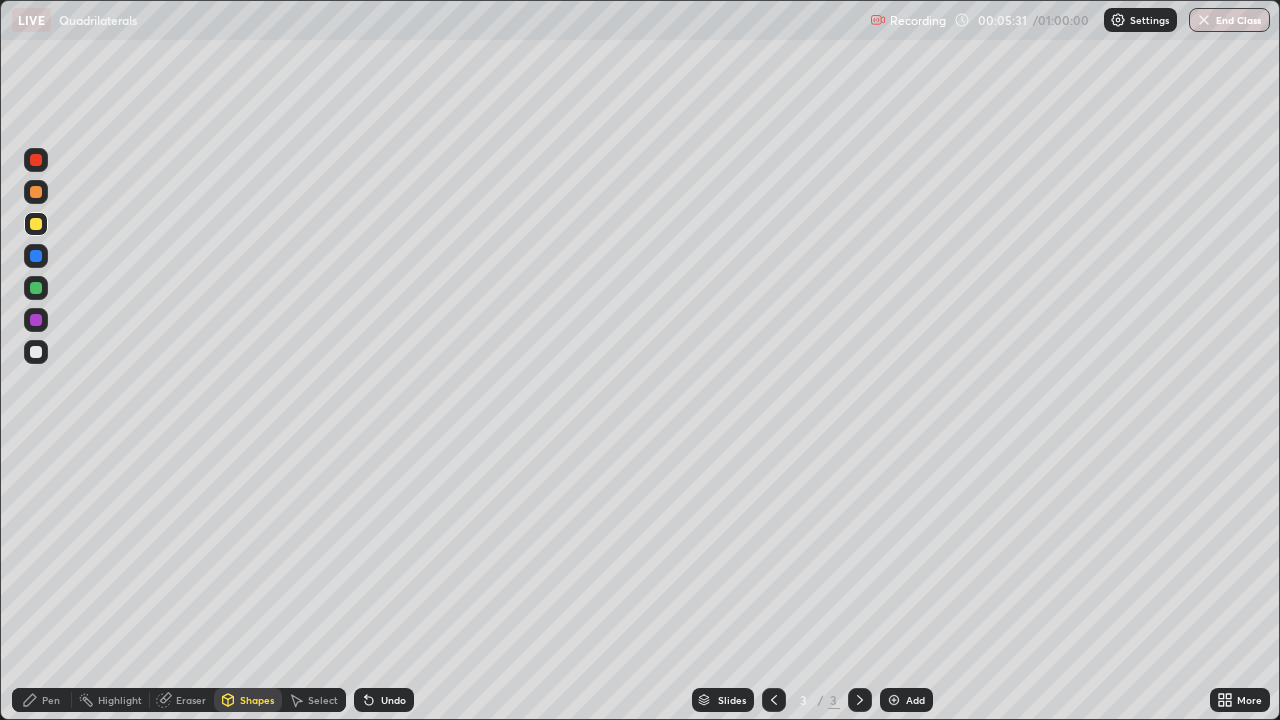 click on "Pen" at bounding box center [51, 700] 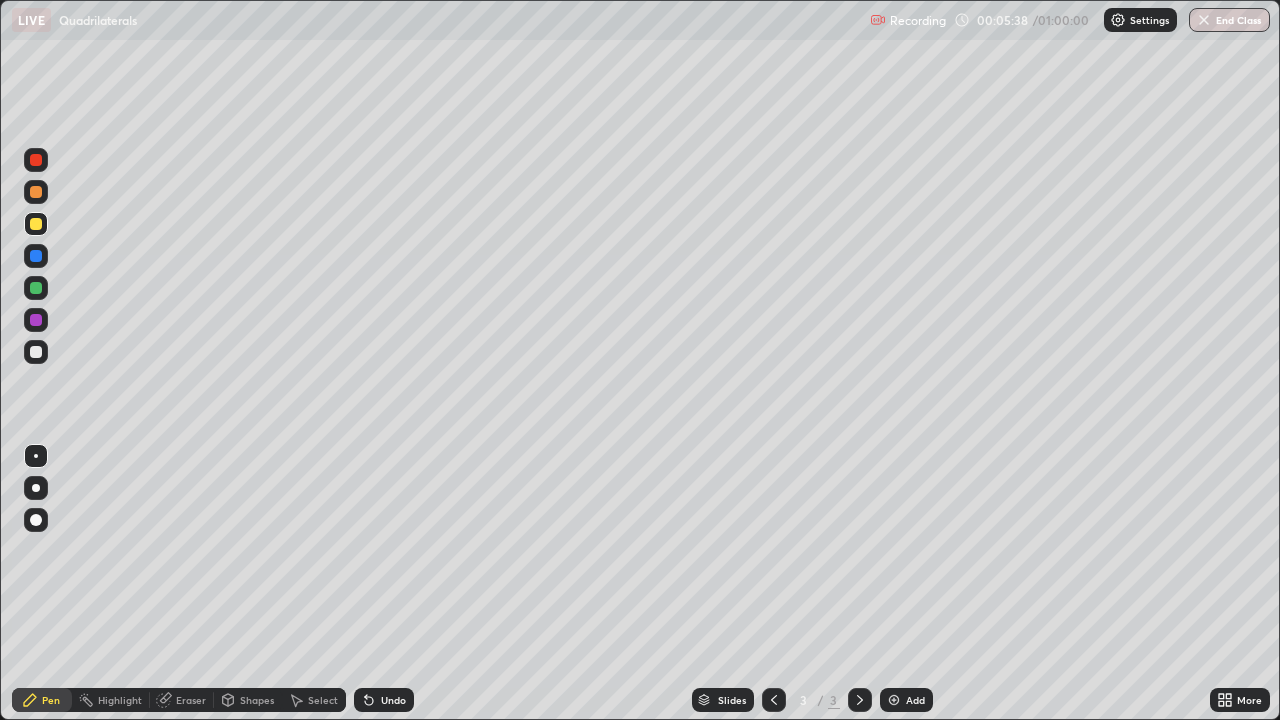 click on "Eraser" at bounding box center (191, 700) 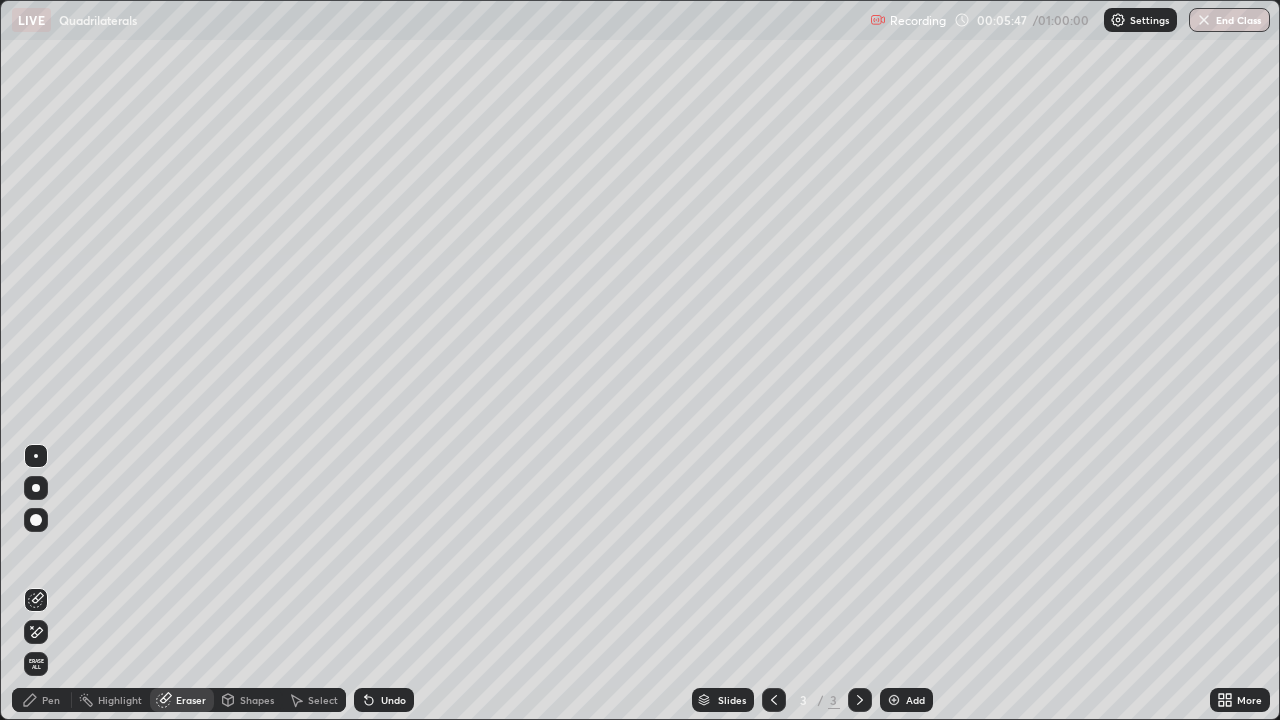 click on "Pen" at bounding box center (51, 700) 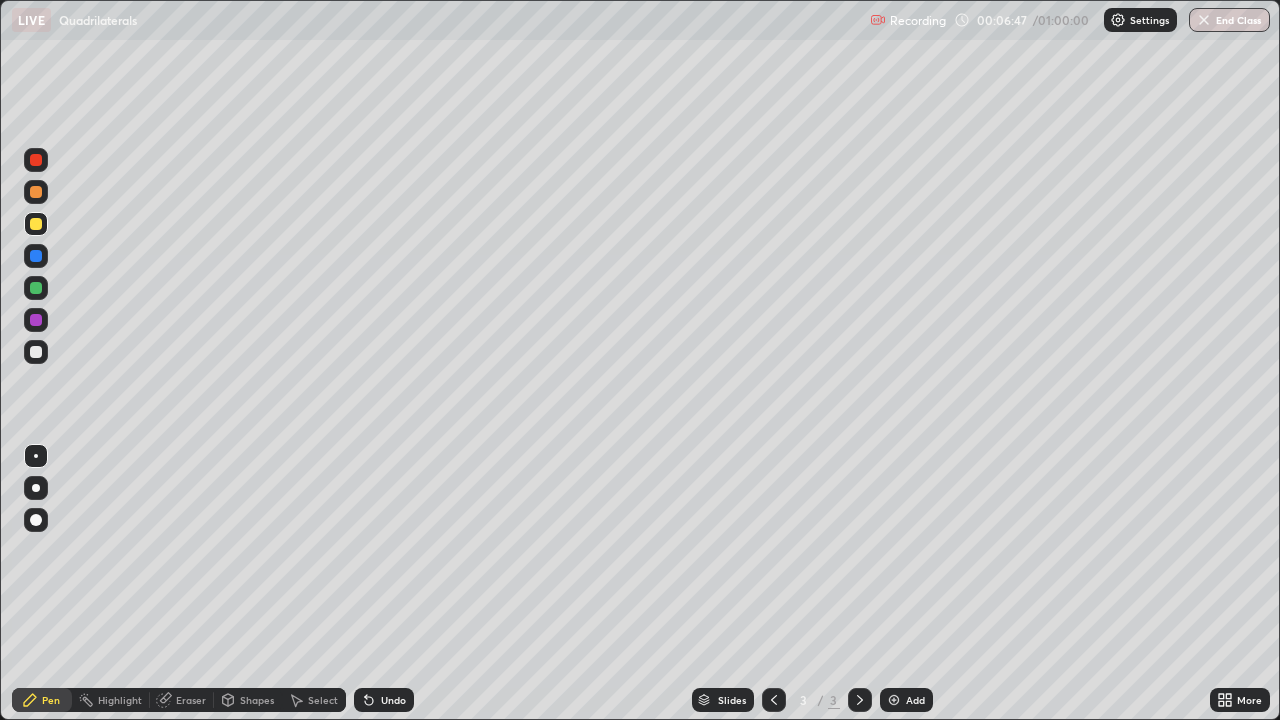 click at bounding box center [36, 352] 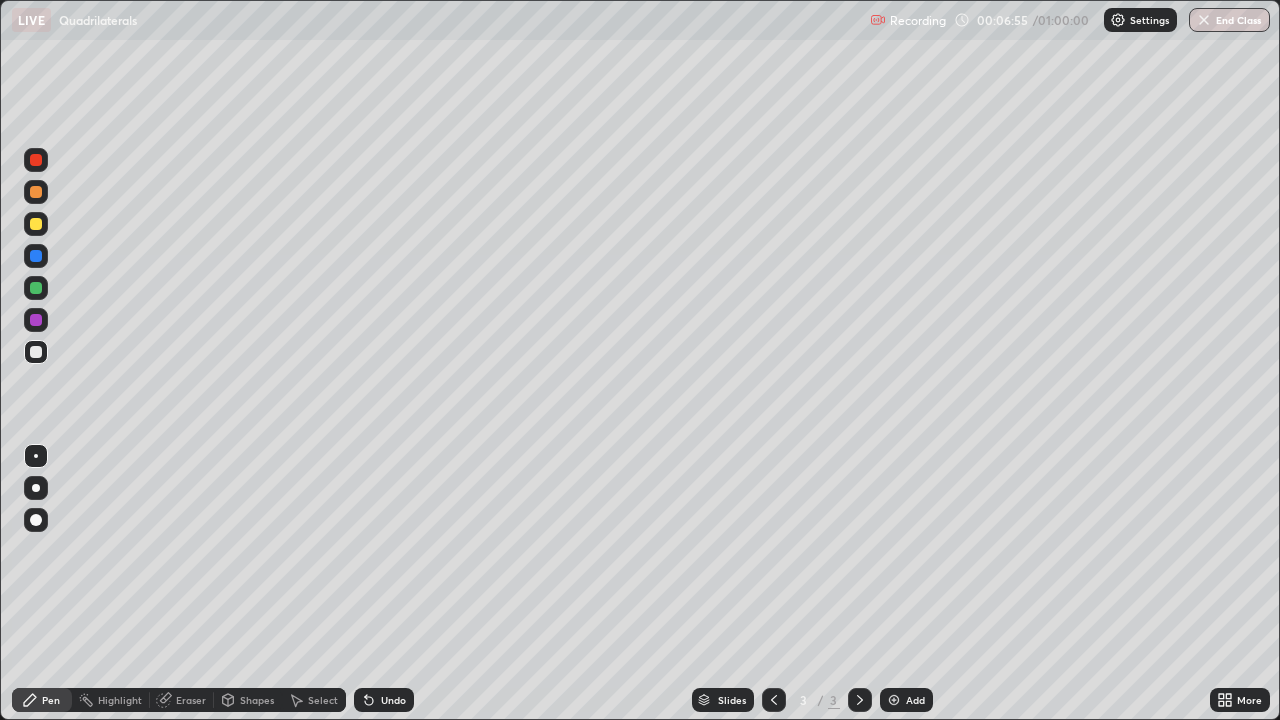 click on "Undo" at bounding box center (384, 700) 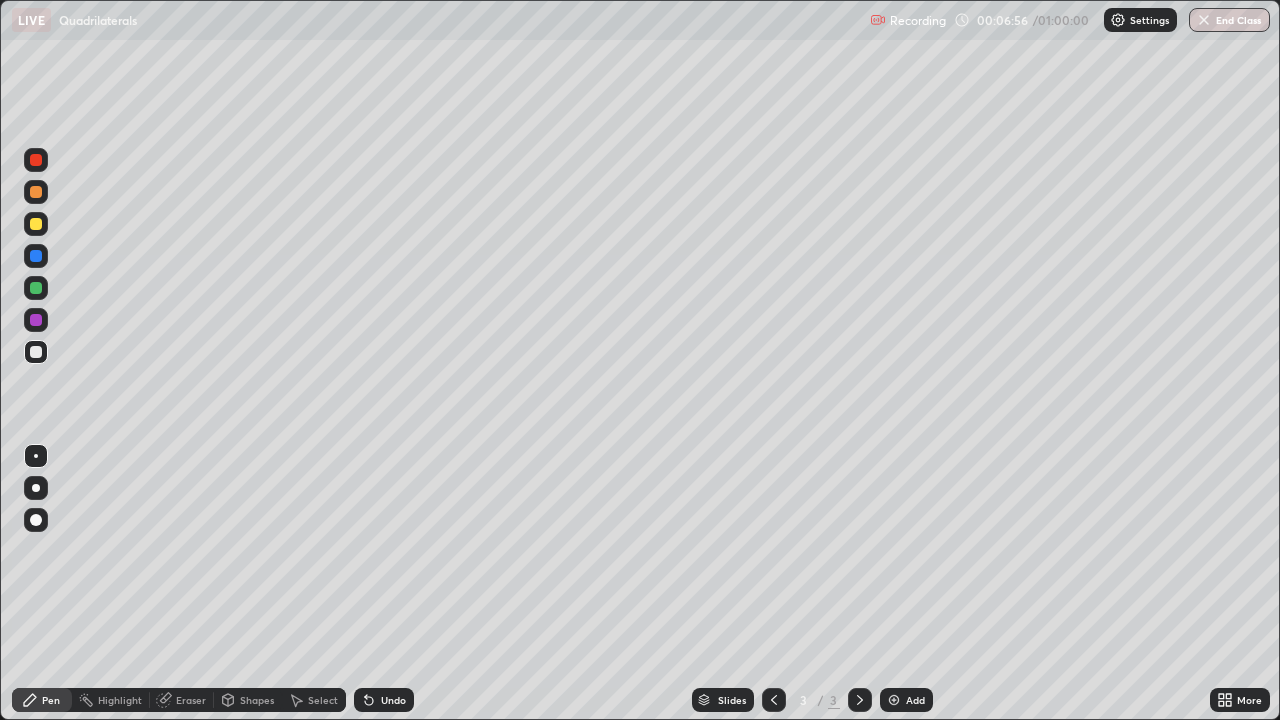 click on "Undo" at bounding box center (393, 700) 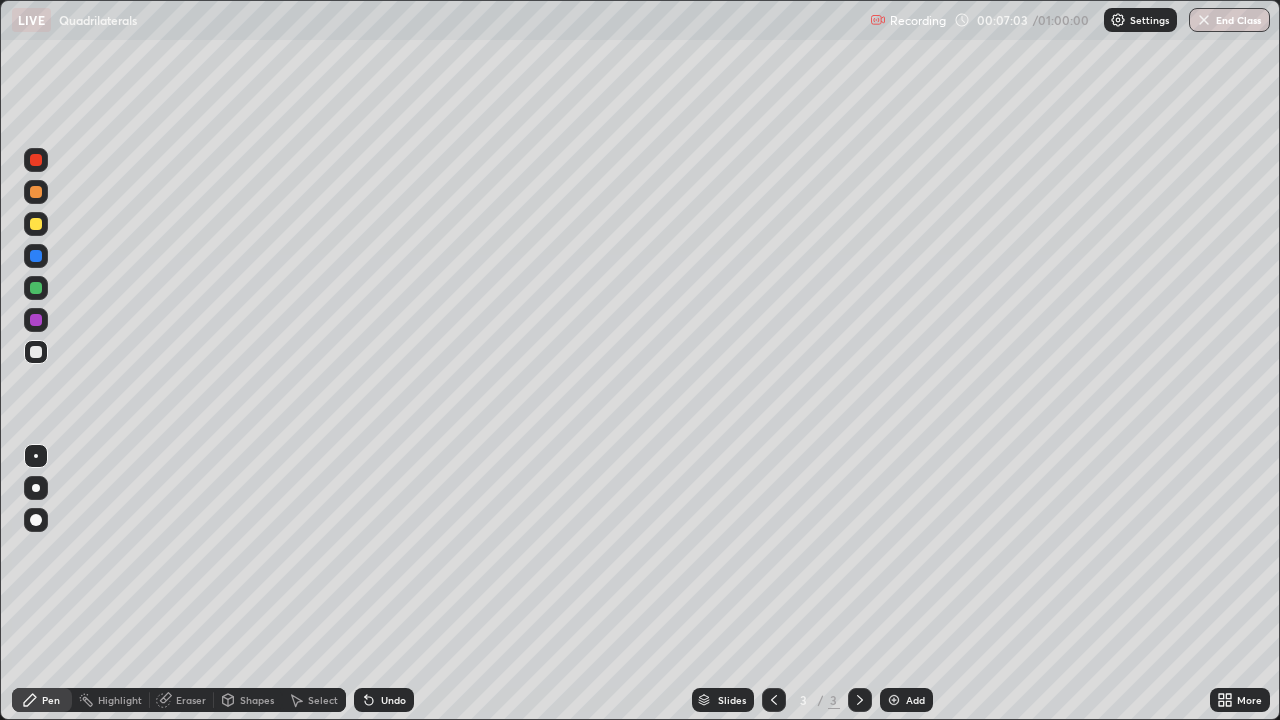 click on "Undo" at bounding box center [393, 700] 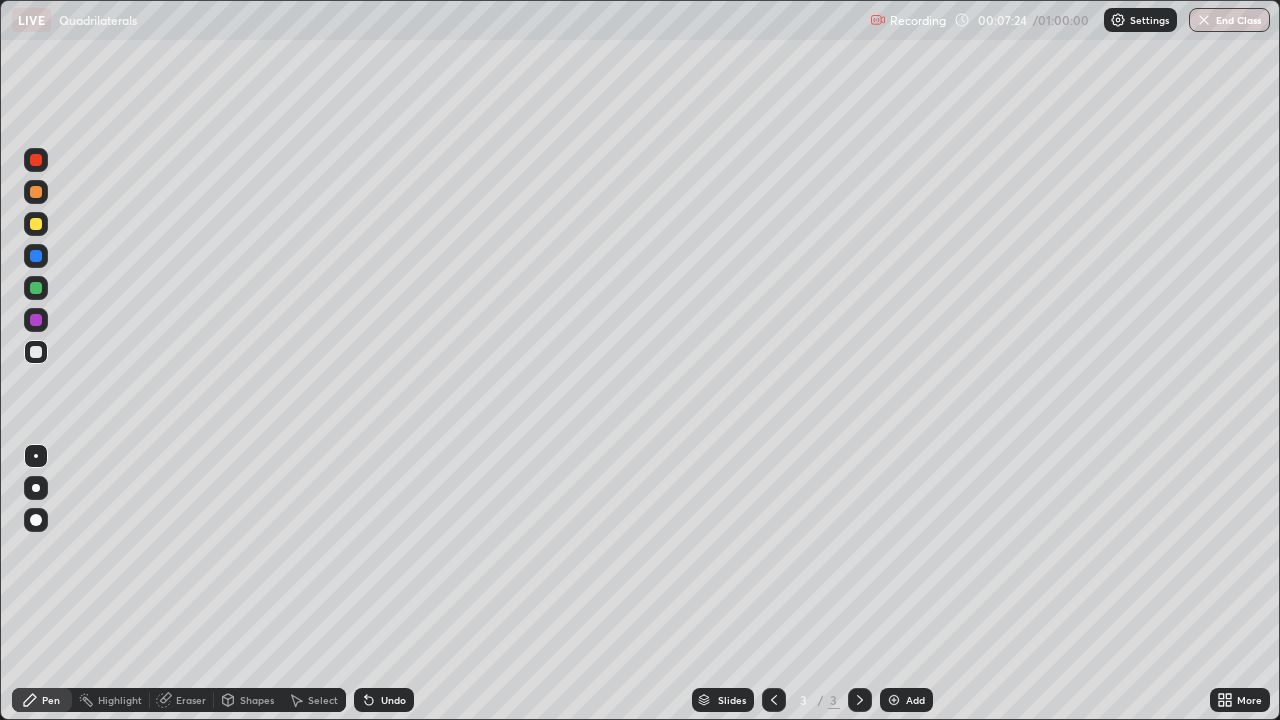 click on "Undo" at bounding box center [393, 700] 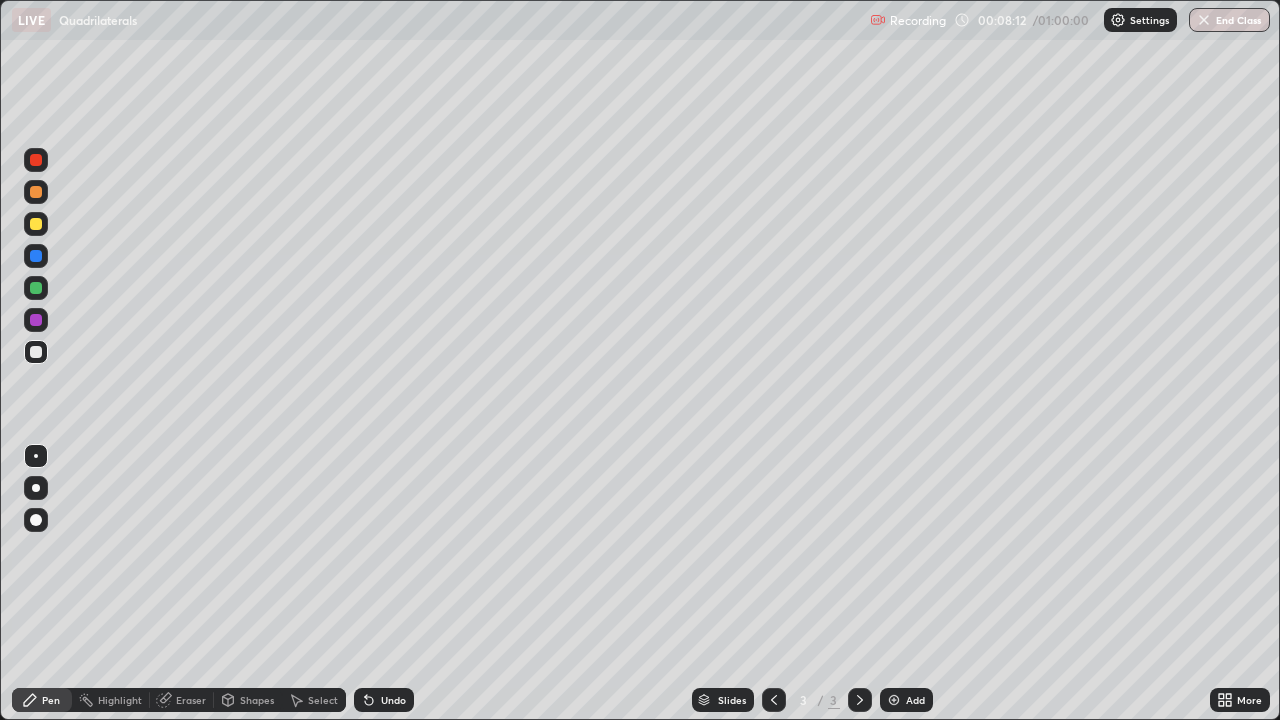 click 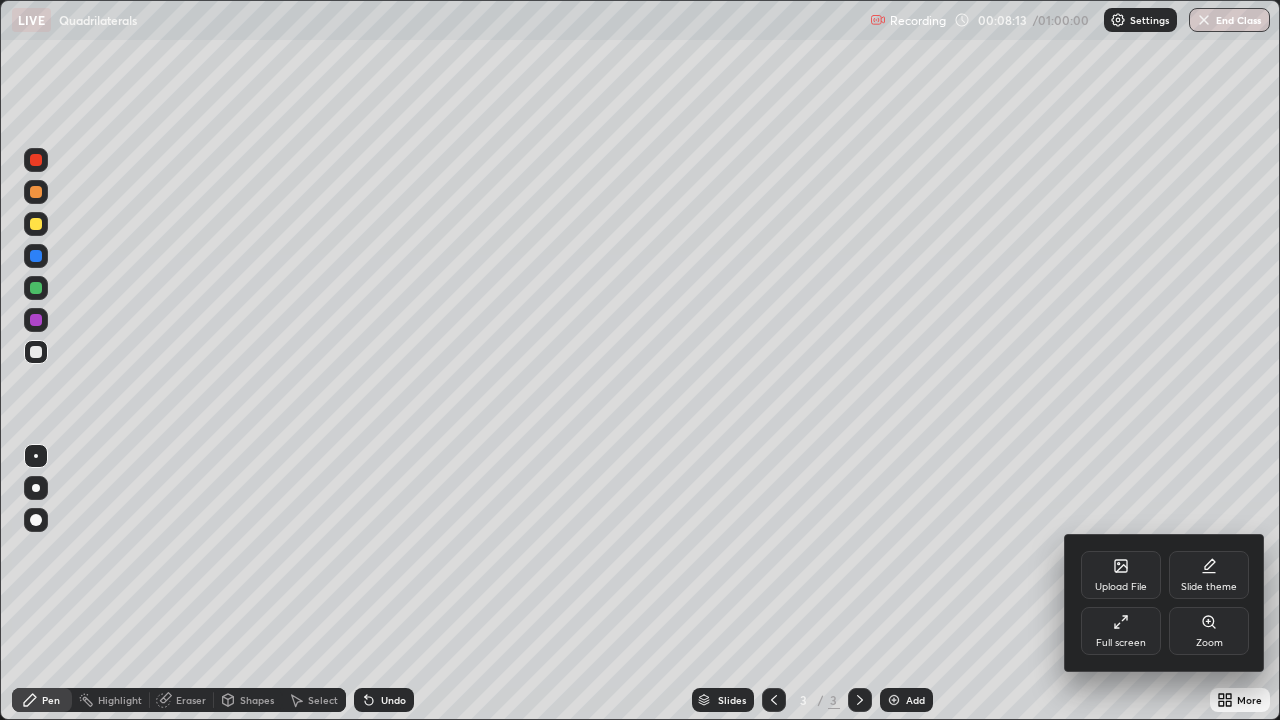 click on "Full screen" at bounding box center (1121, 631) 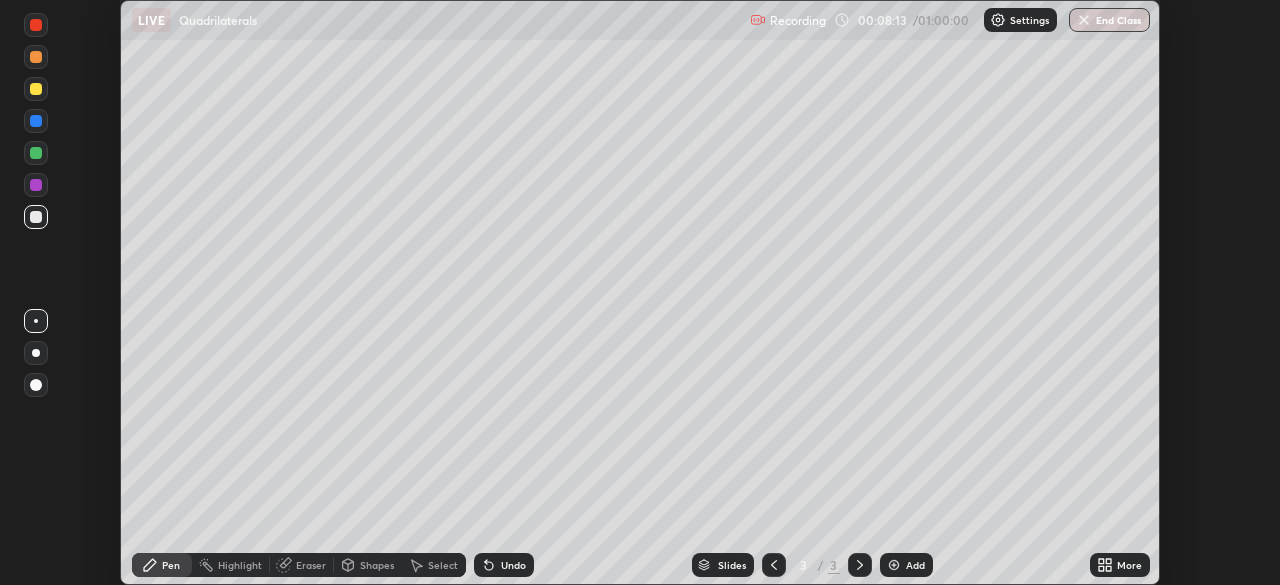 scroll, scrollTop: 585, scrollLeft: 1280, axis: both 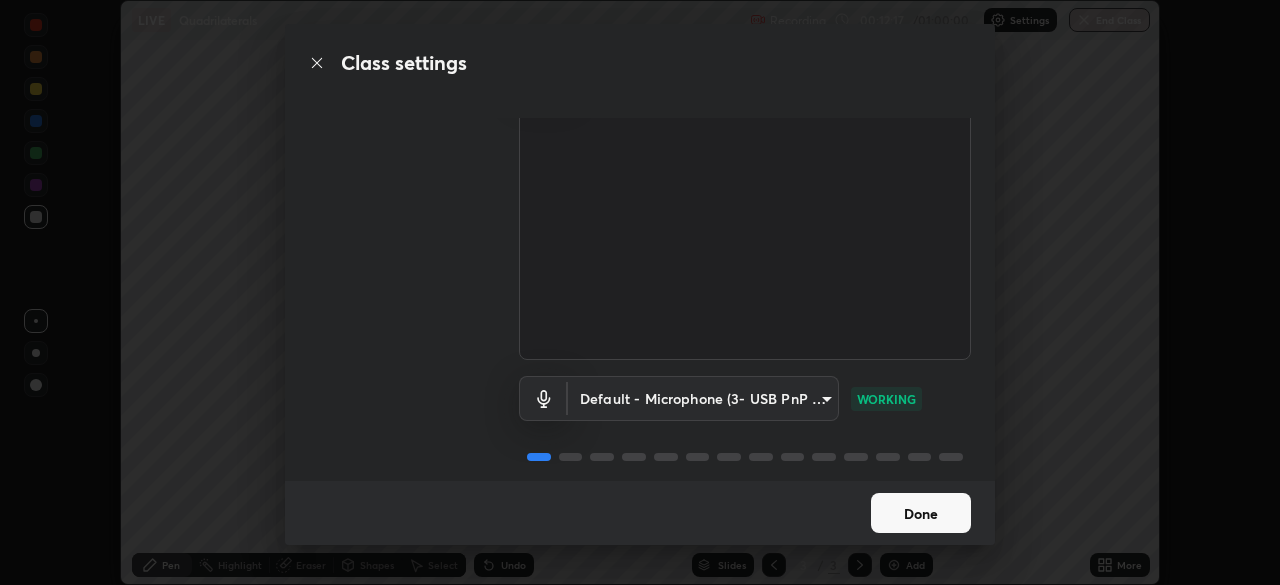 click on "Done" at bounding box center [921, 513] 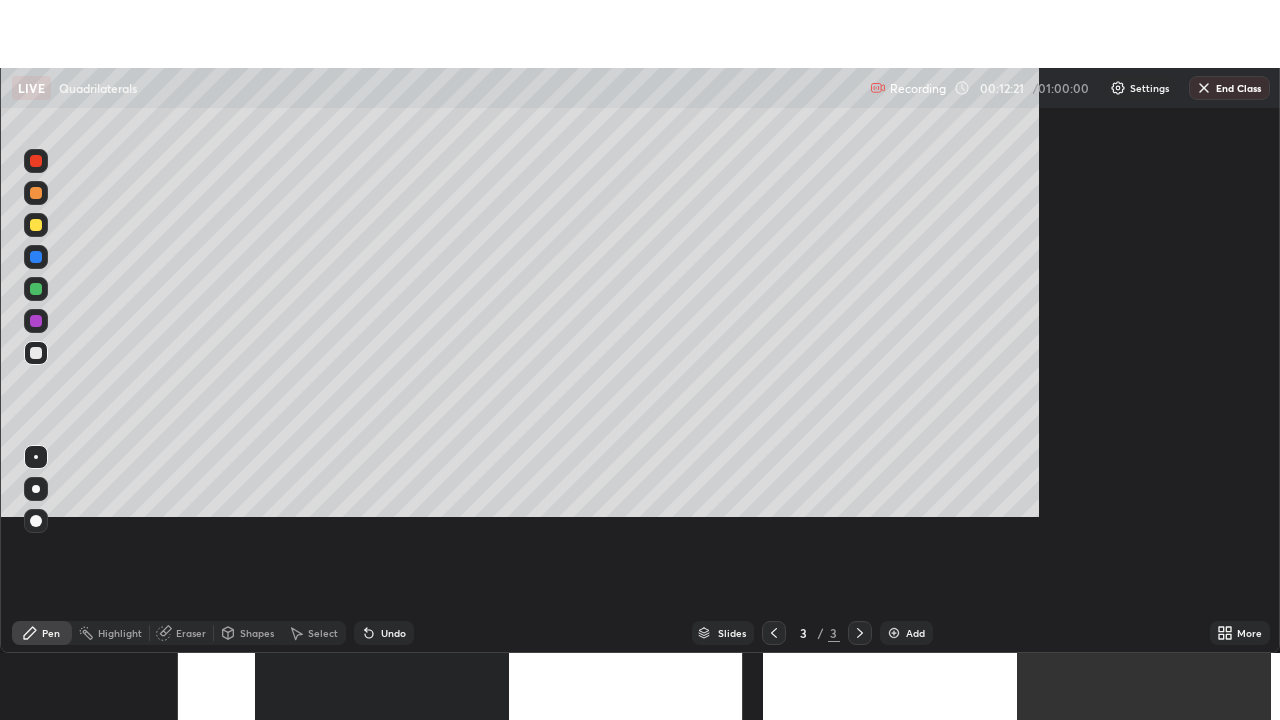 scroll, scrollTop: 99280, scrollLeft: 98720, axis: both 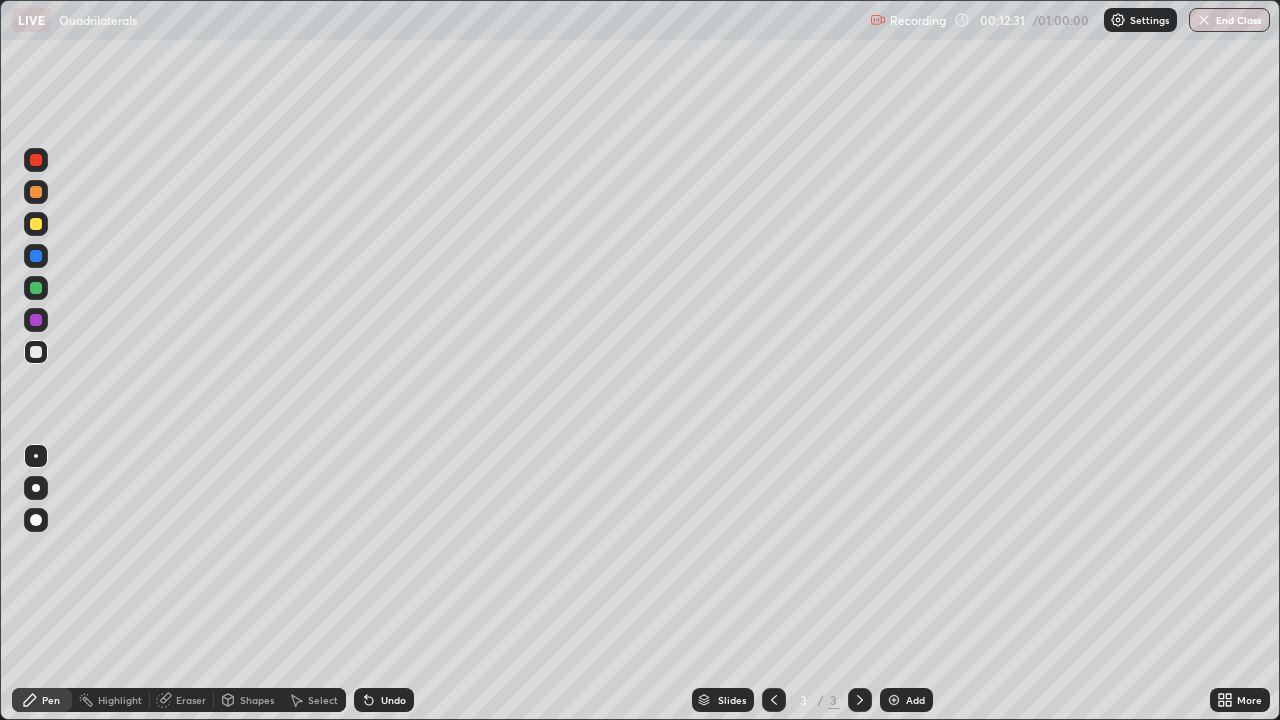 click on "Select" at bounding box center (323, 700) 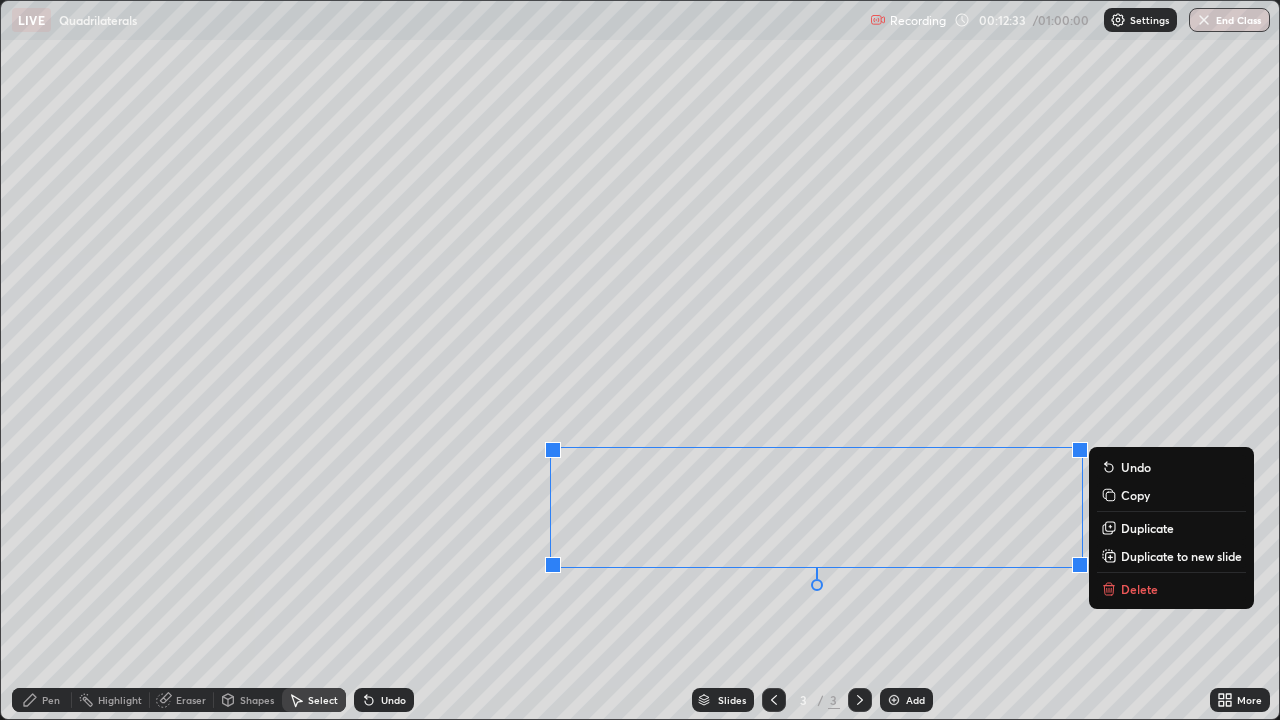click on "Delete" at bounding box center [1139, 589] 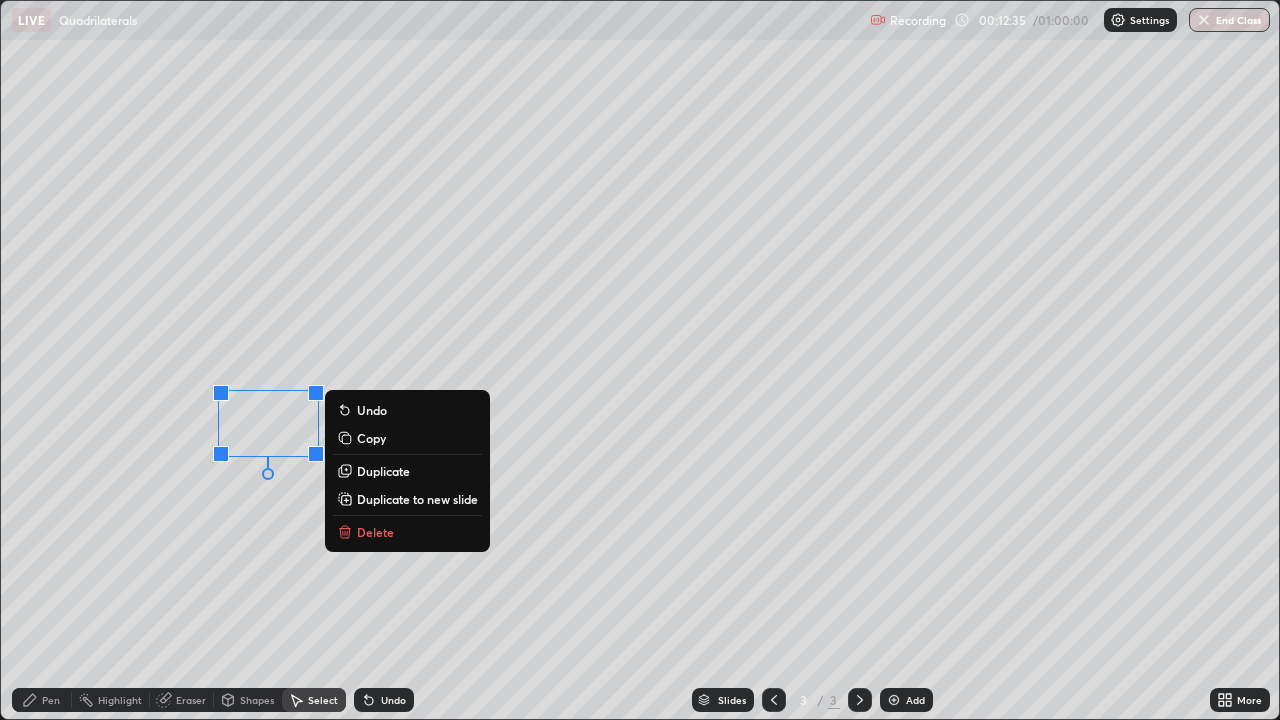 click on "Delete" at bounding box center [375, 532] 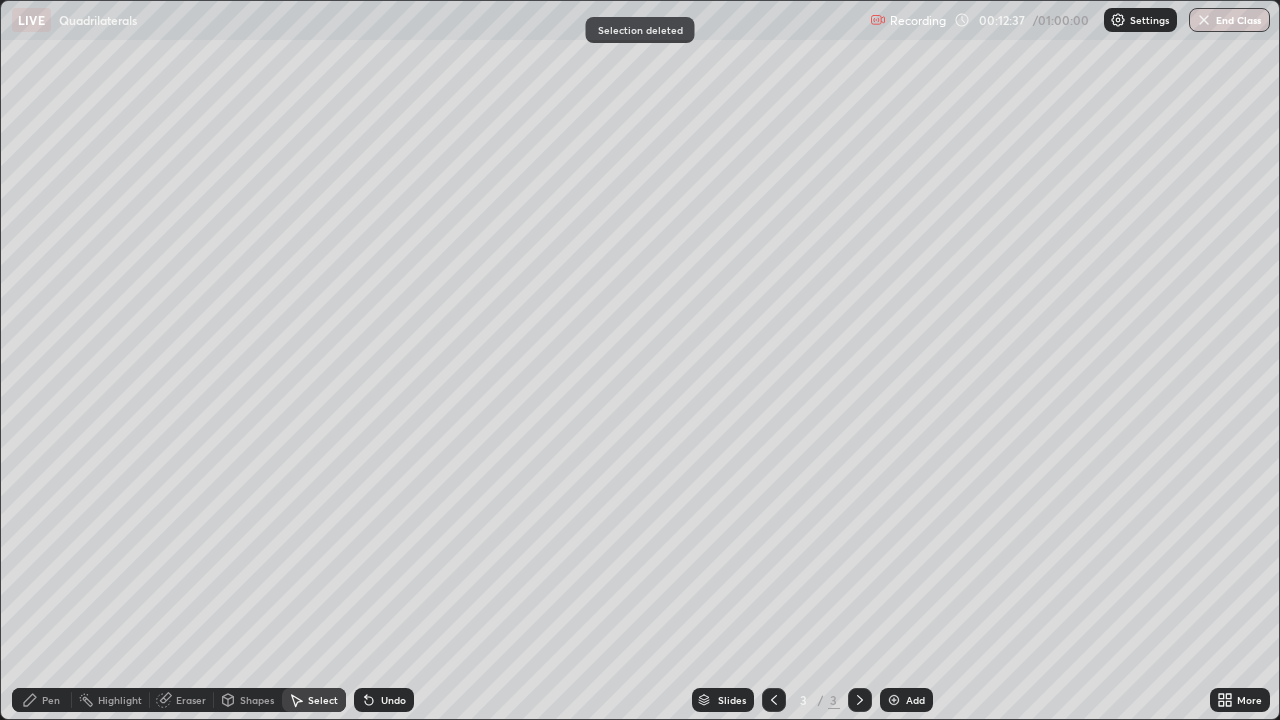 click on "Pen" at bounding box center [42, 700] 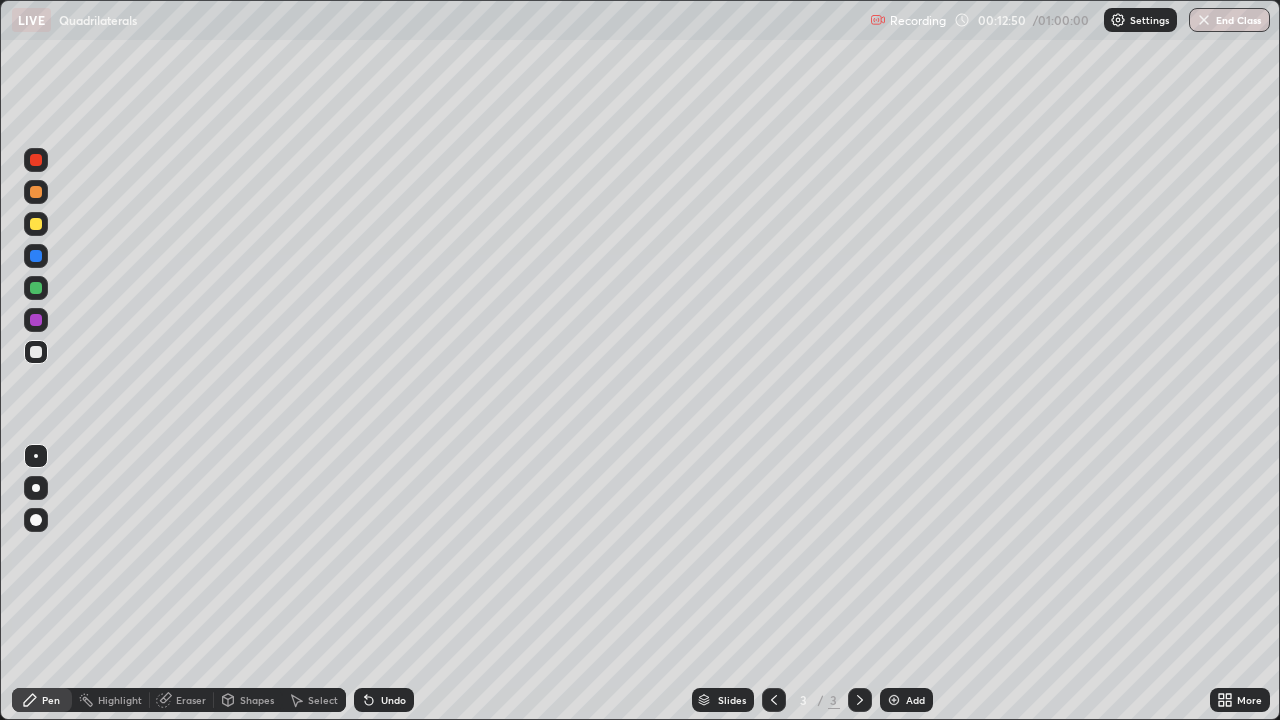 click 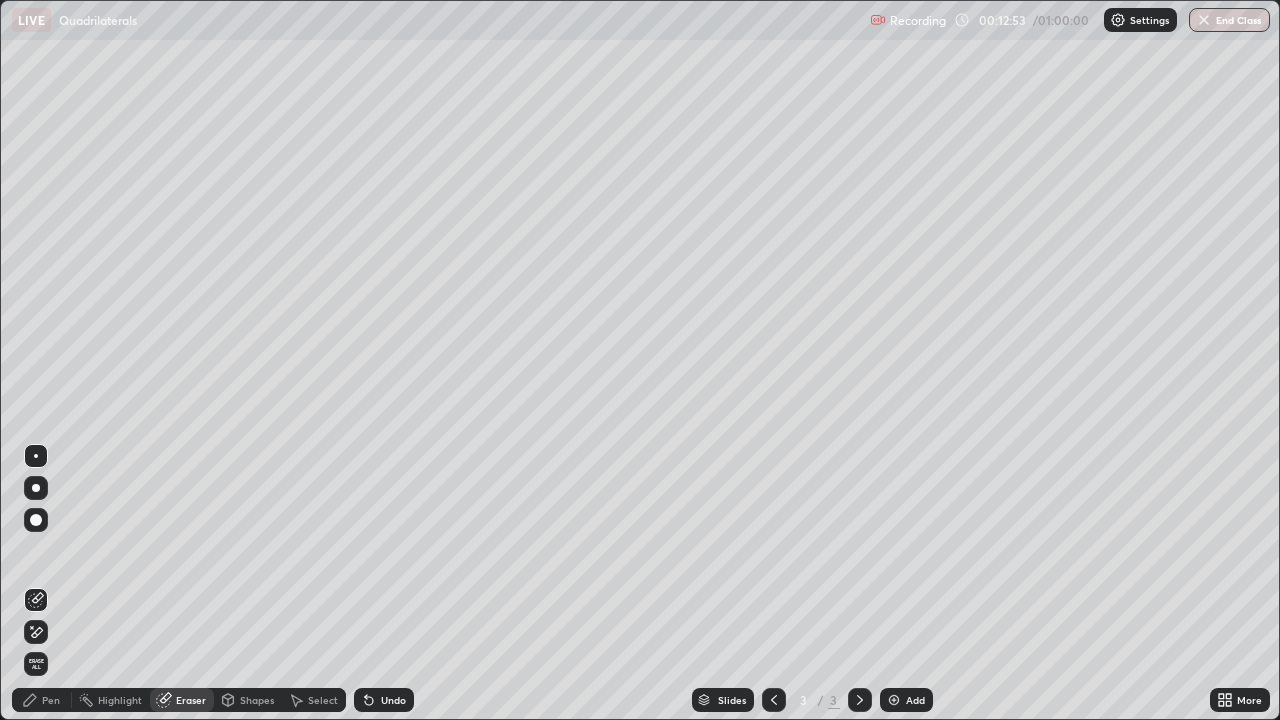 click on "Pen" at bounding box center [42, 700] 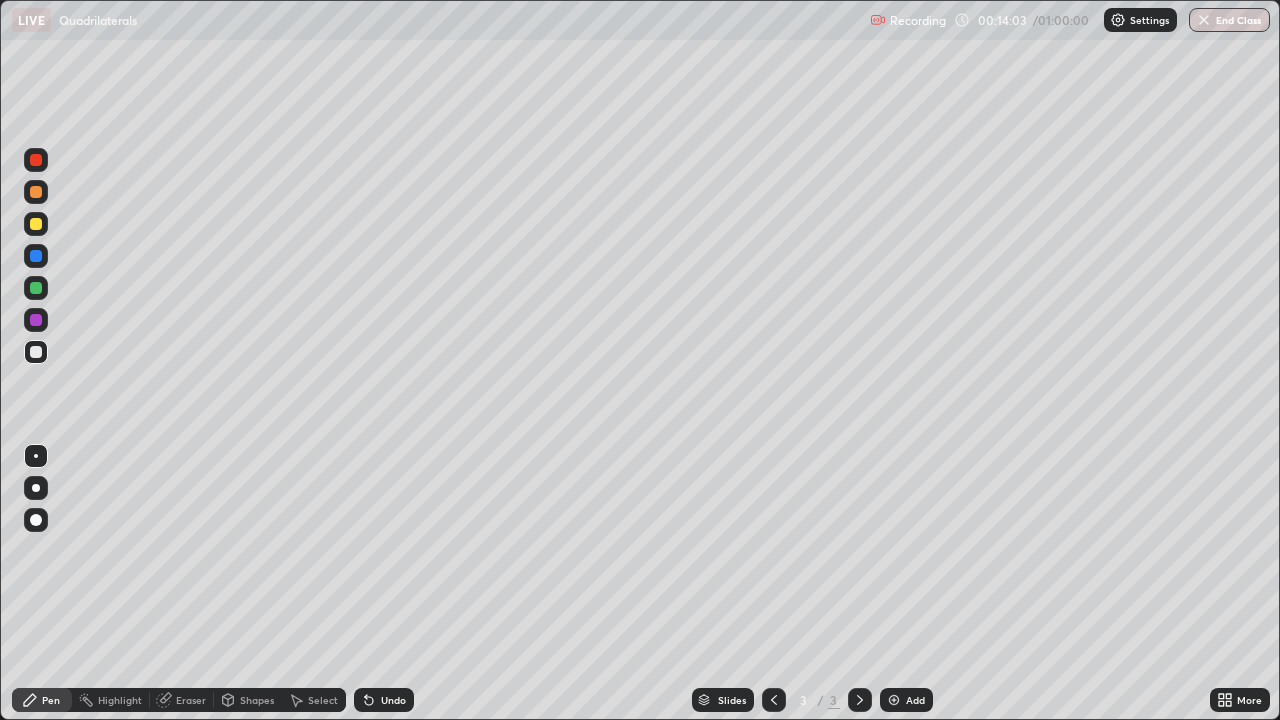 click on "Undo" at bounding box center [393, 700] 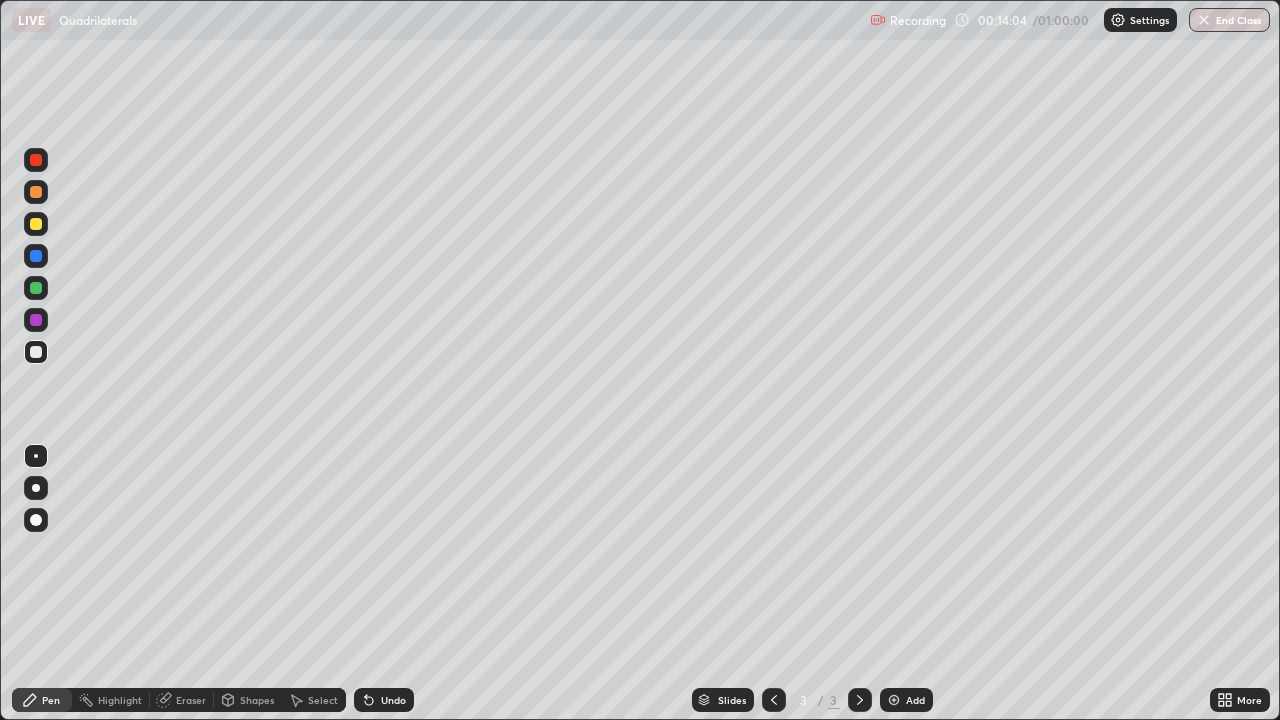 click on "Undo" at bounding box center (393, 700) 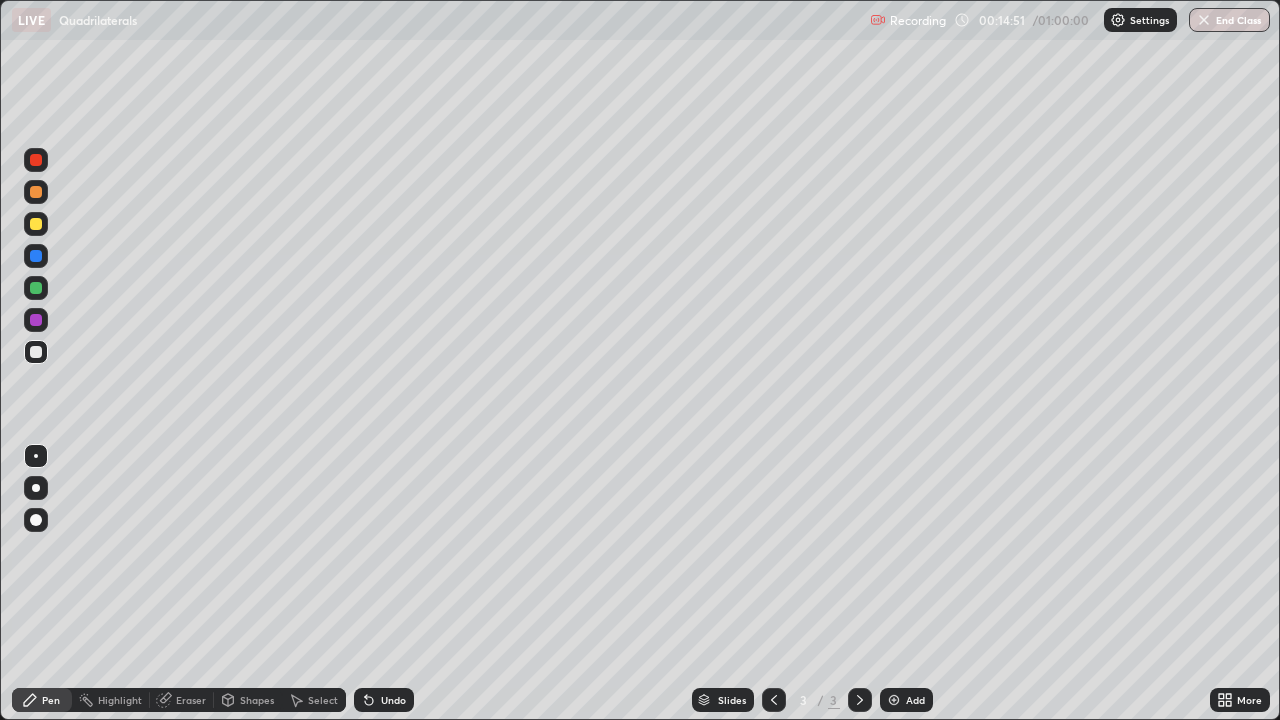 click on "Undo" at bounding box center (393, 700) 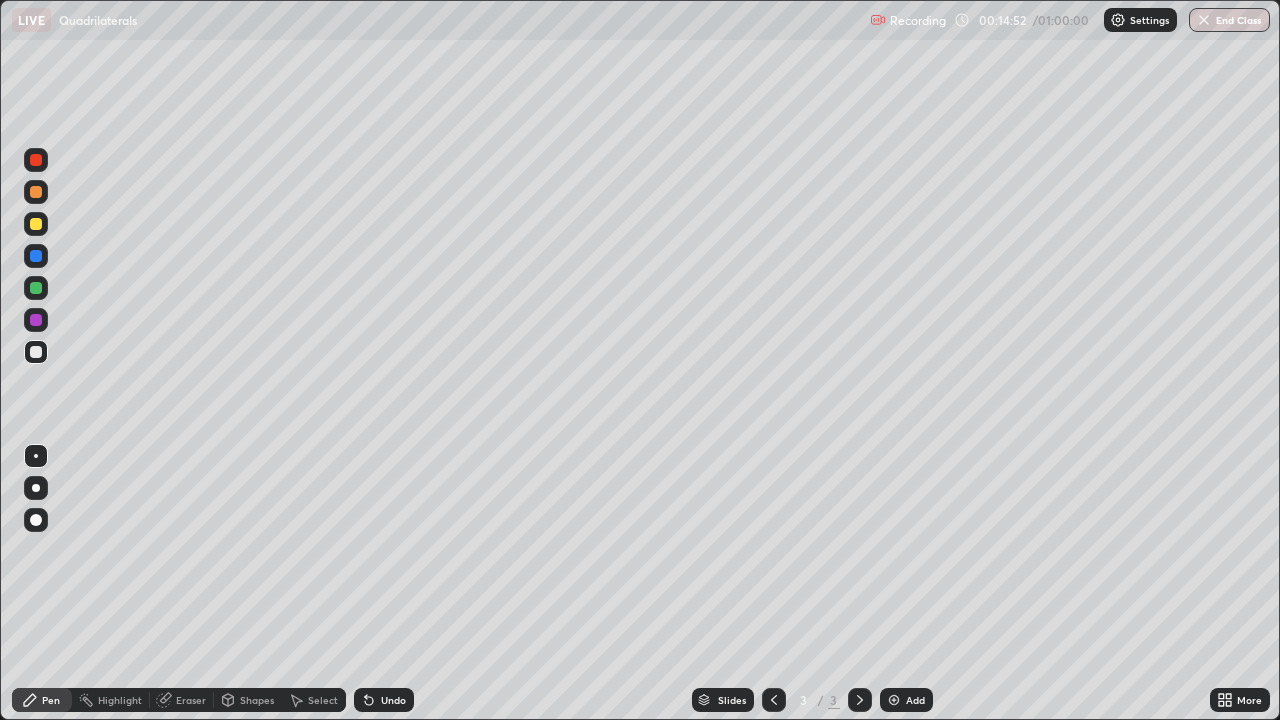 click on "Undo" at bounding box center (384, 700) 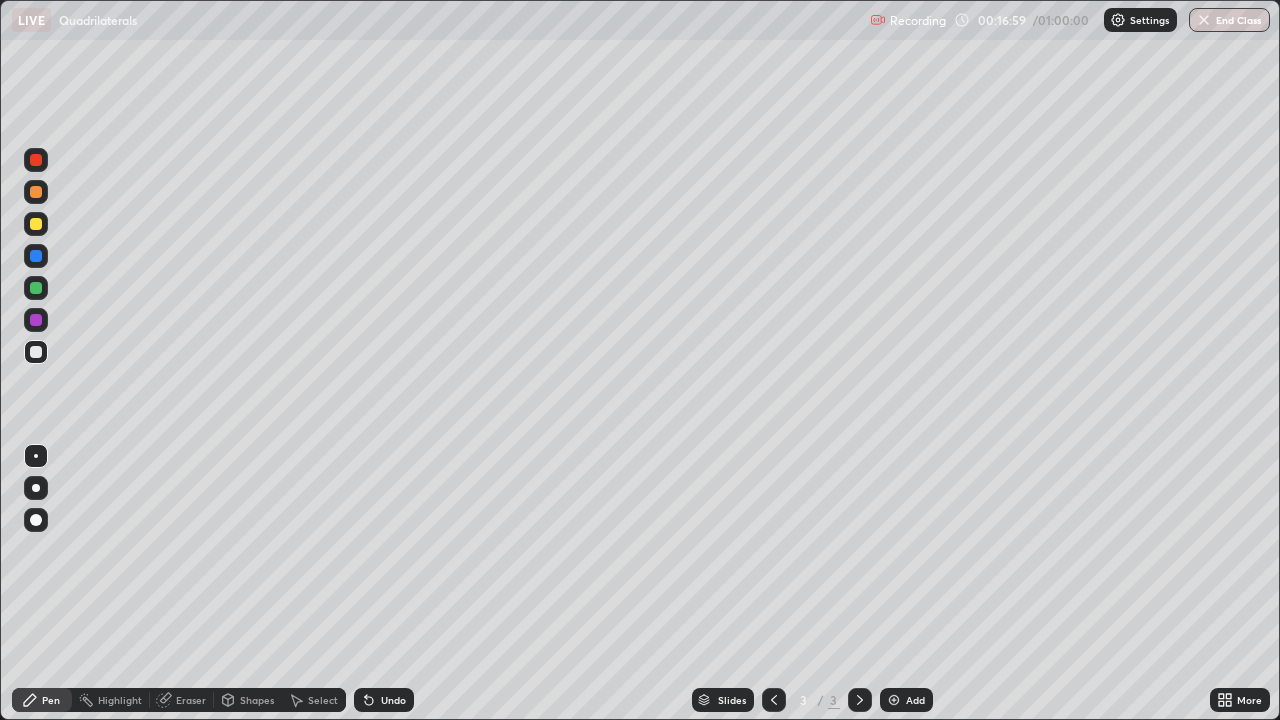 click on "Eraser" at bounding box center [191, 700] 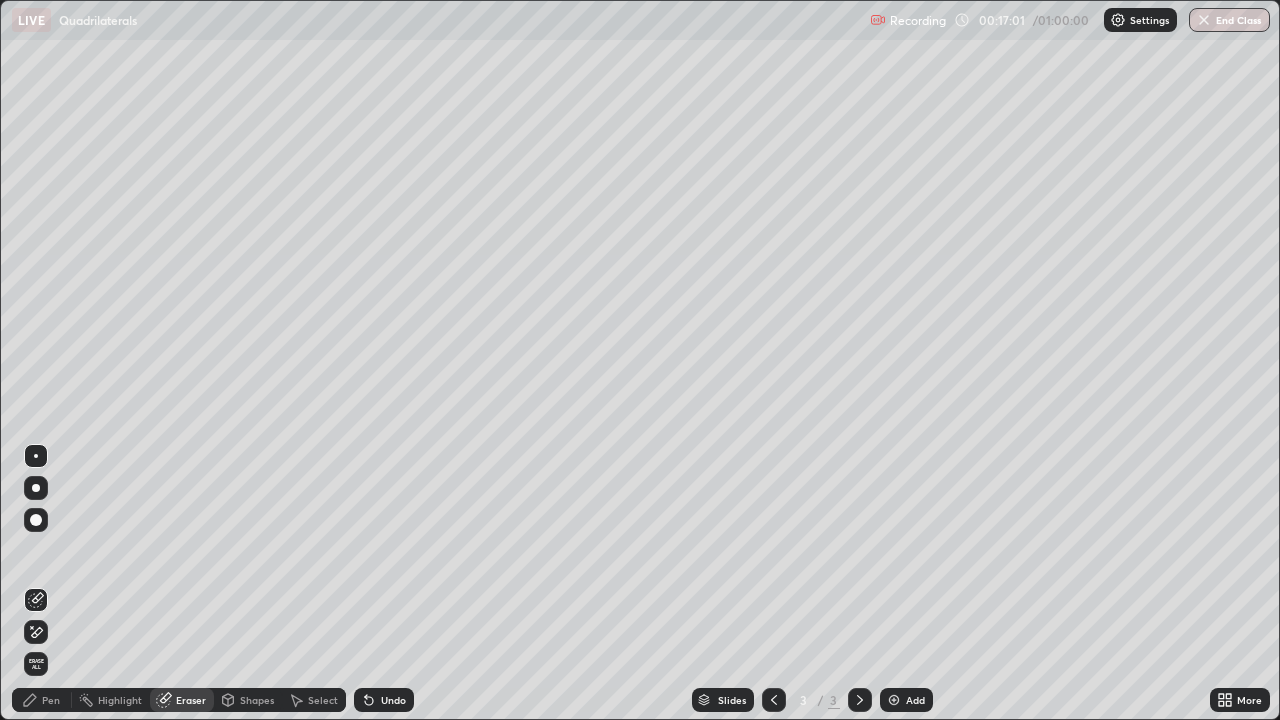 click on "Pen" at bounding box center [51, 700] 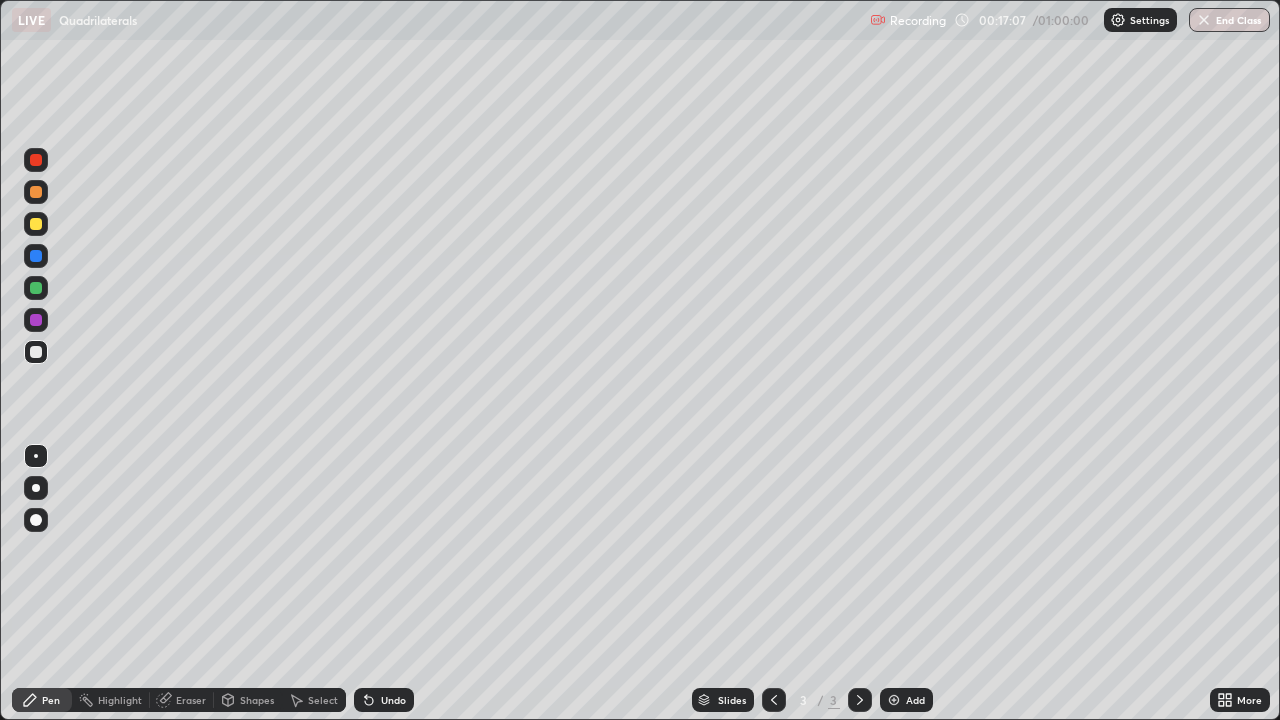 click 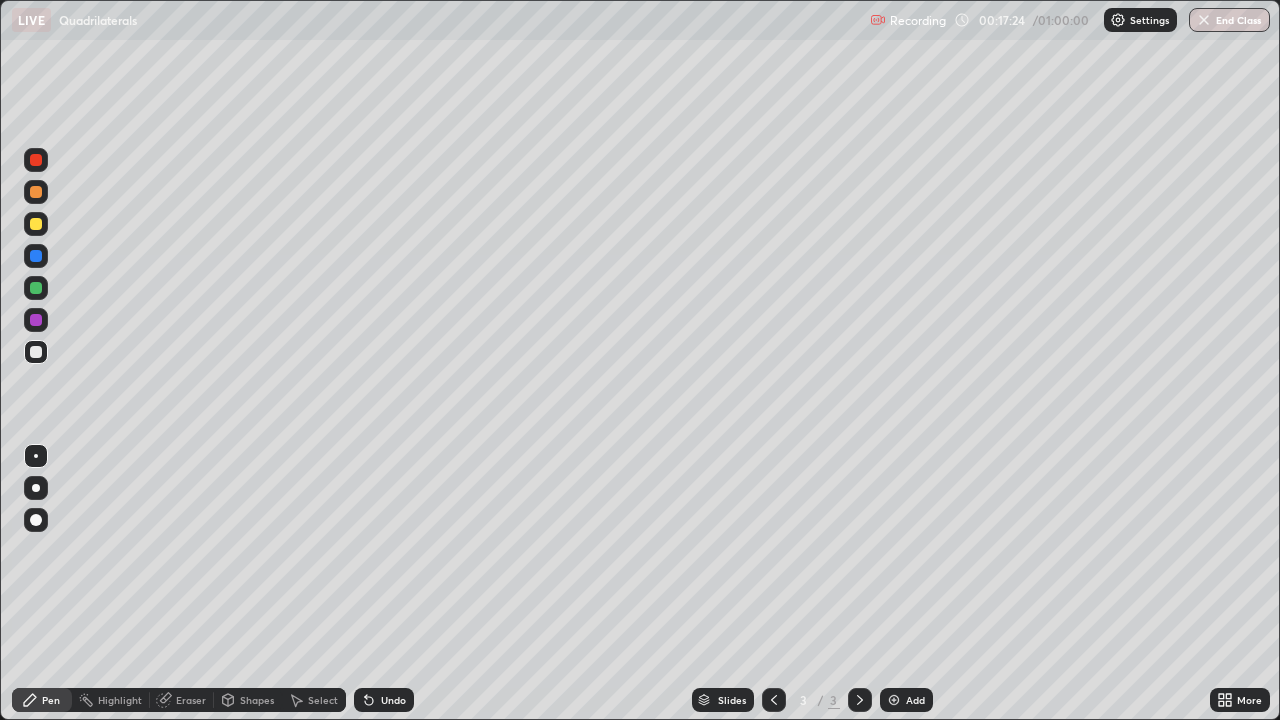 click on "Undo" at bounding box center (393, 700) 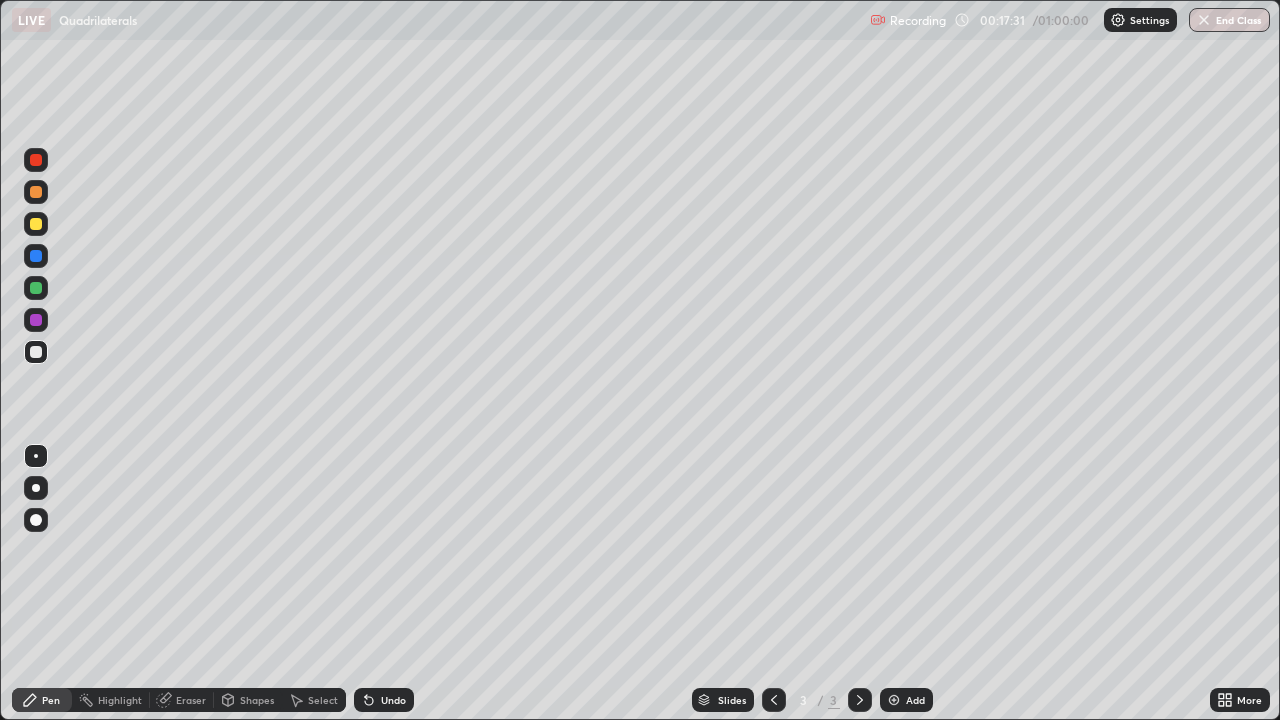 click on "Undo" at bounding box center (393, 700) 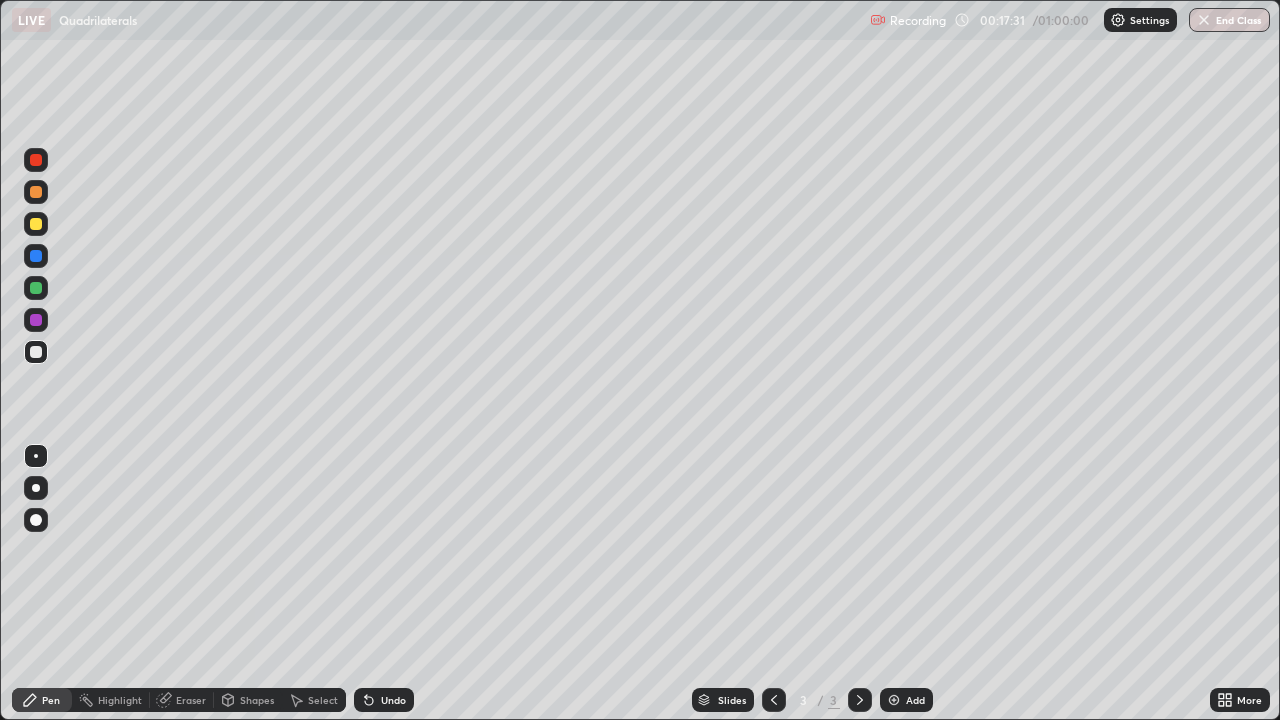 click on "Undo" at bounding box center (393, 700) 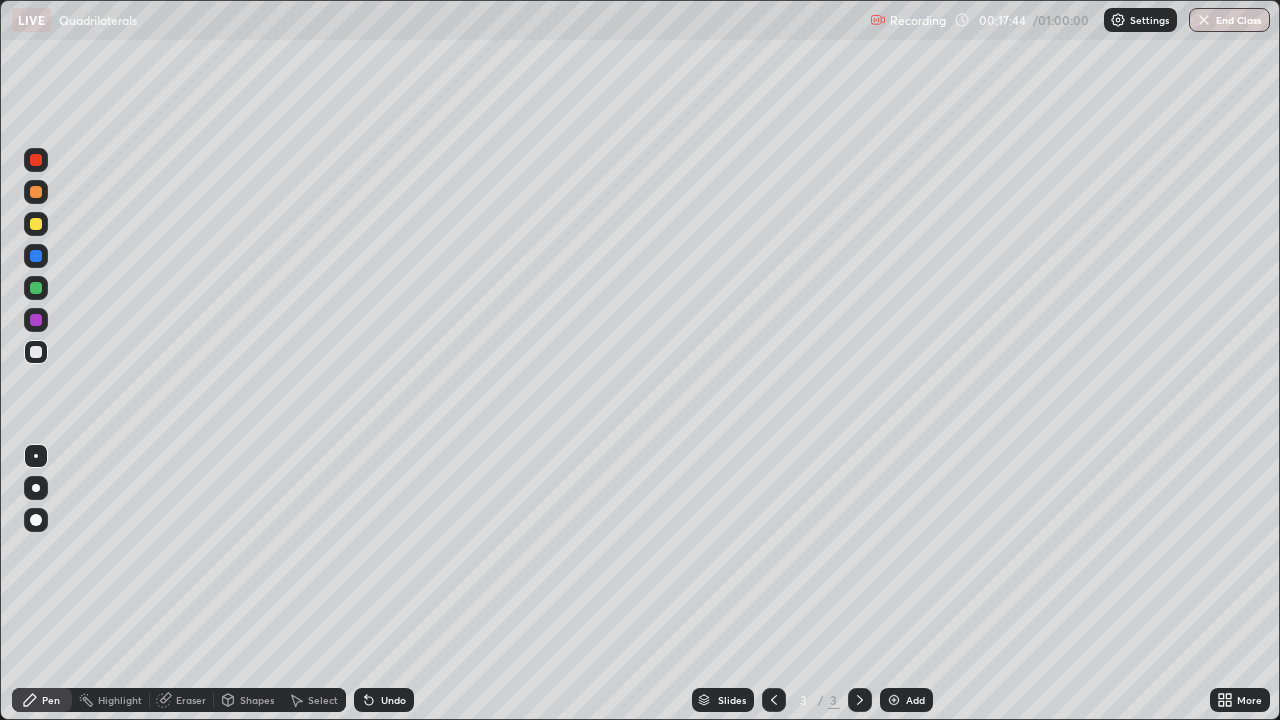 click 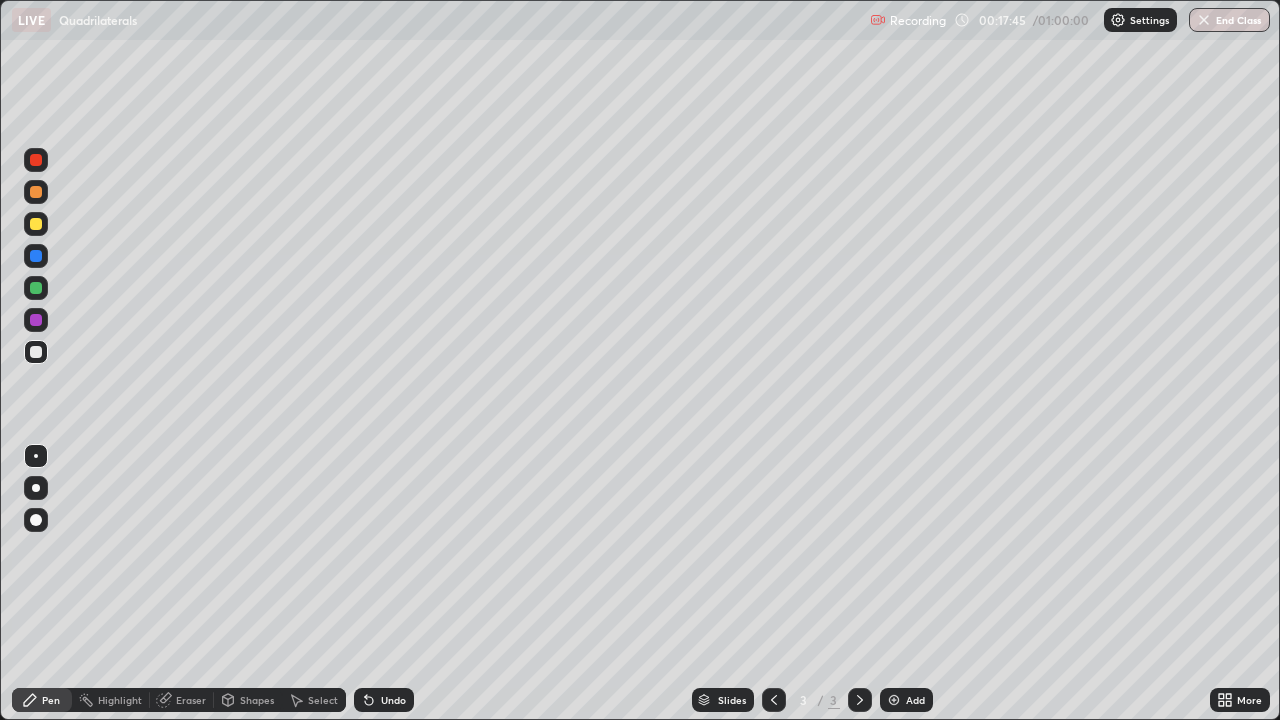 click on "Undo" at bounding box center [384, 700] 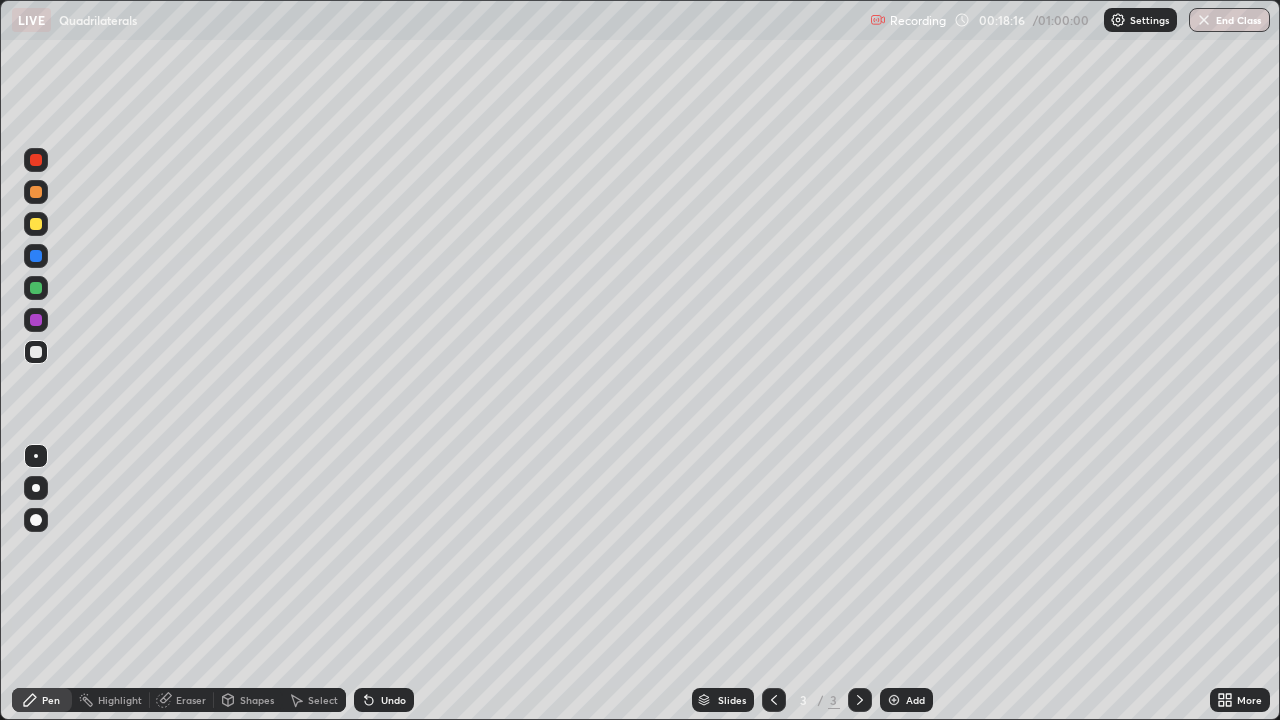 click on "Undo" at bounding box center (393, 700) 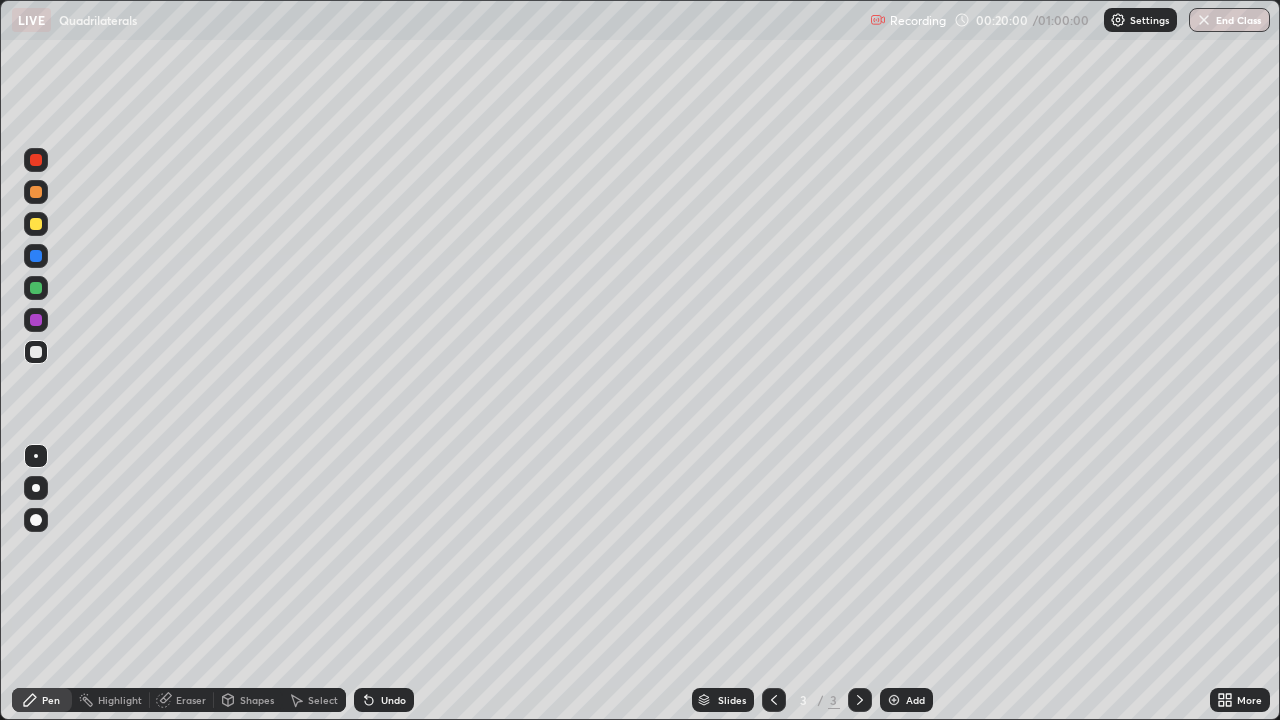 click at bounding box center [894, 700] 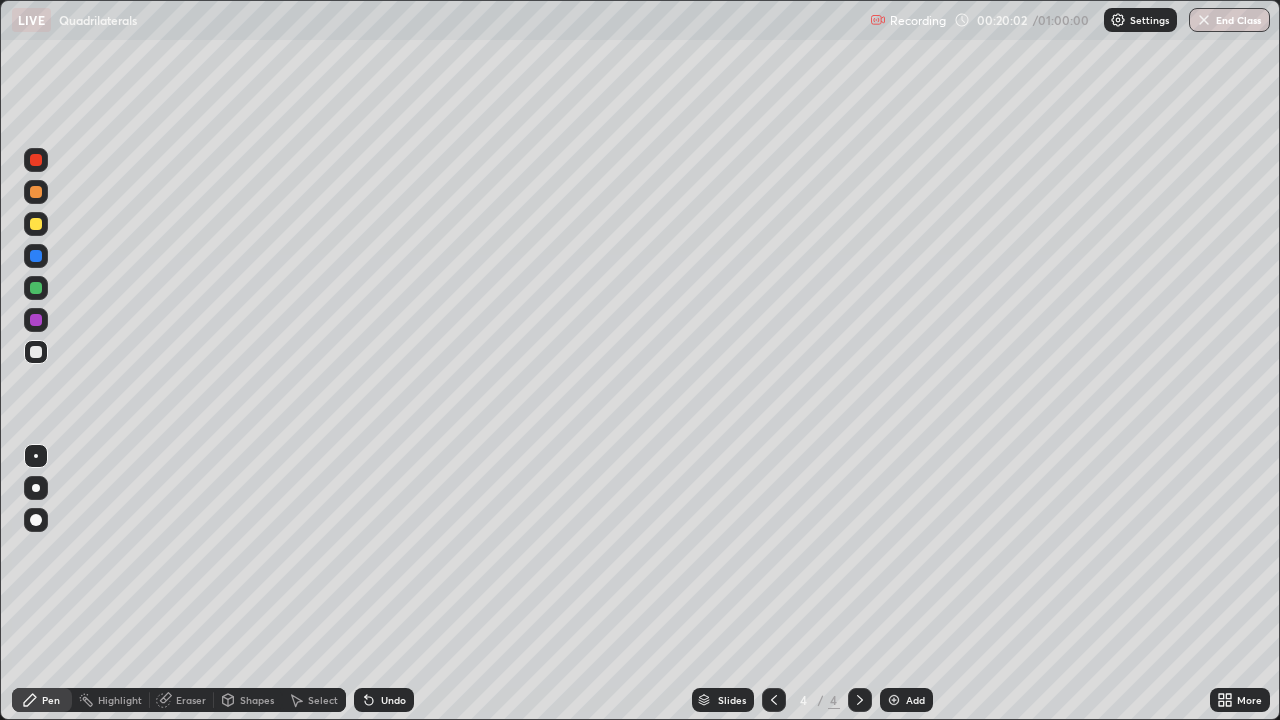 click at bounding box center (36, 224) 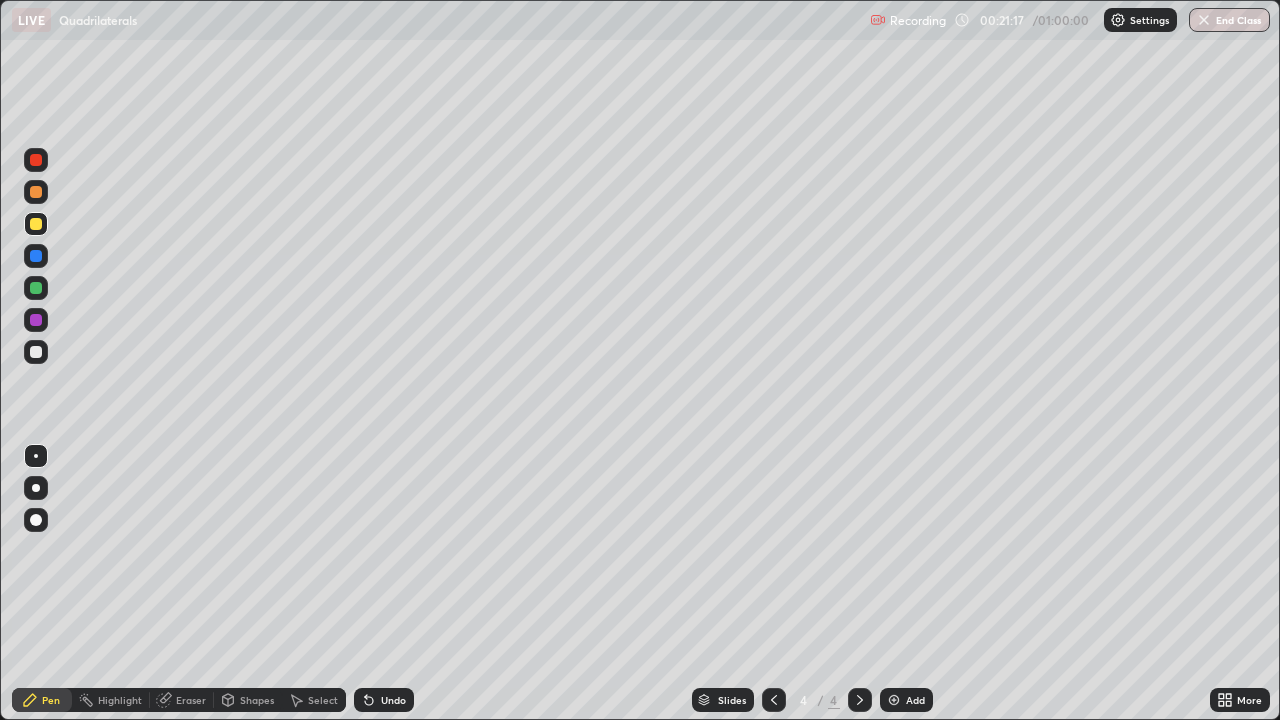 click on "Undo" at bounding box center [393, 700] 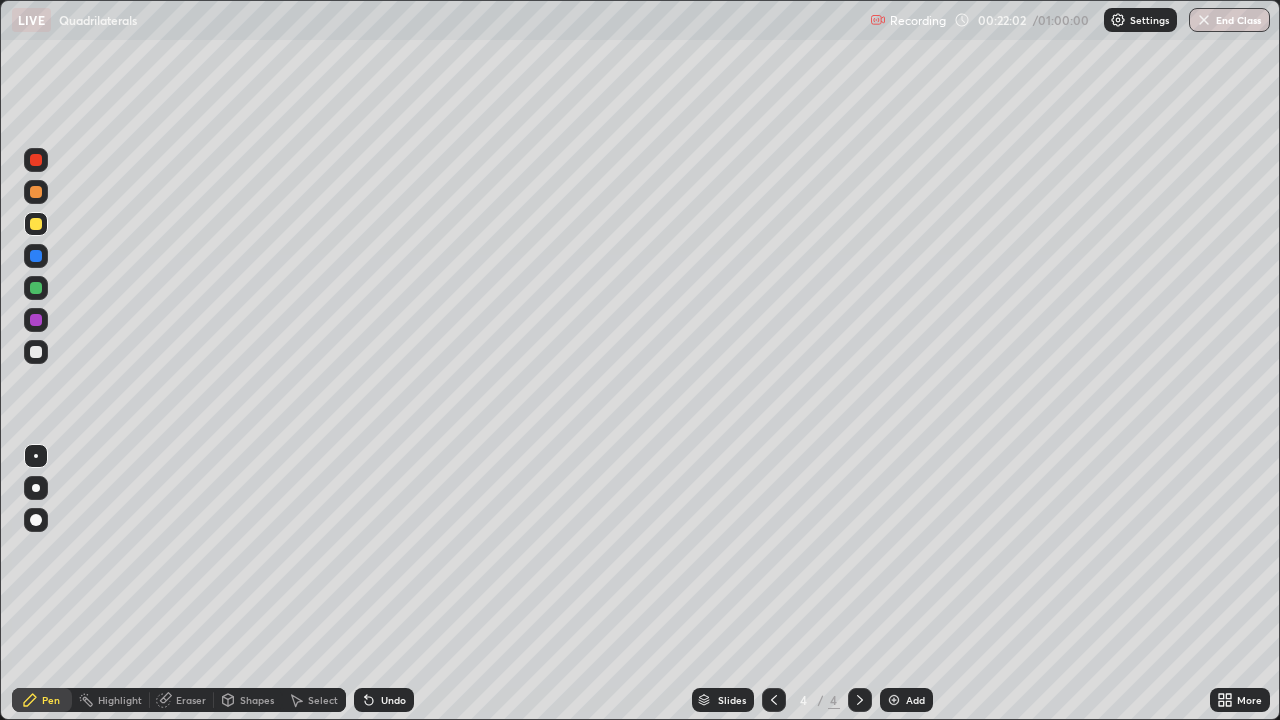 click on "Eraser" at bounding box center (191, 700) 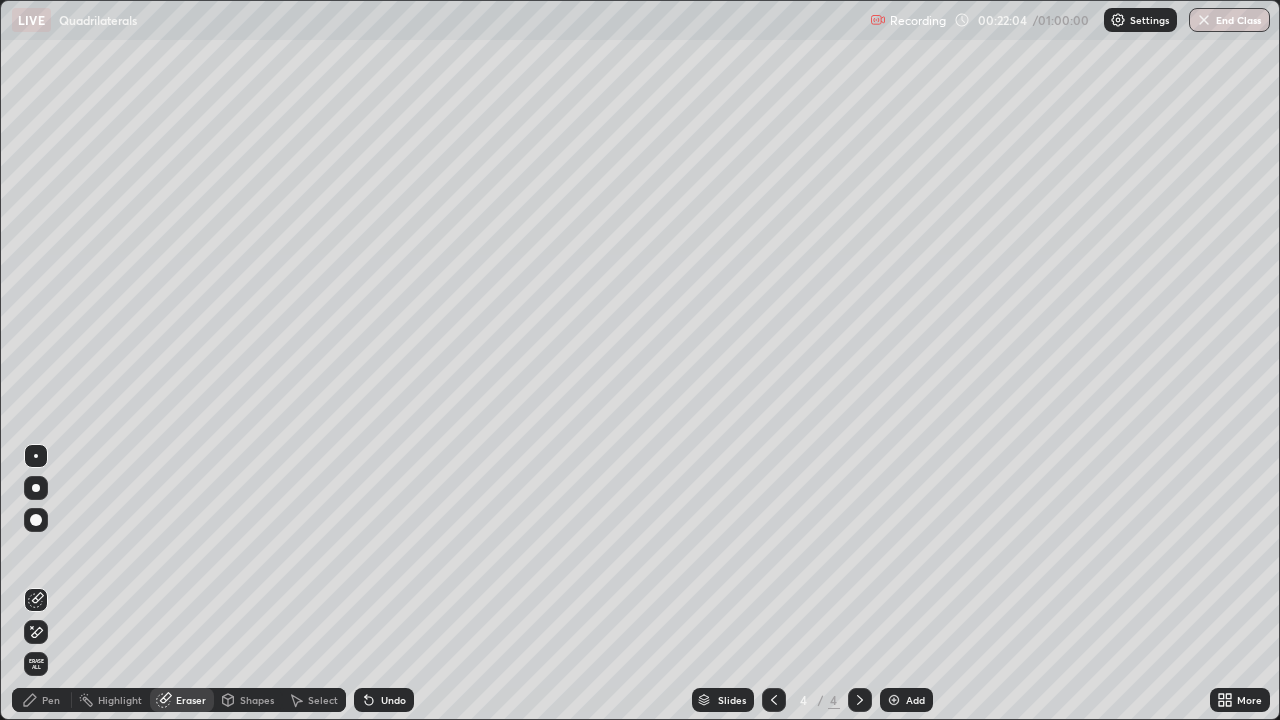 click on "Select" at bounding box center [323, 700] 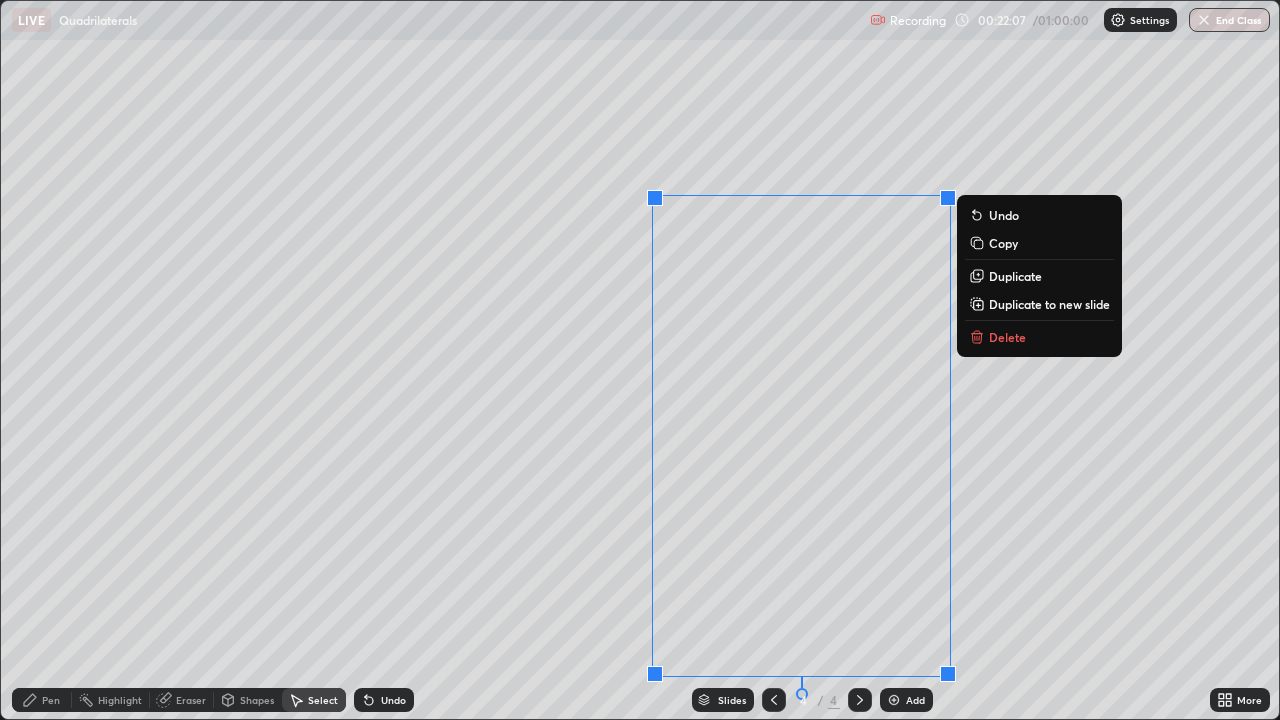 click on "Delete" at bounding box center [1007, 337] 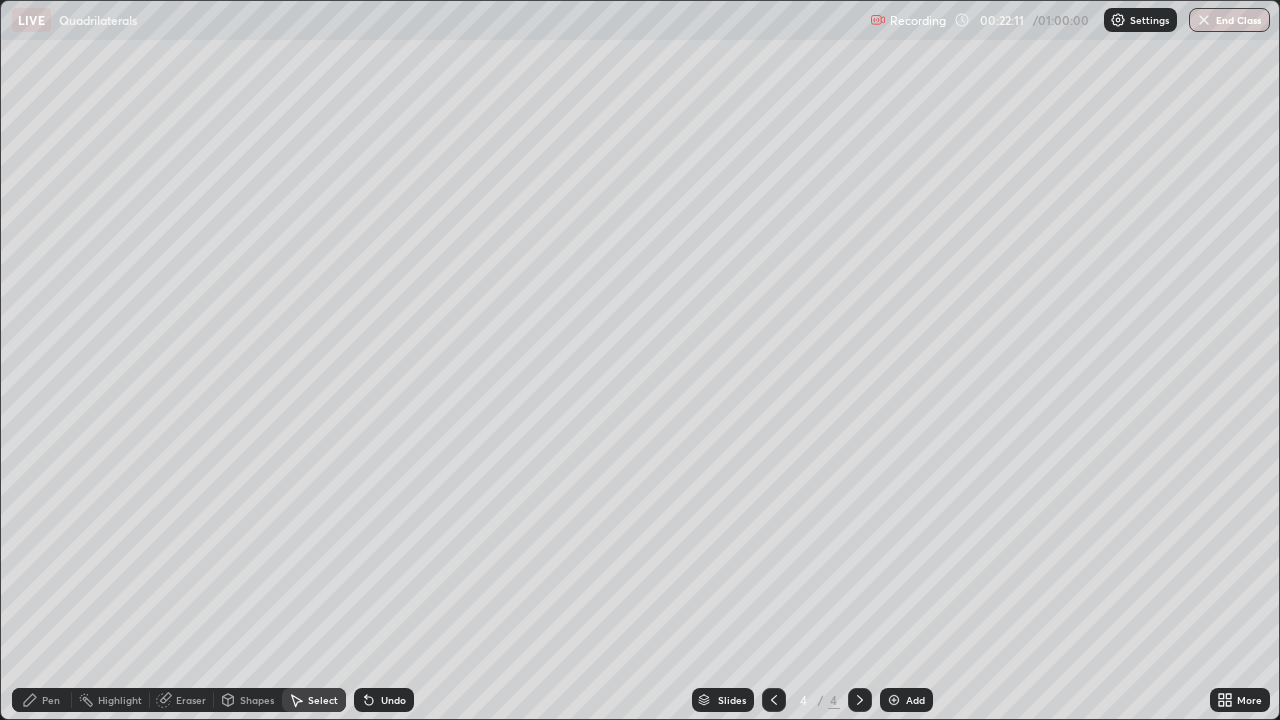 click on "Pen" at bounding box center (51, 700) 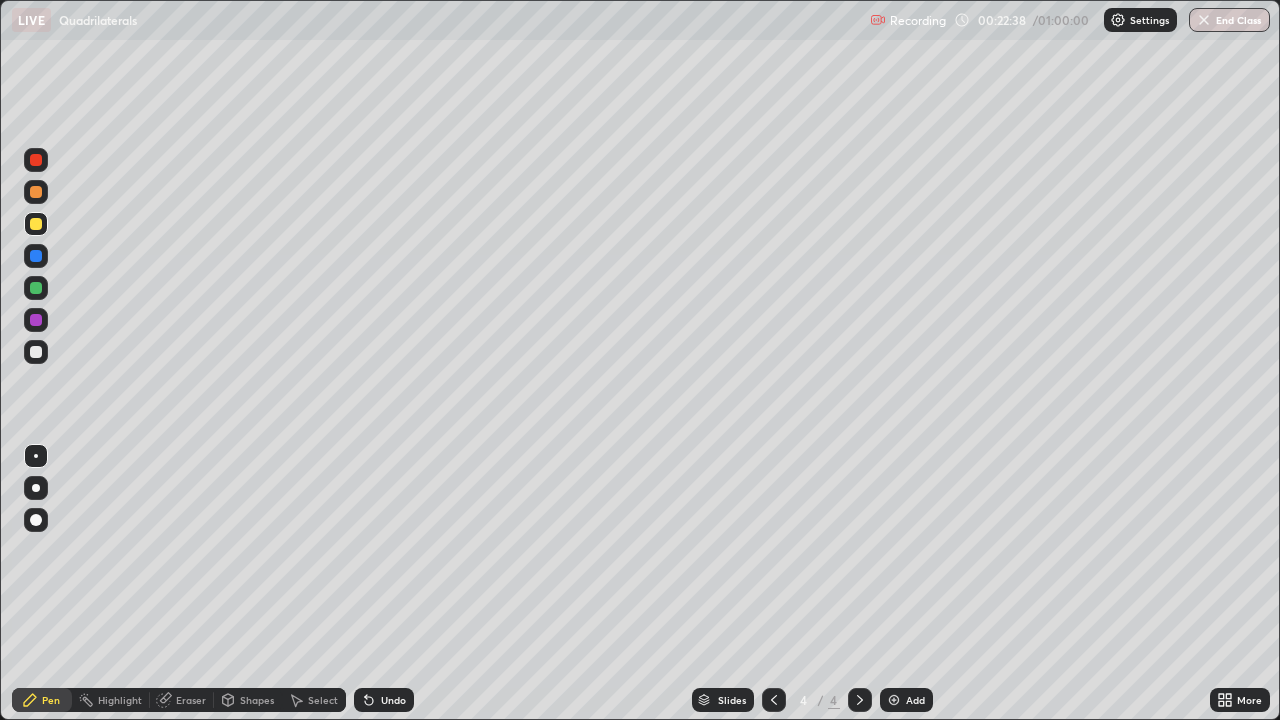 click at bounding box center [36, 352] 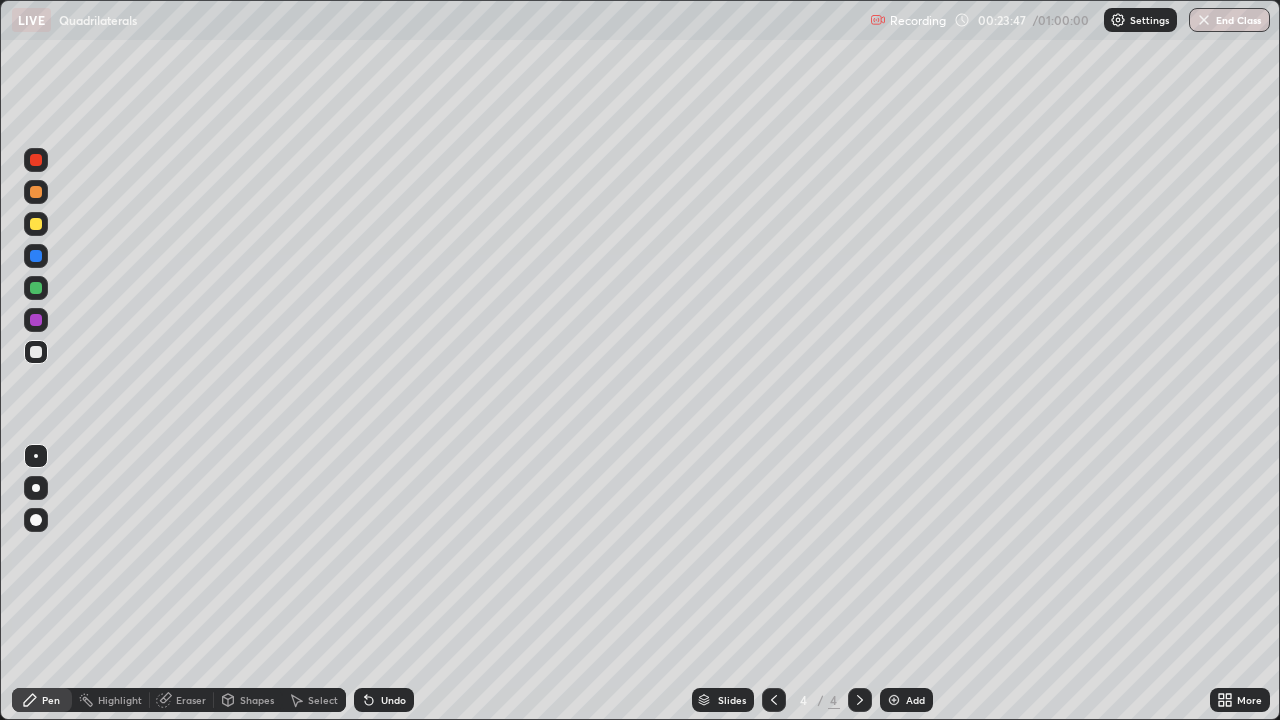 click on "Shapes" at bounding box center (257, 700) 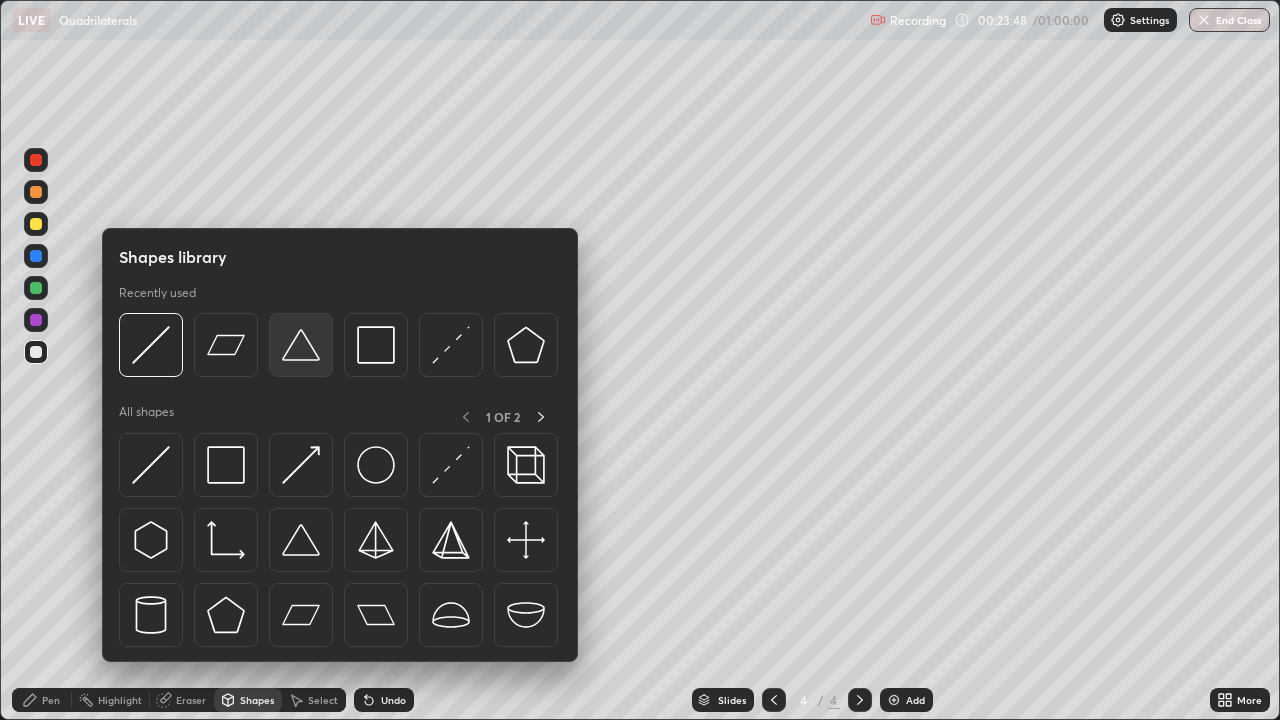 click at bounding box center [301, 345] 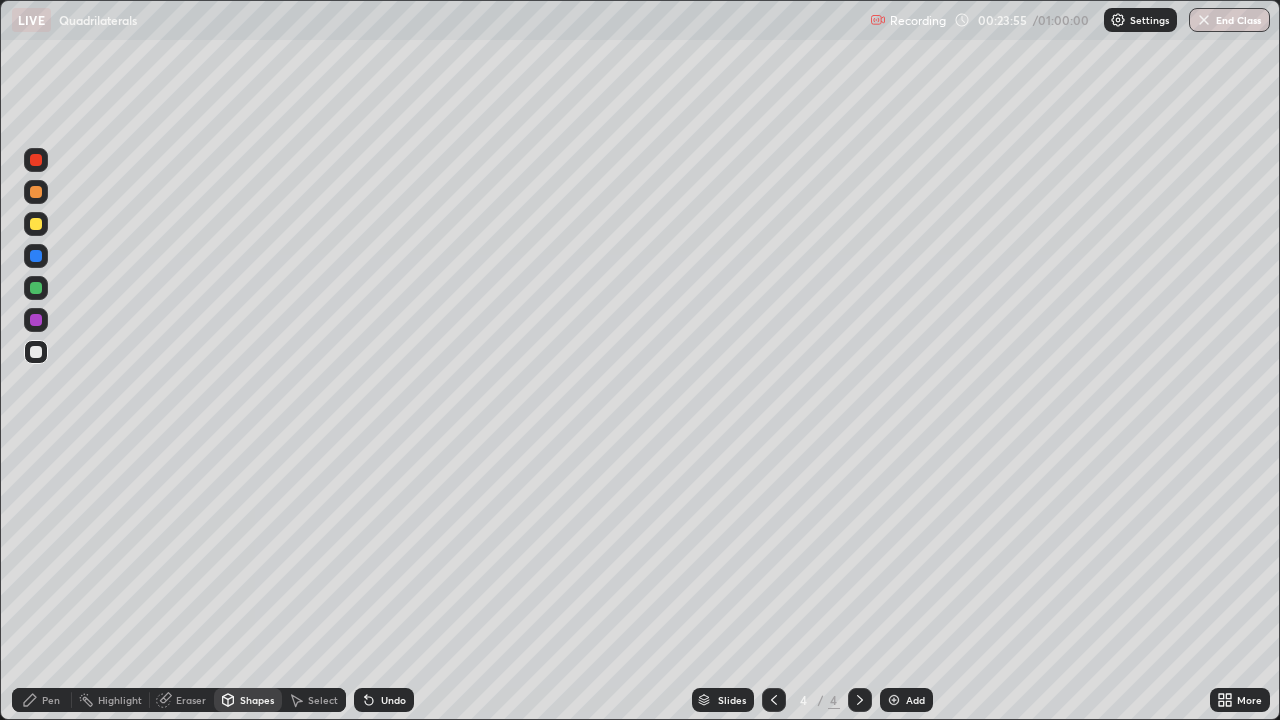 click on "Pen" at bounding box center [51, 700] 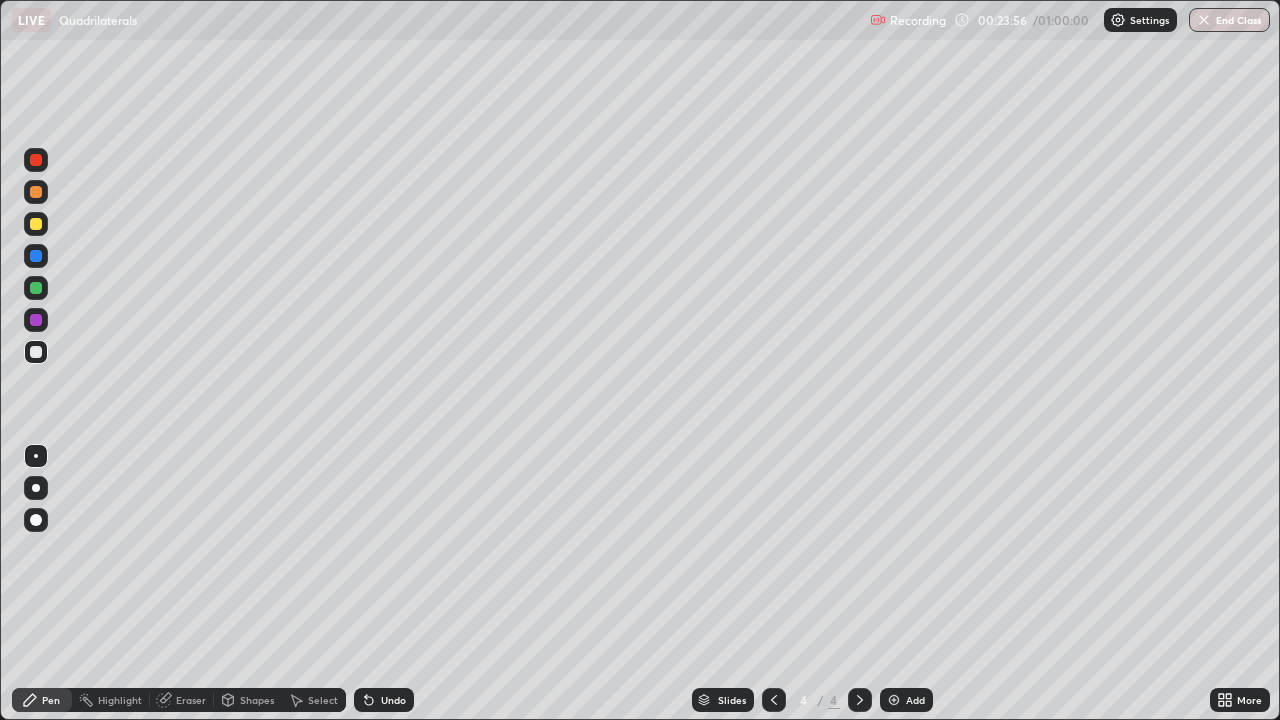 click at bounding box center (36, 224) 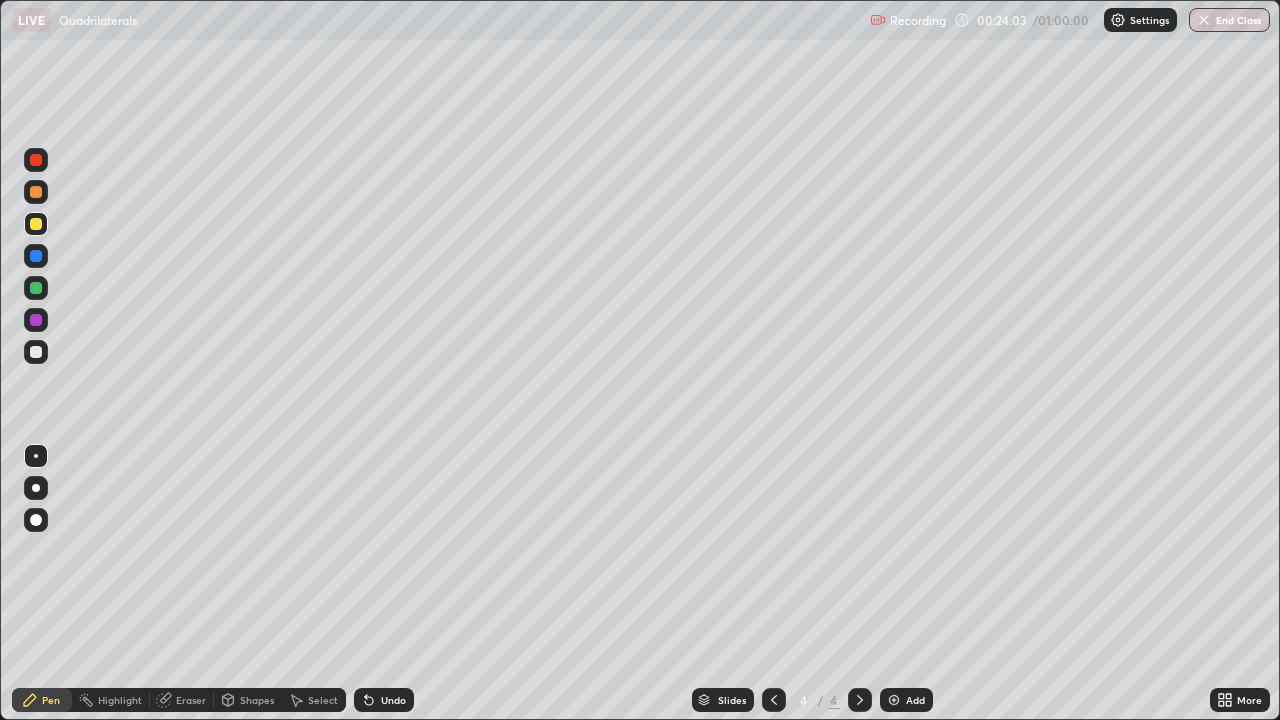click on "Shapes" at bounding box center (248, 700) 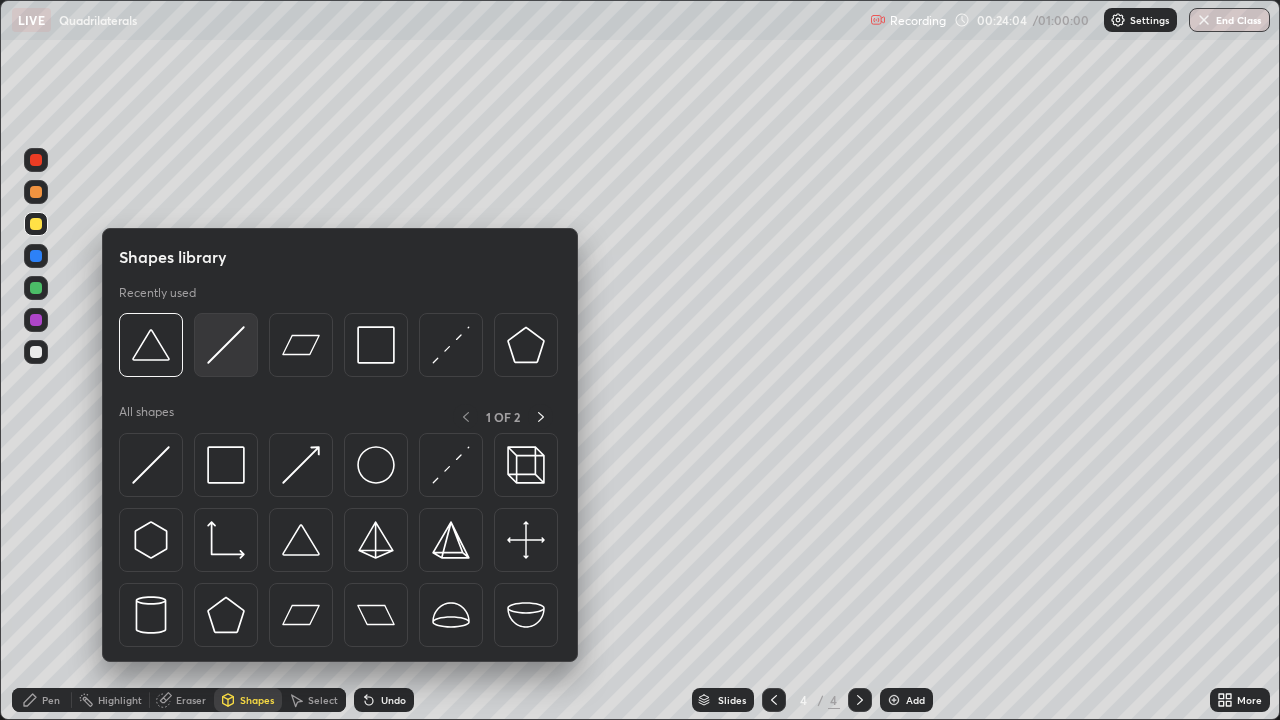 click at bounding box center (226, 345) 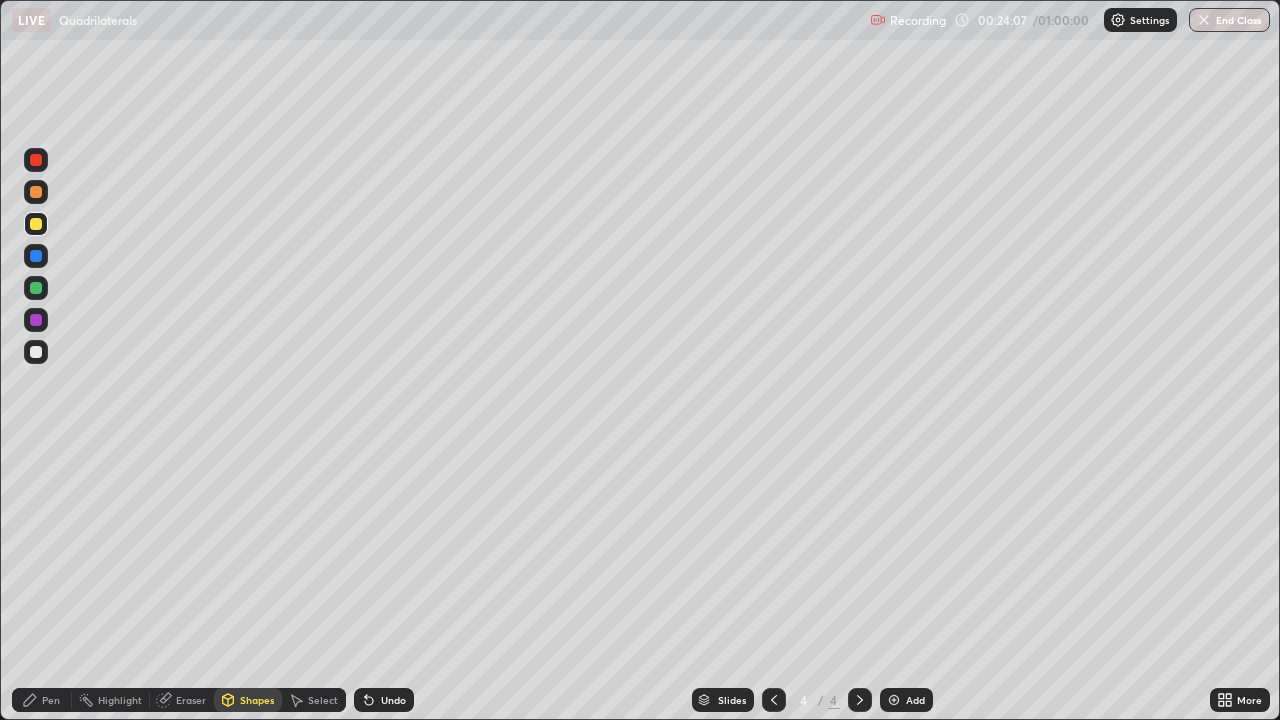 click 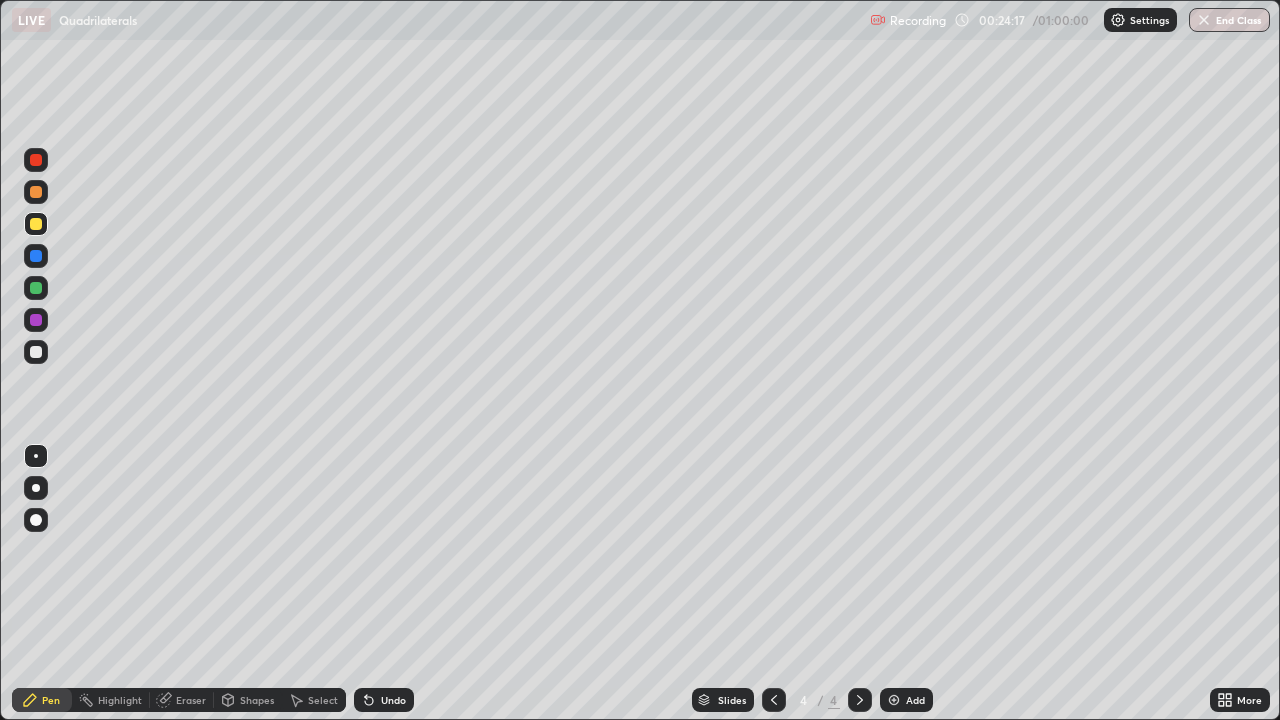 click at bounding box center [36, 352] 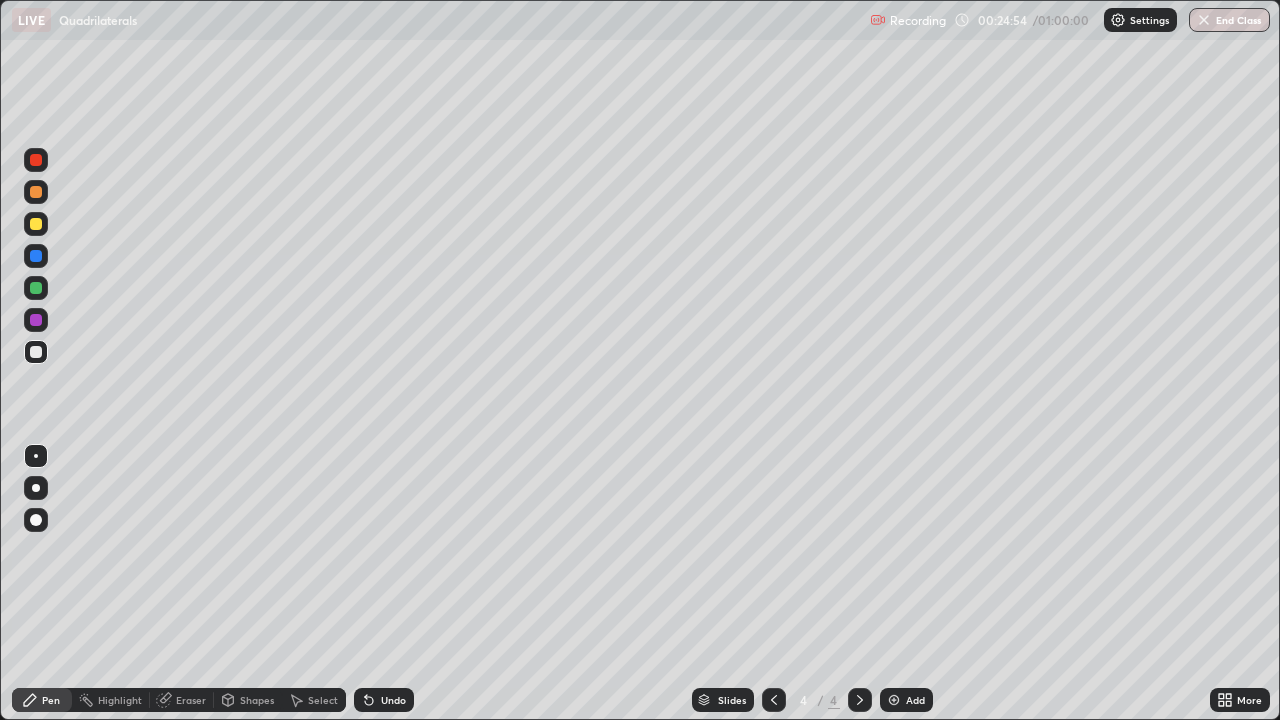 click at bounding box center [36, 224] 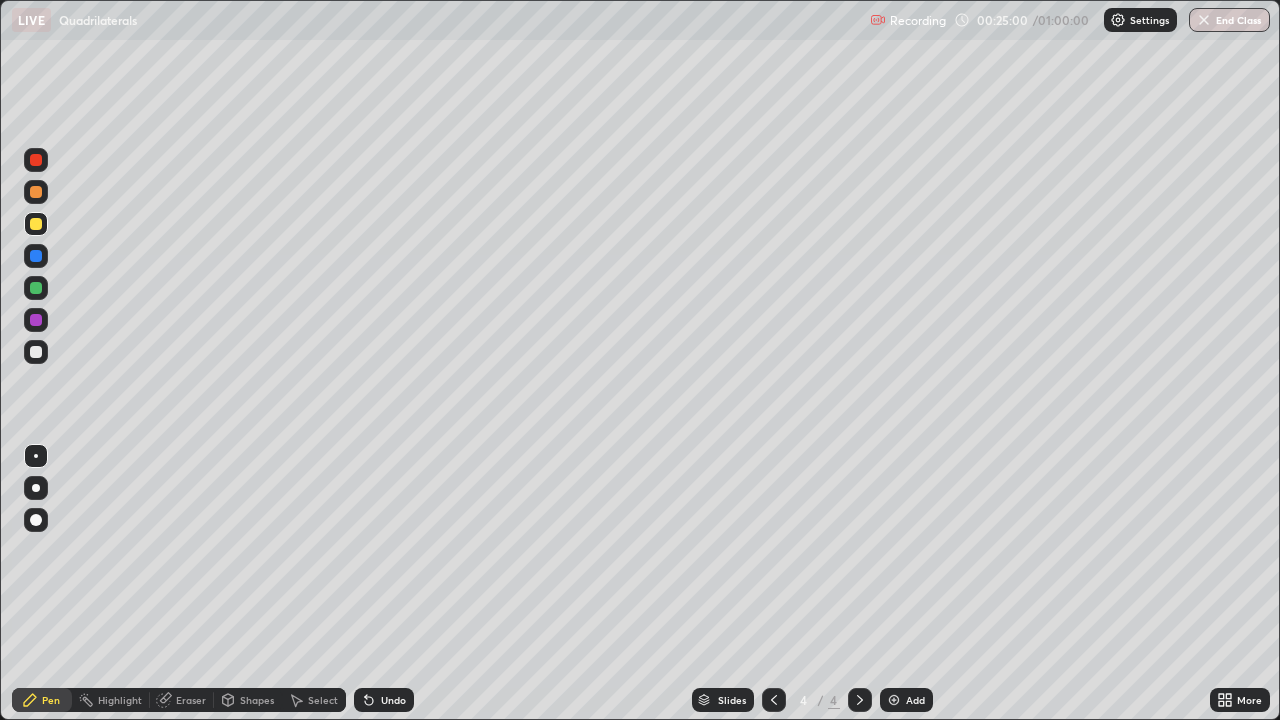 click at bounding box center (36, 352) 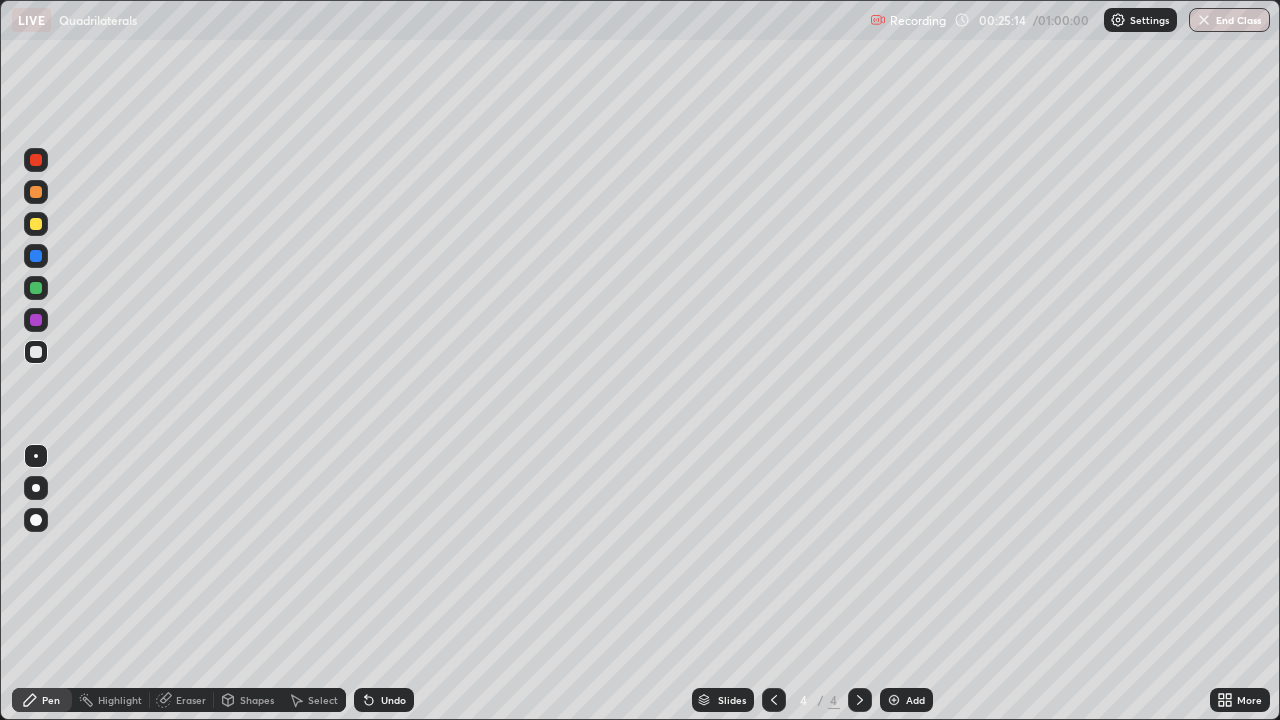 click at bounding box center [36, 224] 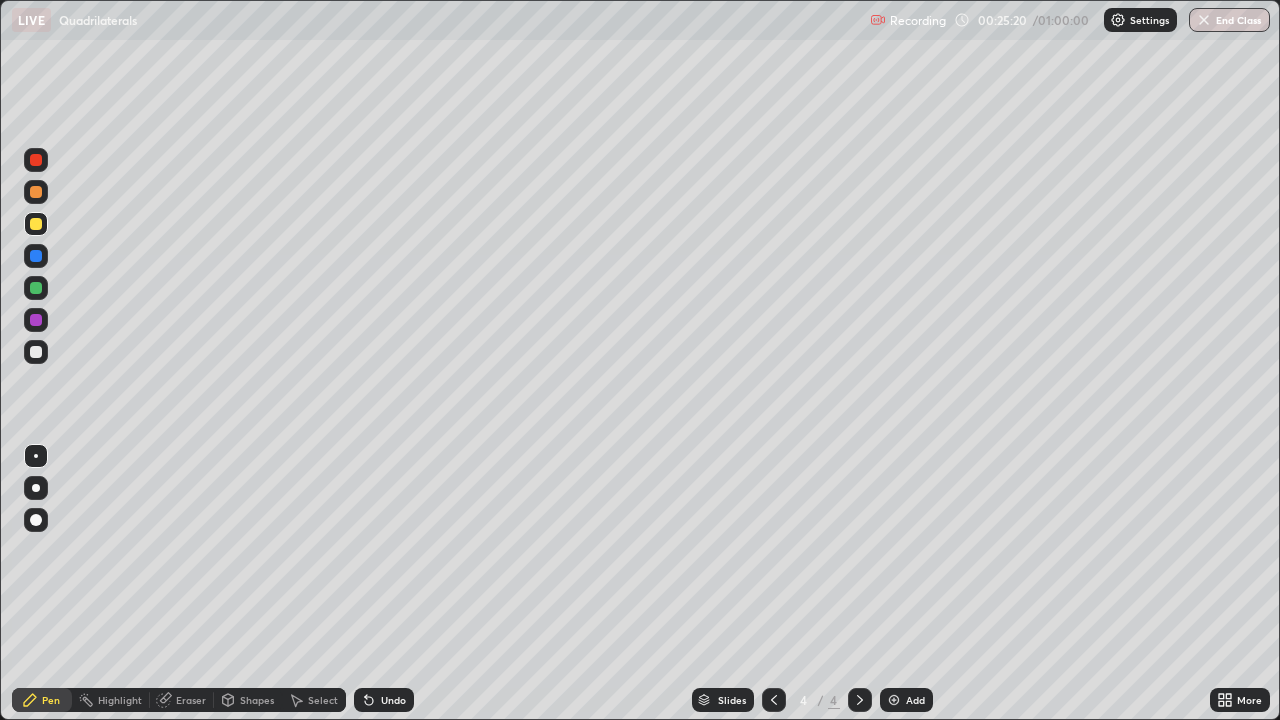click on "Undo" at bounding box center [393, 700] 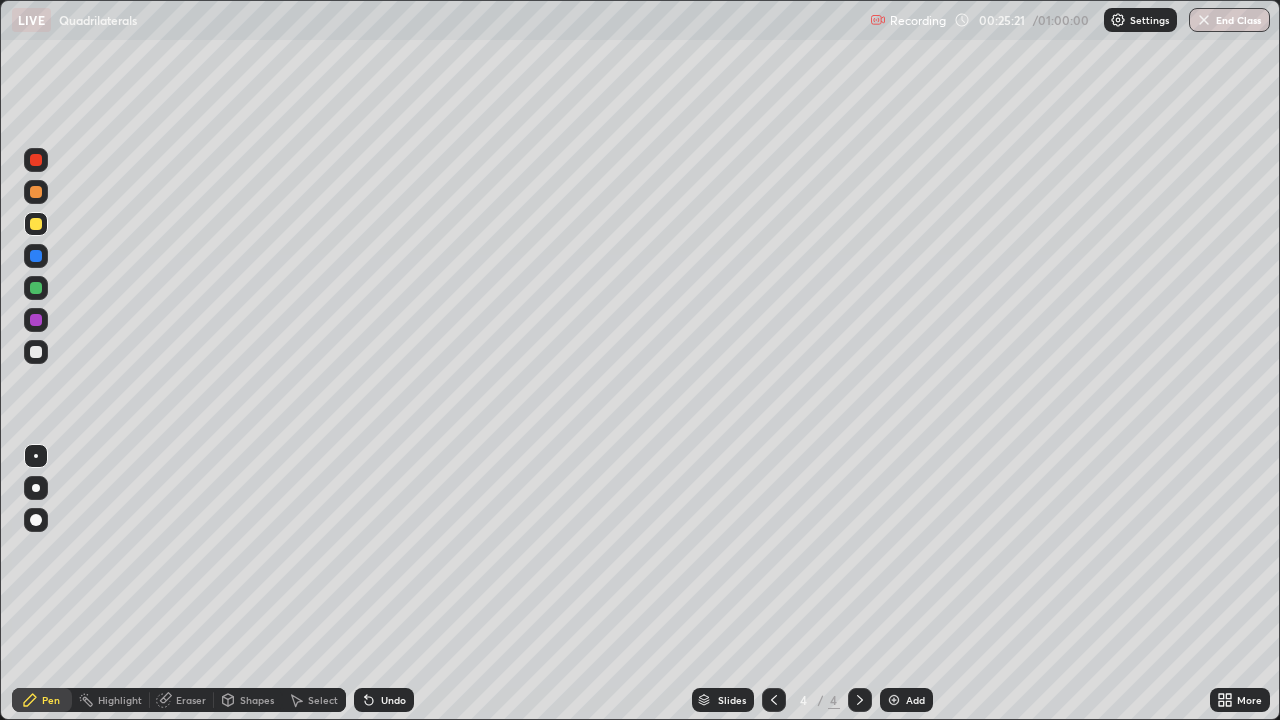 click 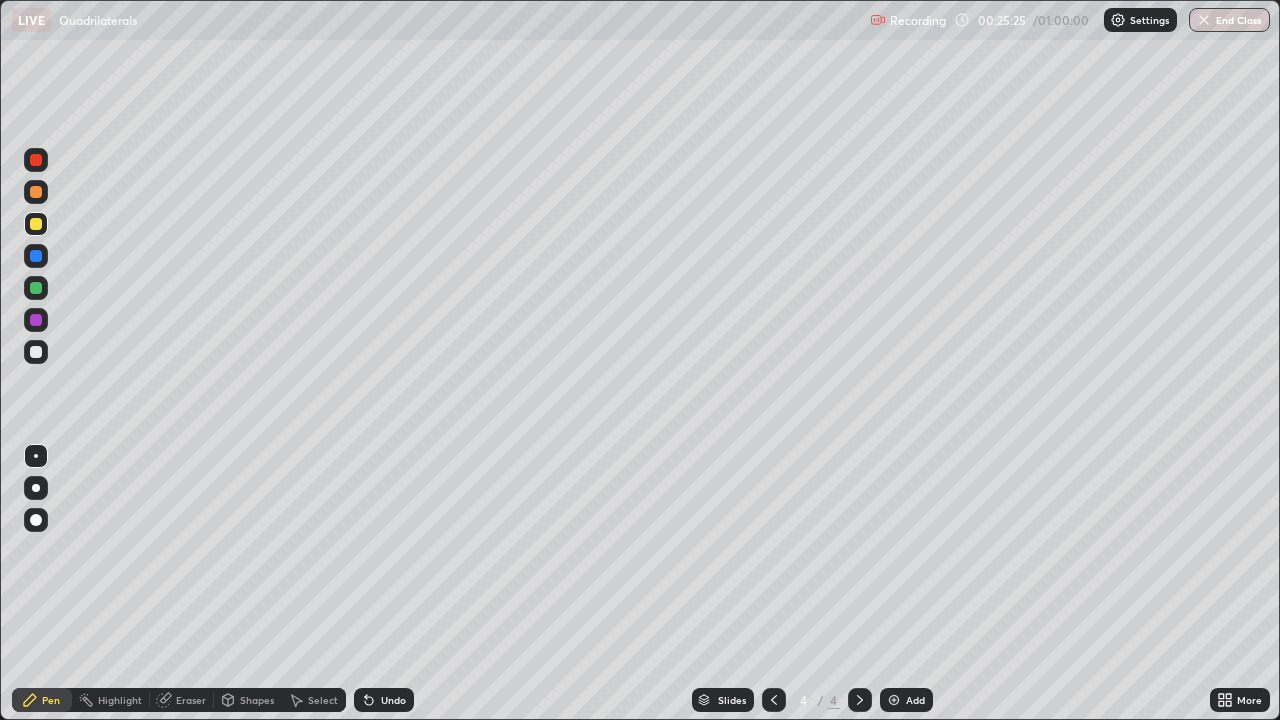 click at bounding box center [36, 352] 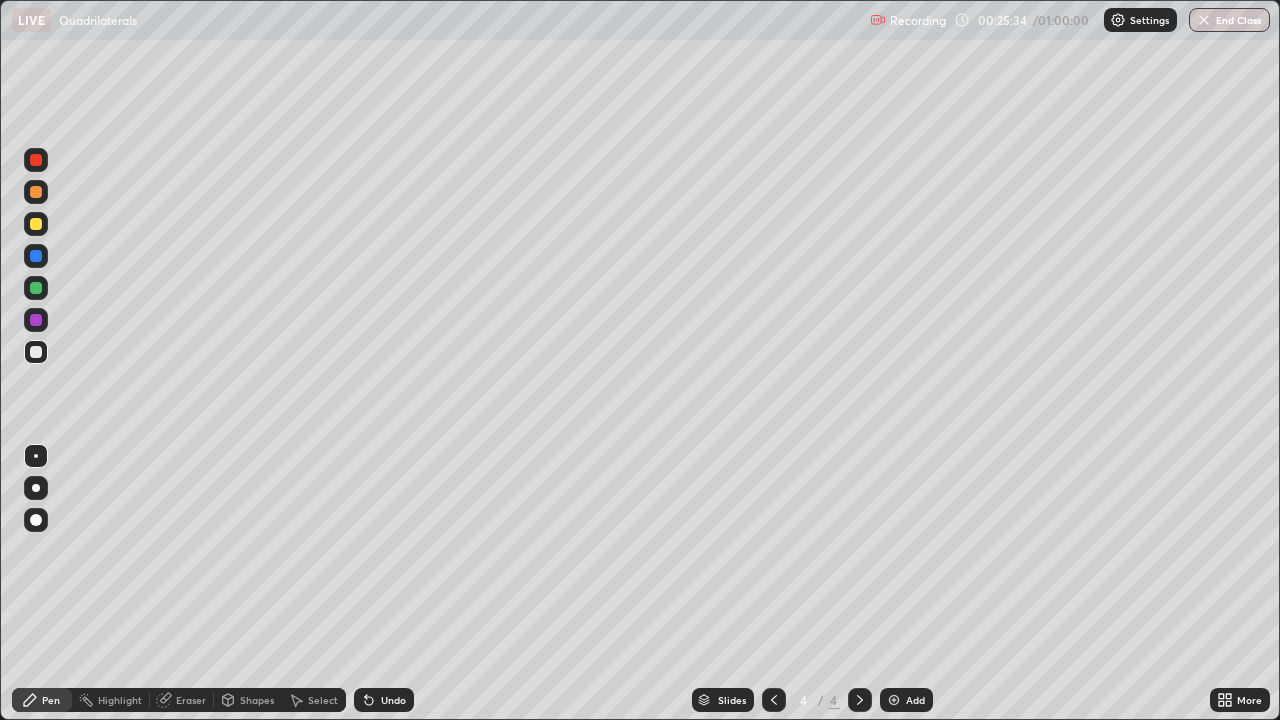 click on "Shapes" at bounding box center [257, 700] 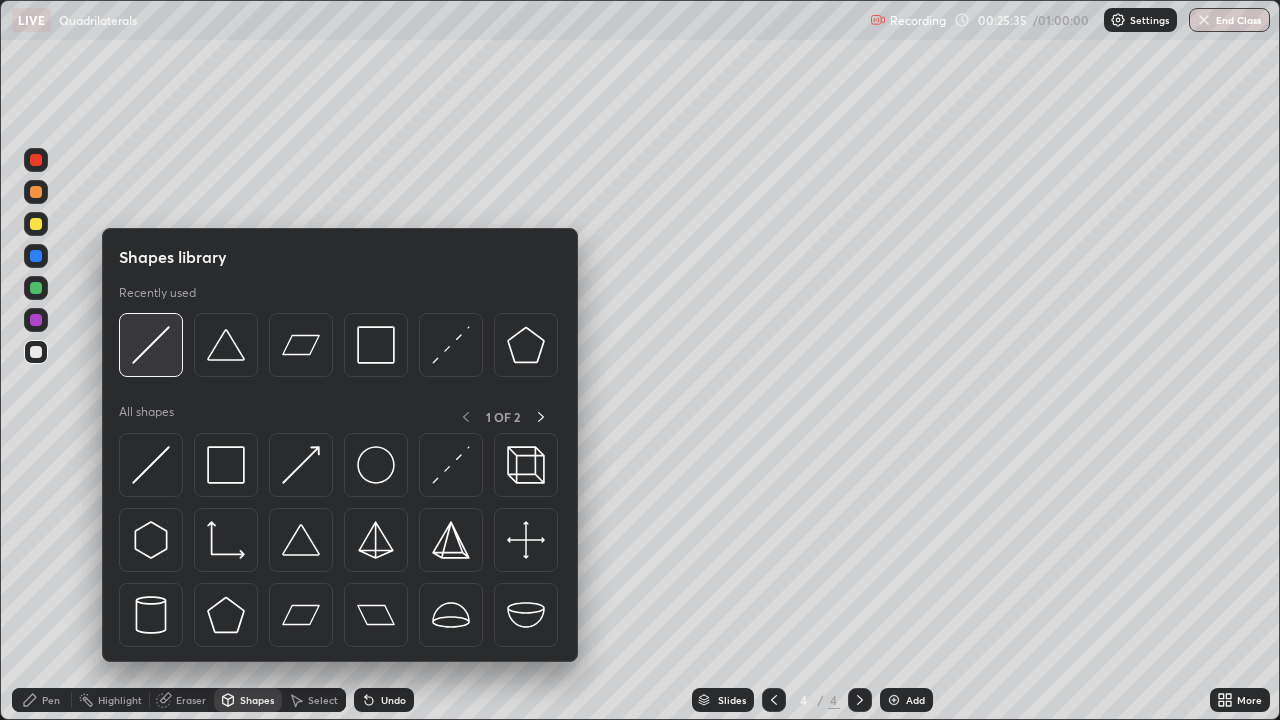 click at bounding box center [151, 345] 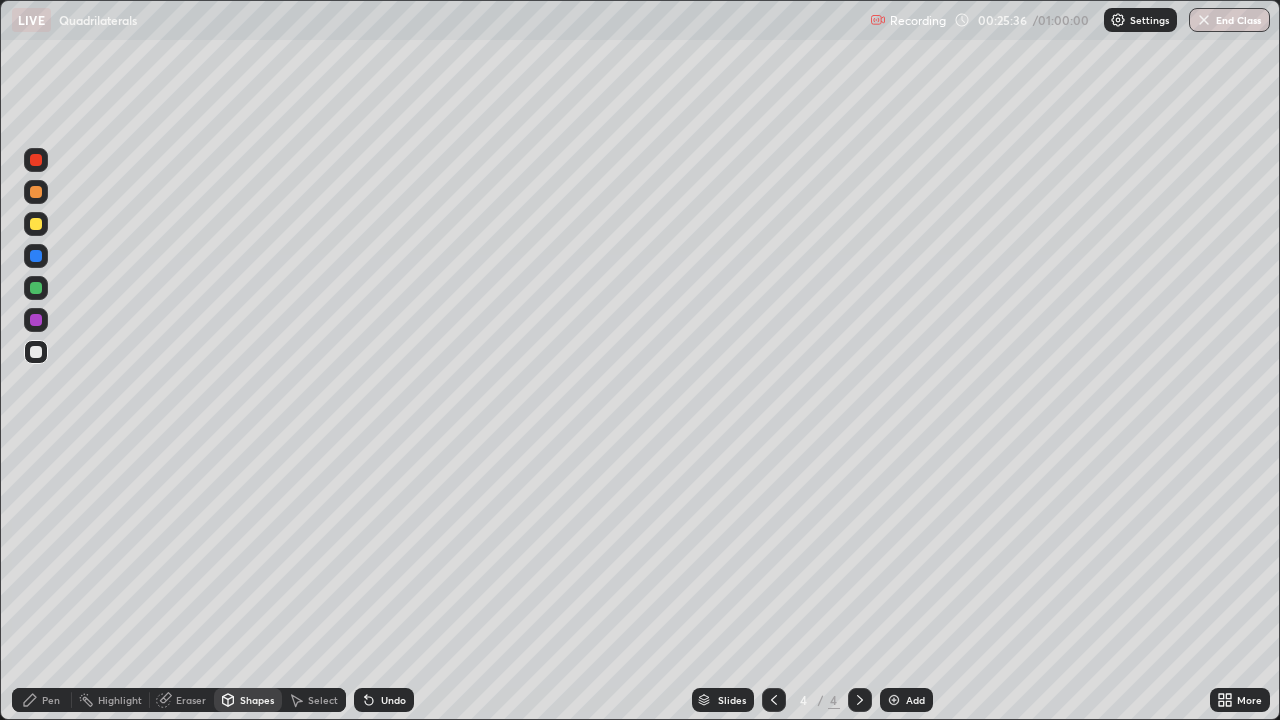 click on "Shapes" at bounding box center [257, 700] 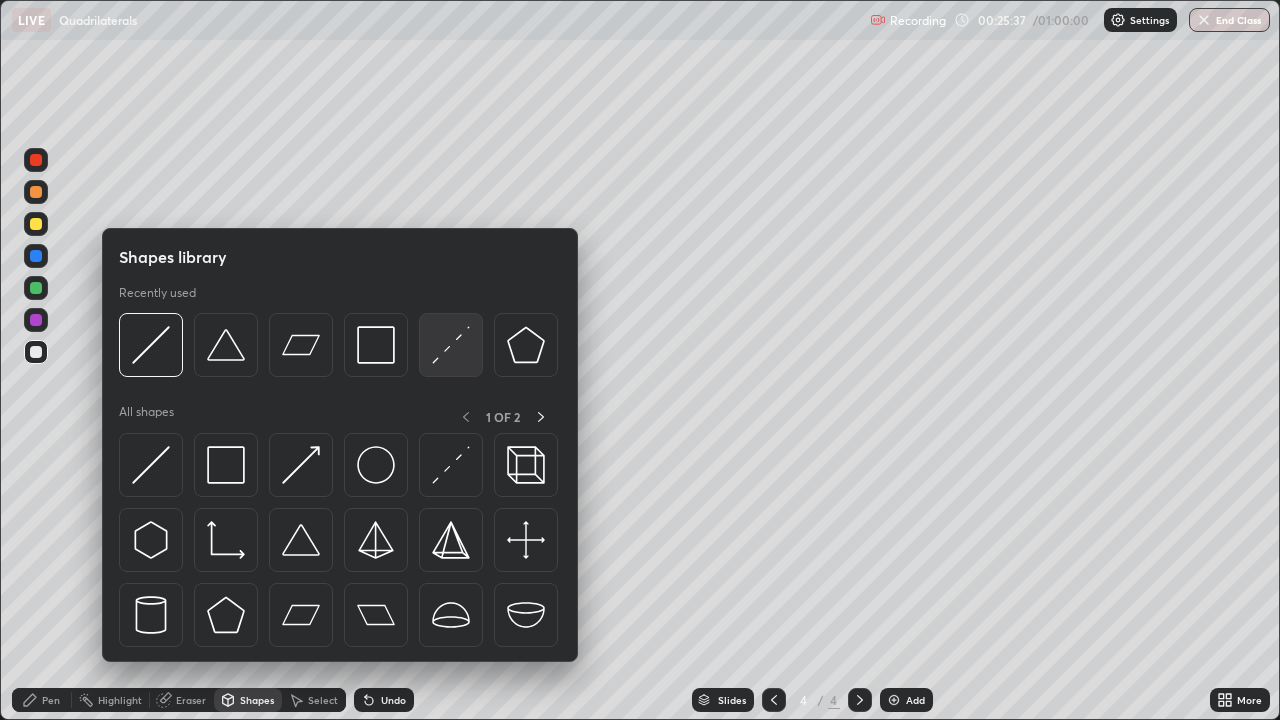 click at bounding box center (451, 345) 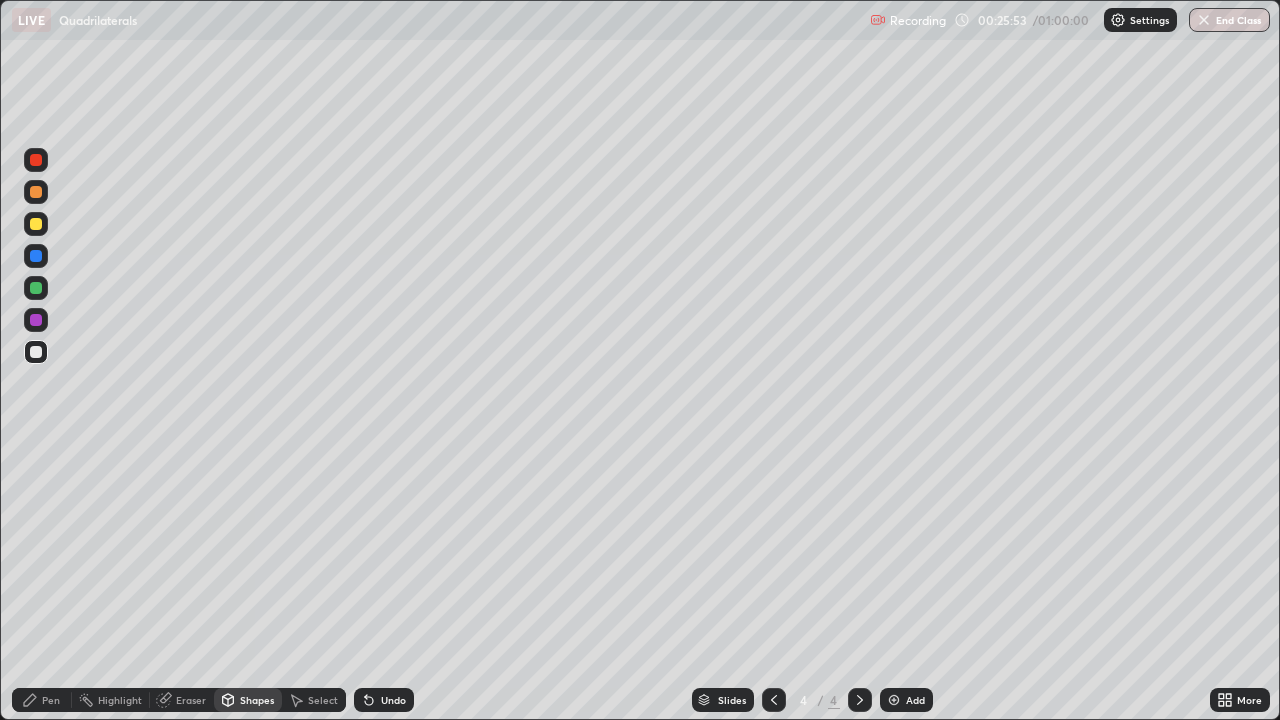 click on "Pen" at bounding box center [51, 700] 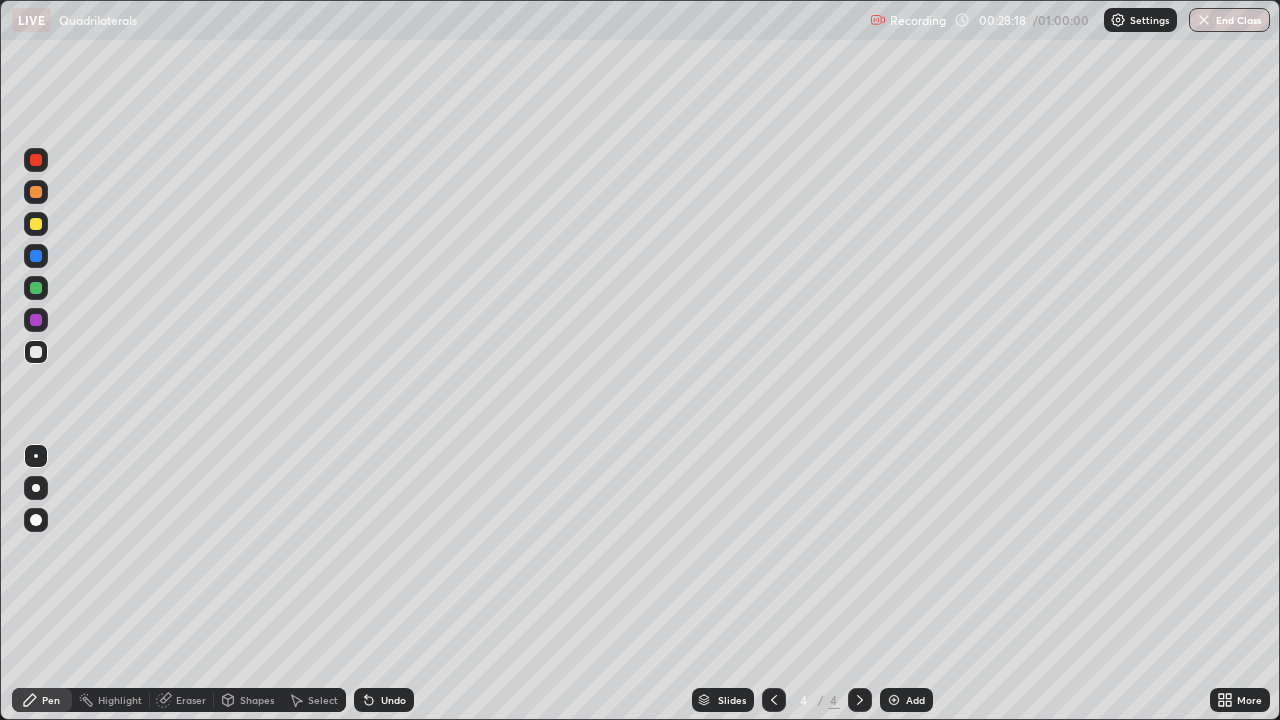 click on "Undo" at bounding box center (393, 700) 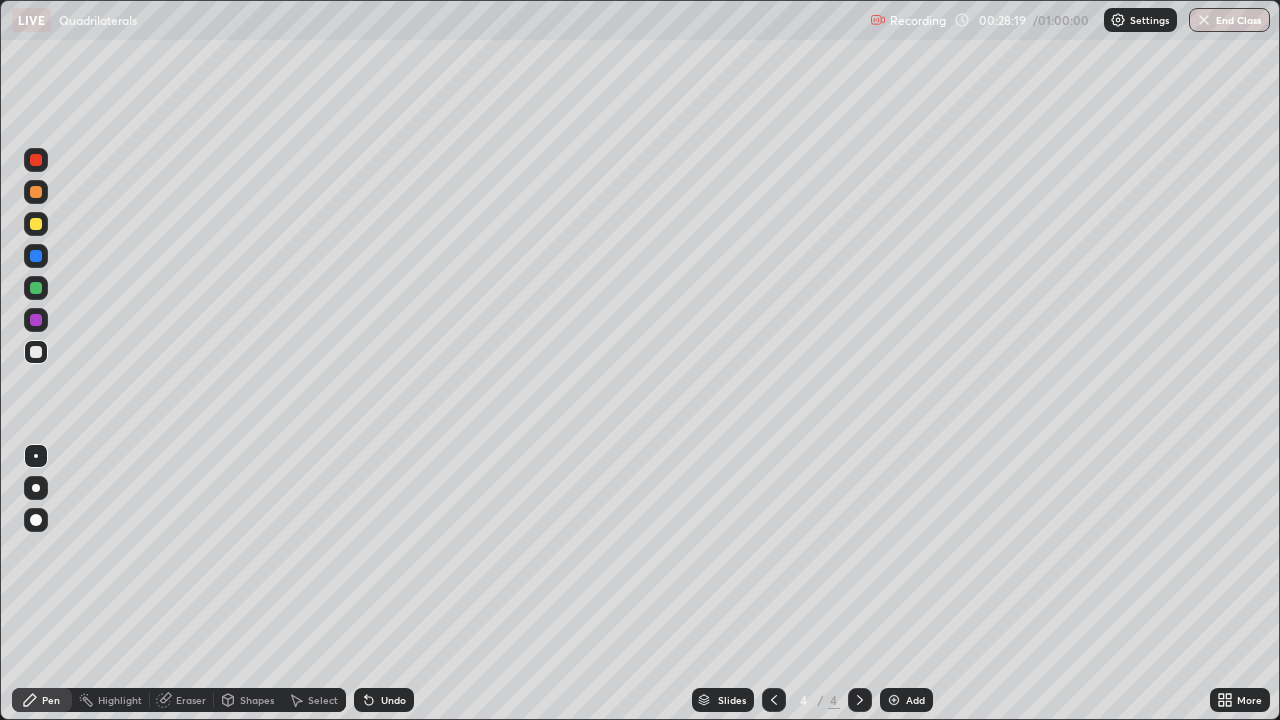 click on "Undo" at bounding box center [384, 700] 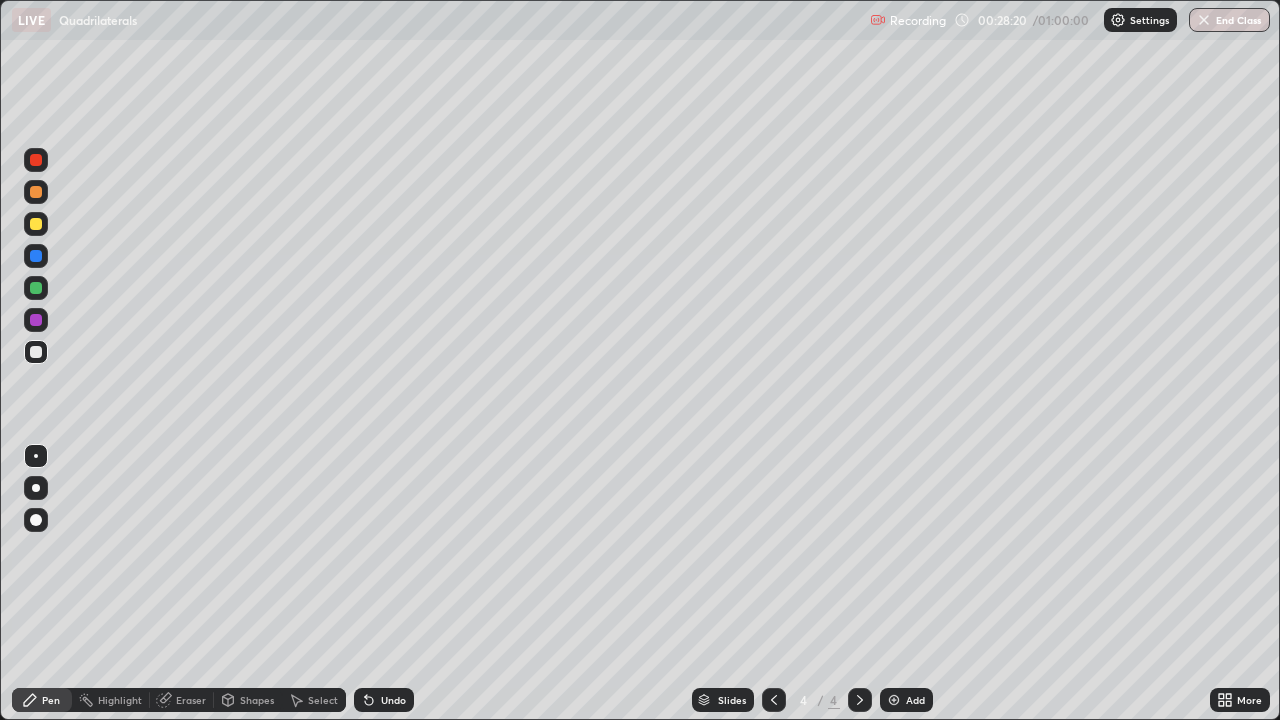 click on "Undo" at bounding box center [384, 700] 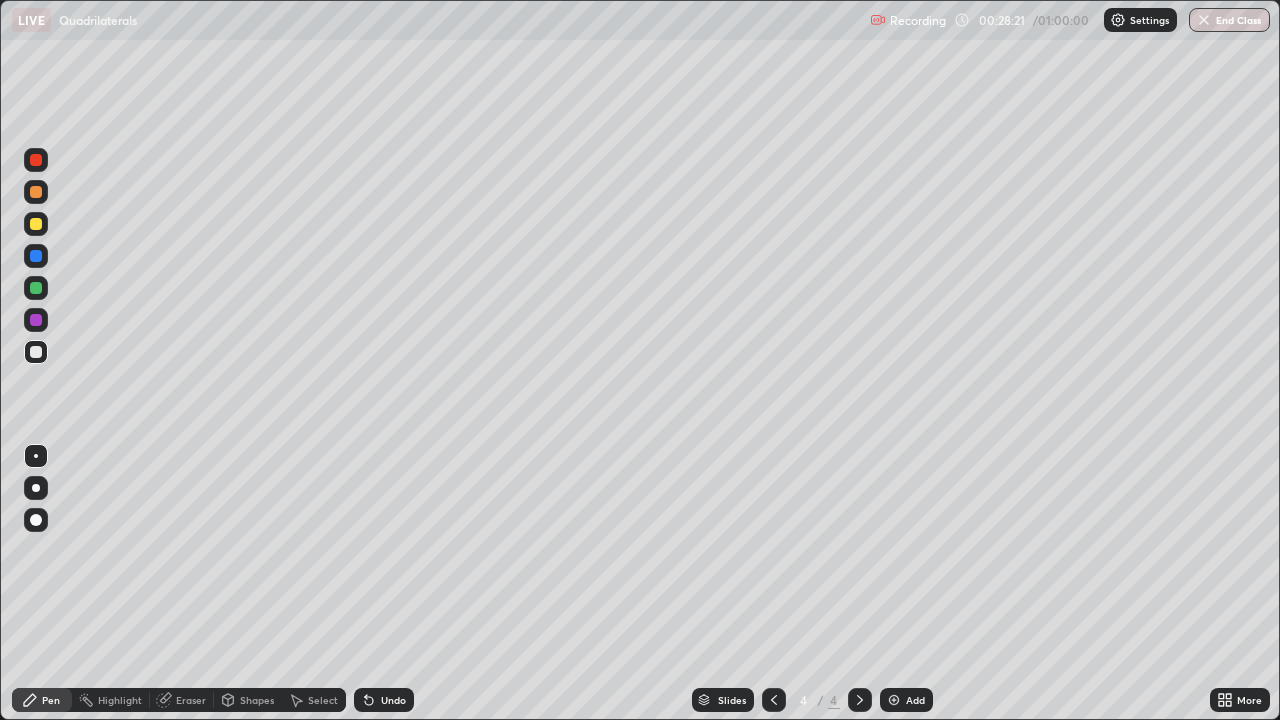click on "Undo" at bounding box center (384, 700) 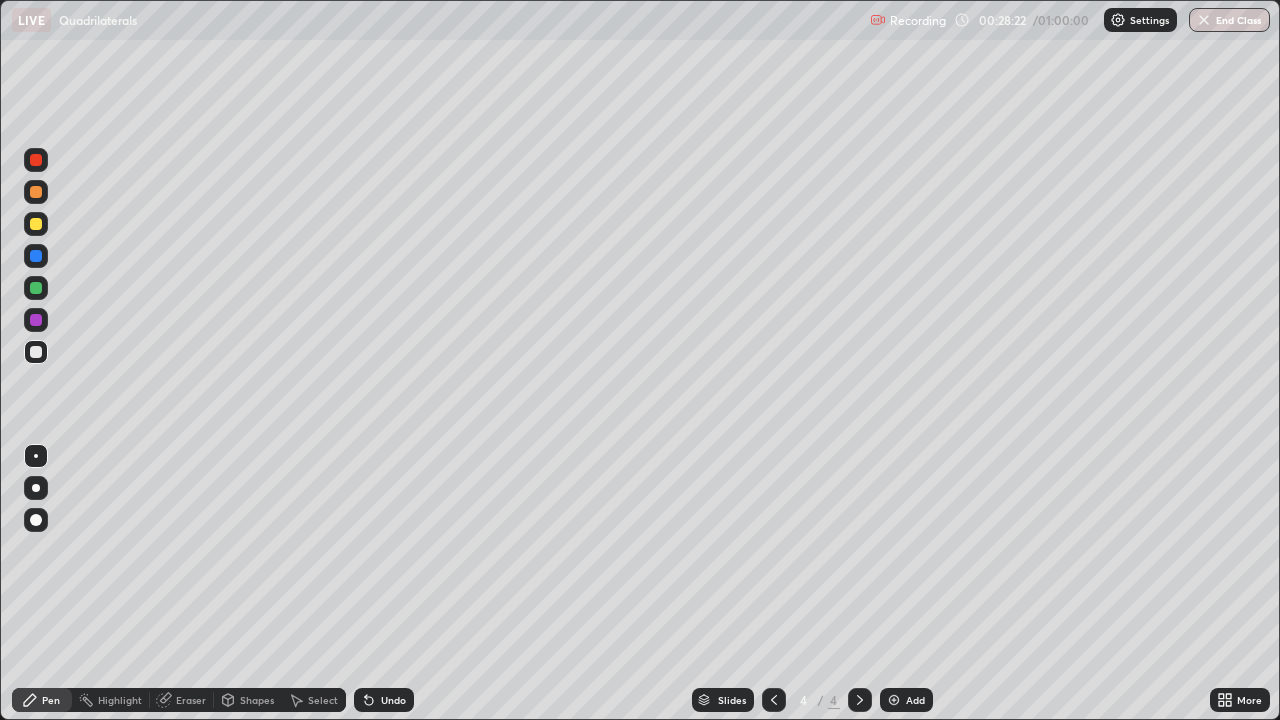 click on "Undo" at bounding box center [384, 700] 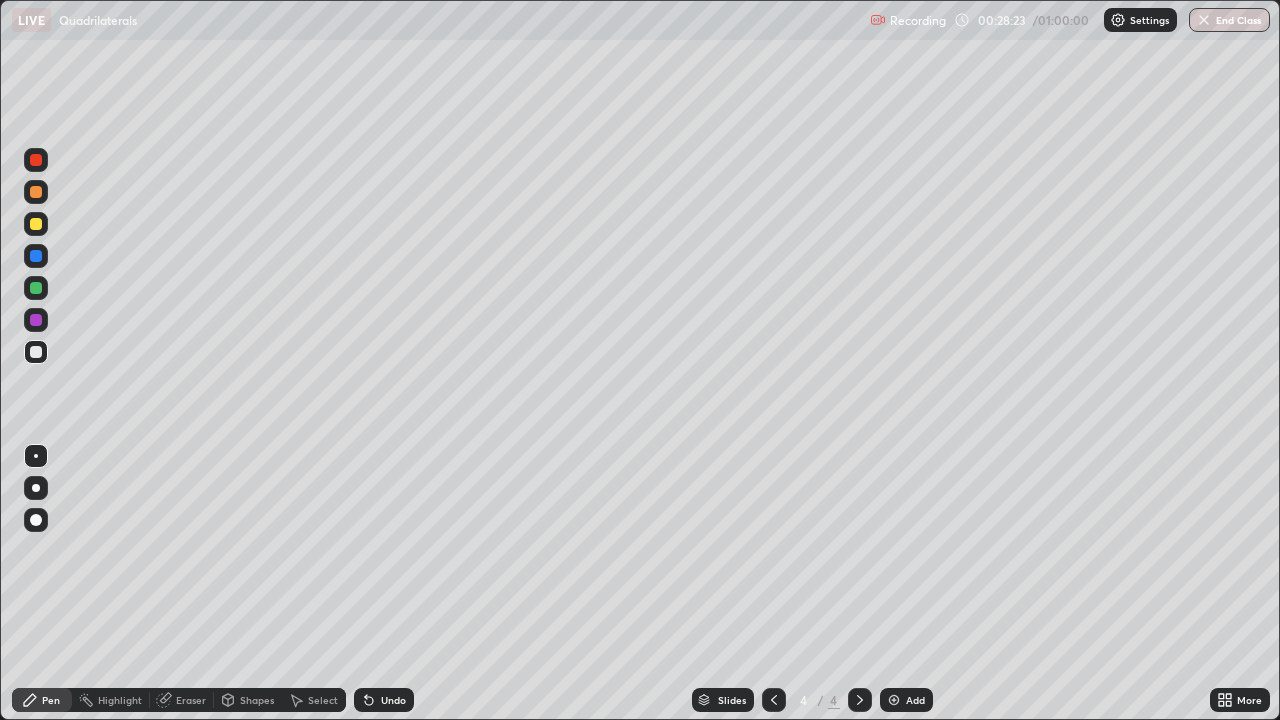 click 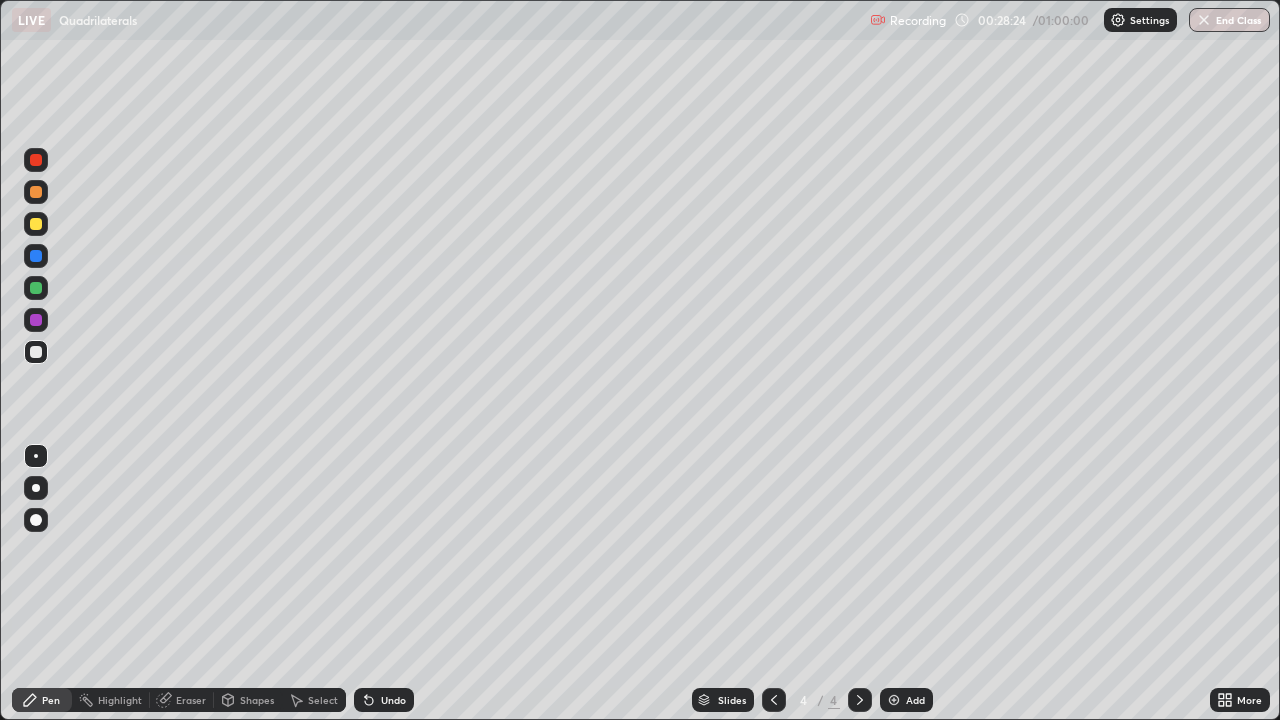 click 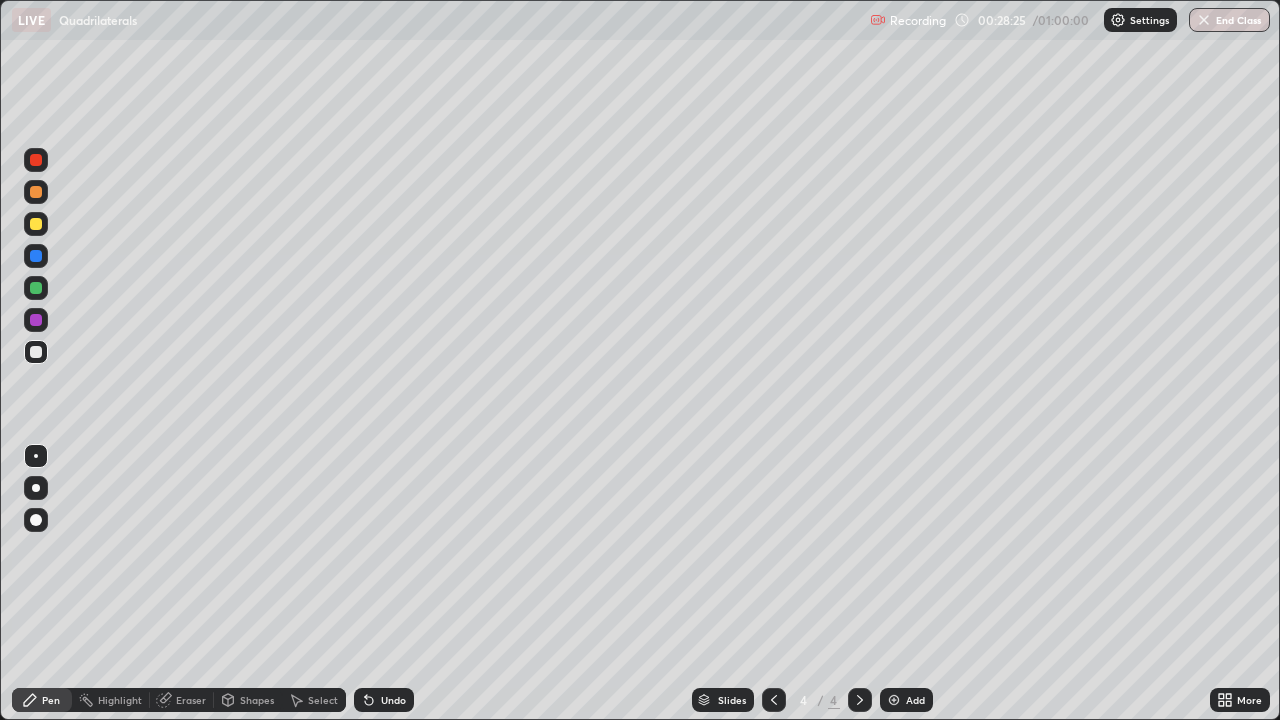 click 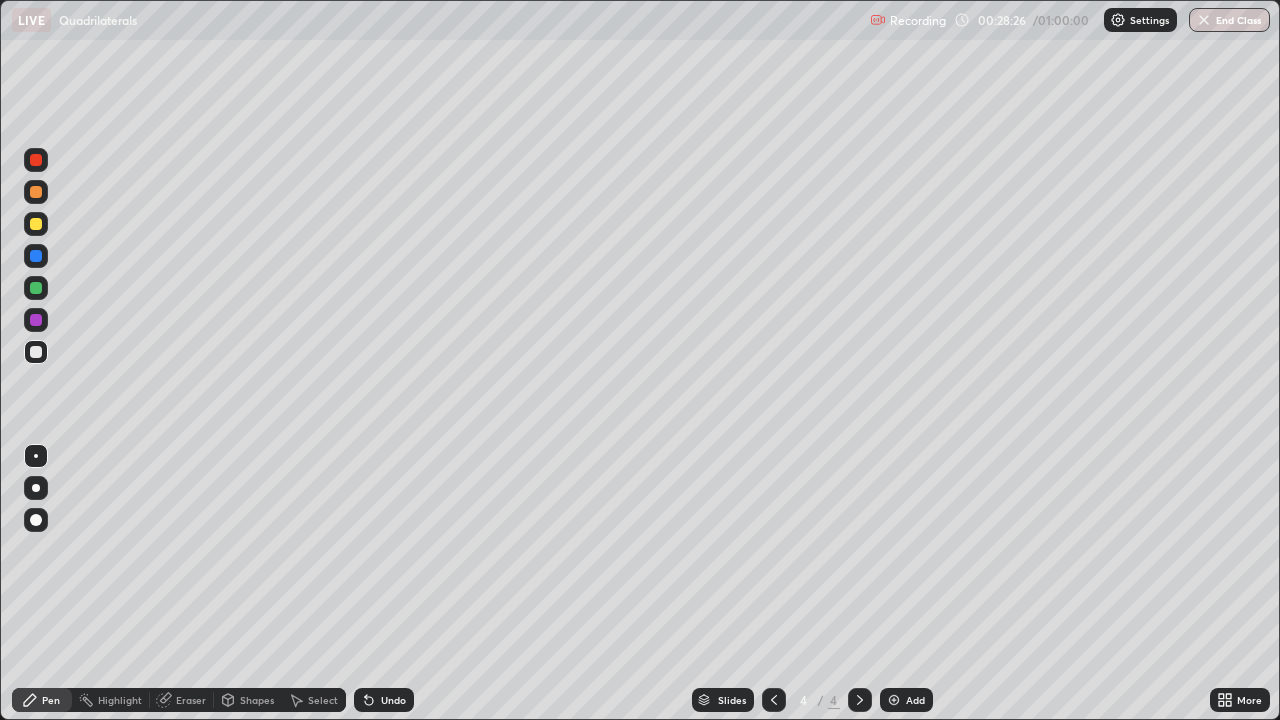 click 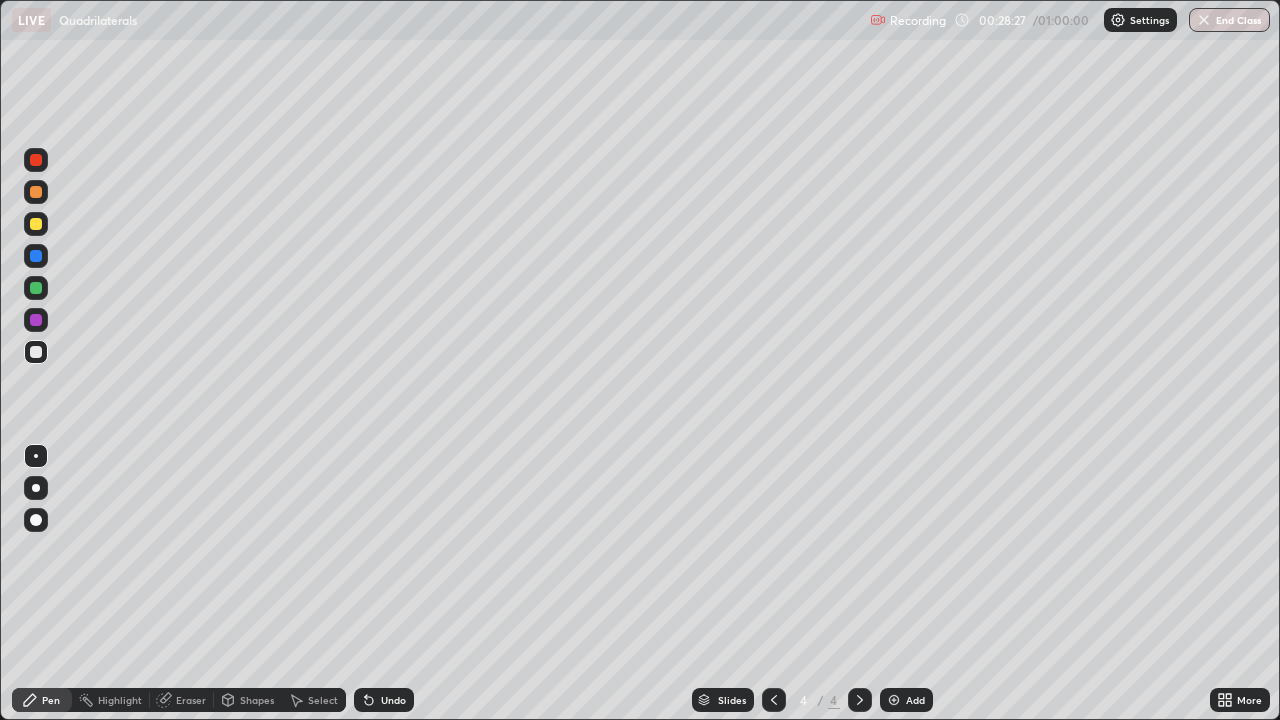 click 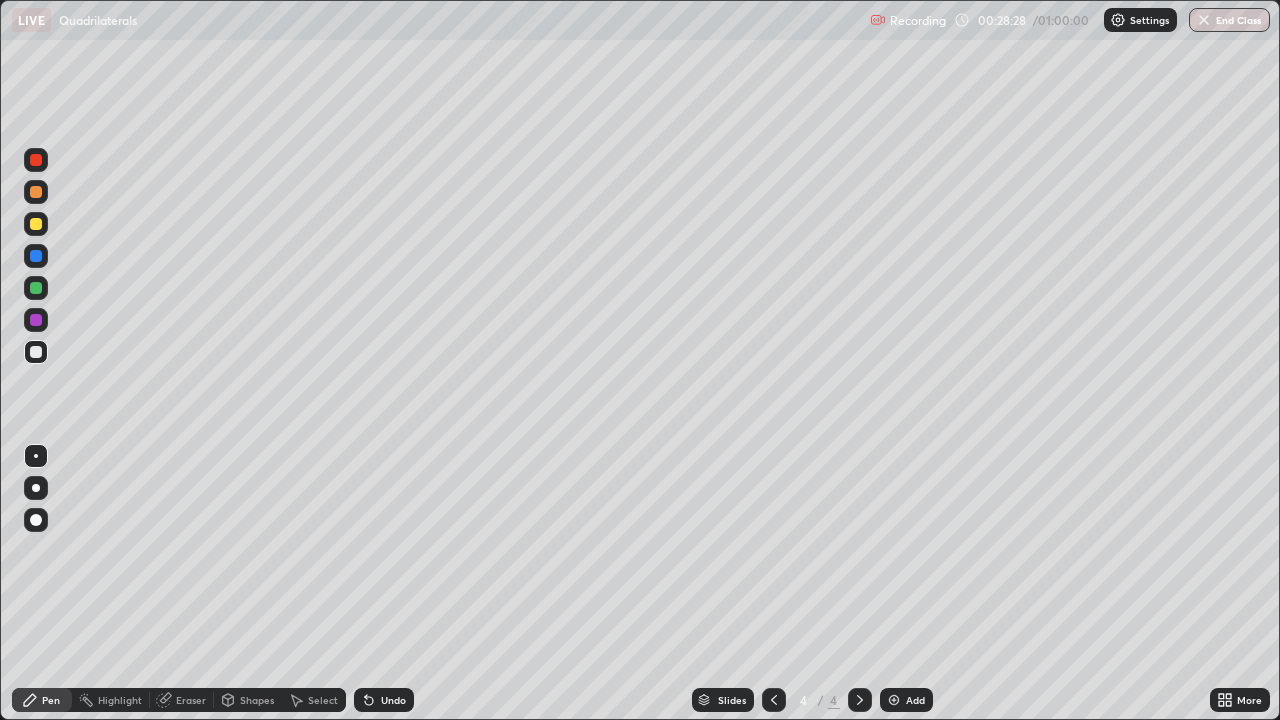 click 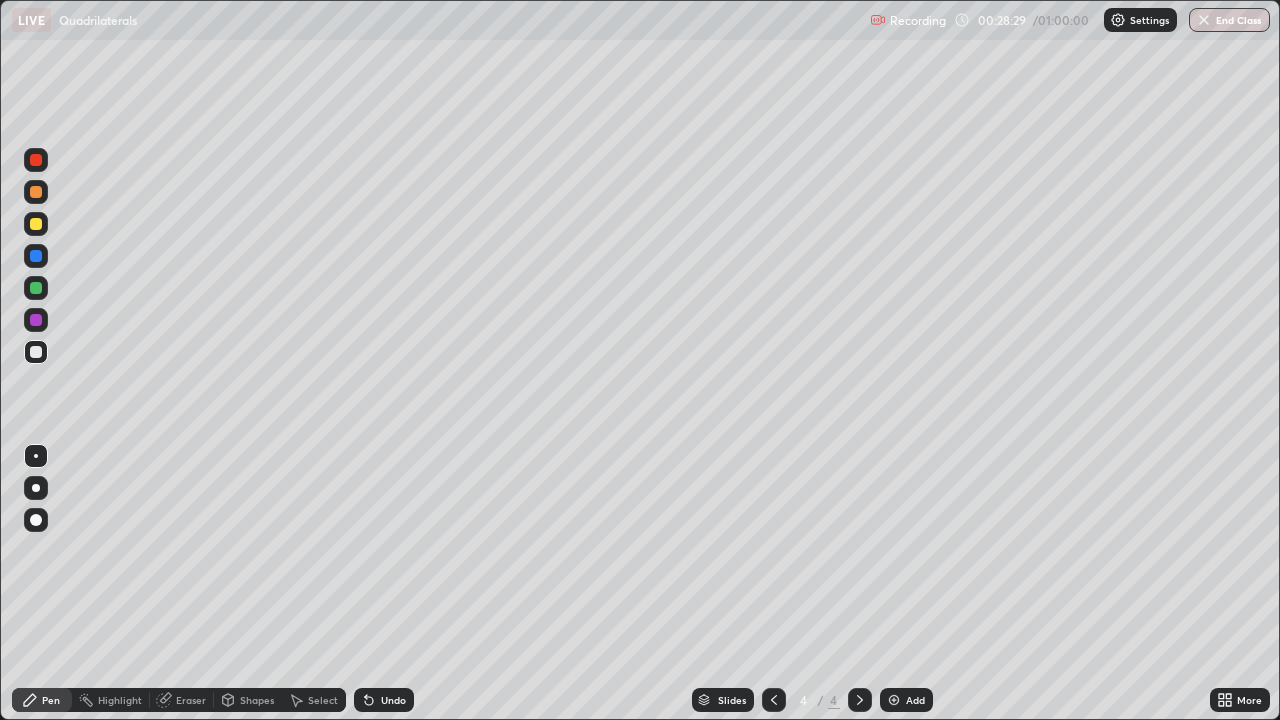 click 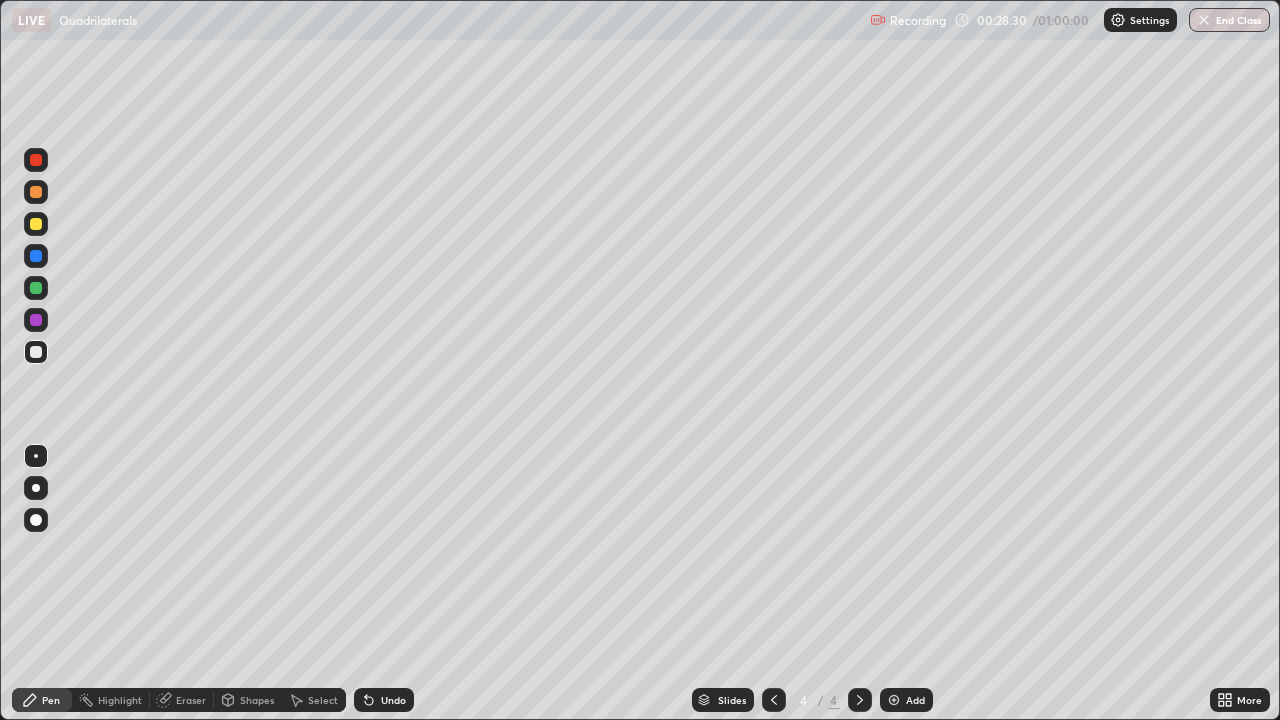 click 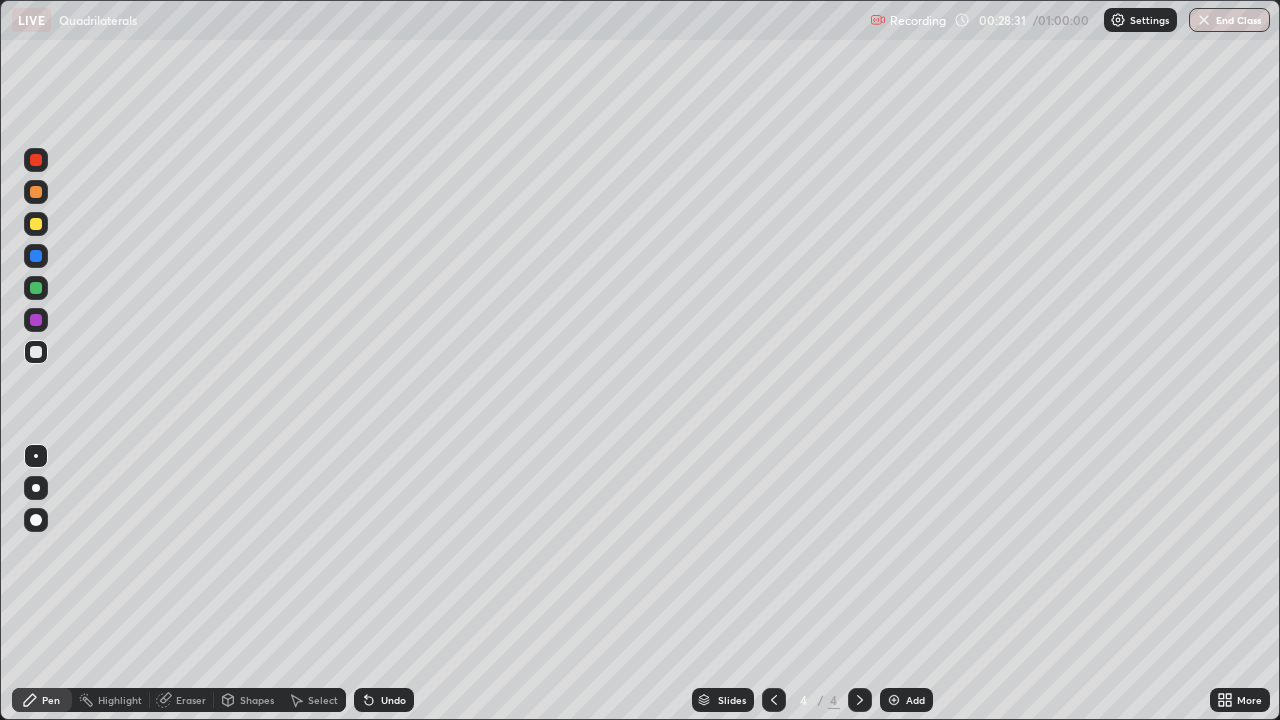 click 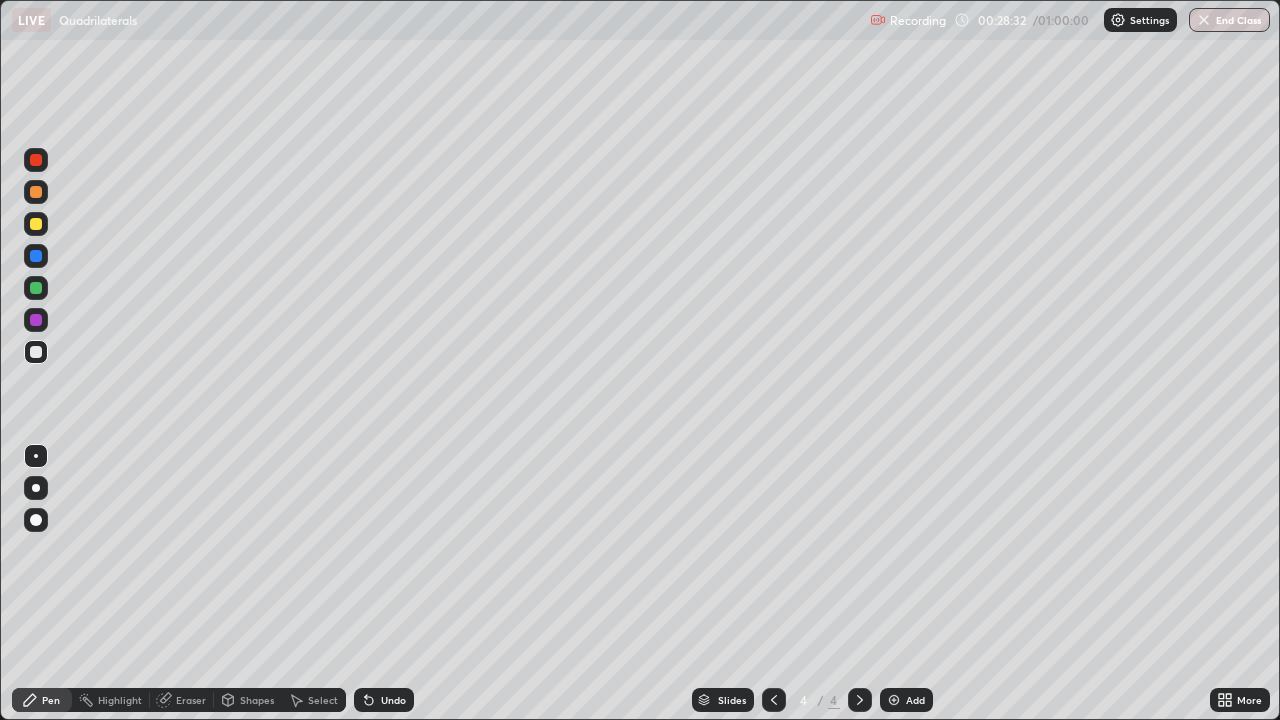 click 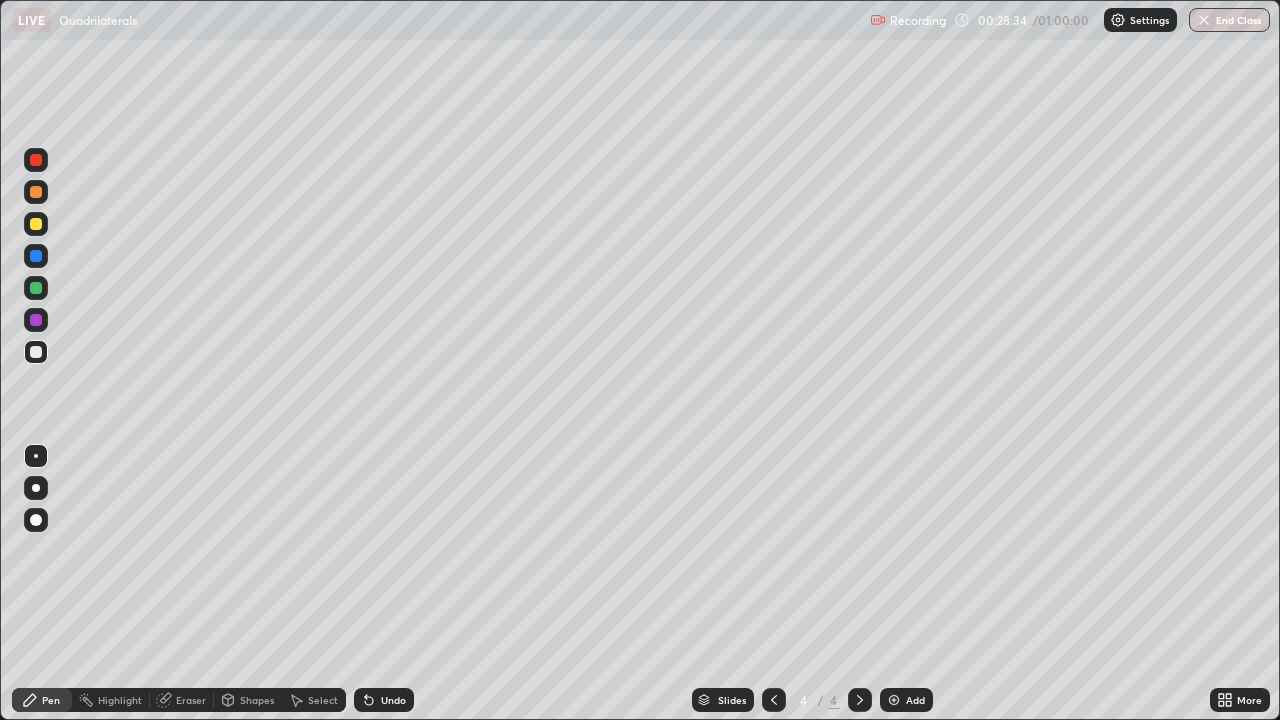 click at bounding box center (36, 224) 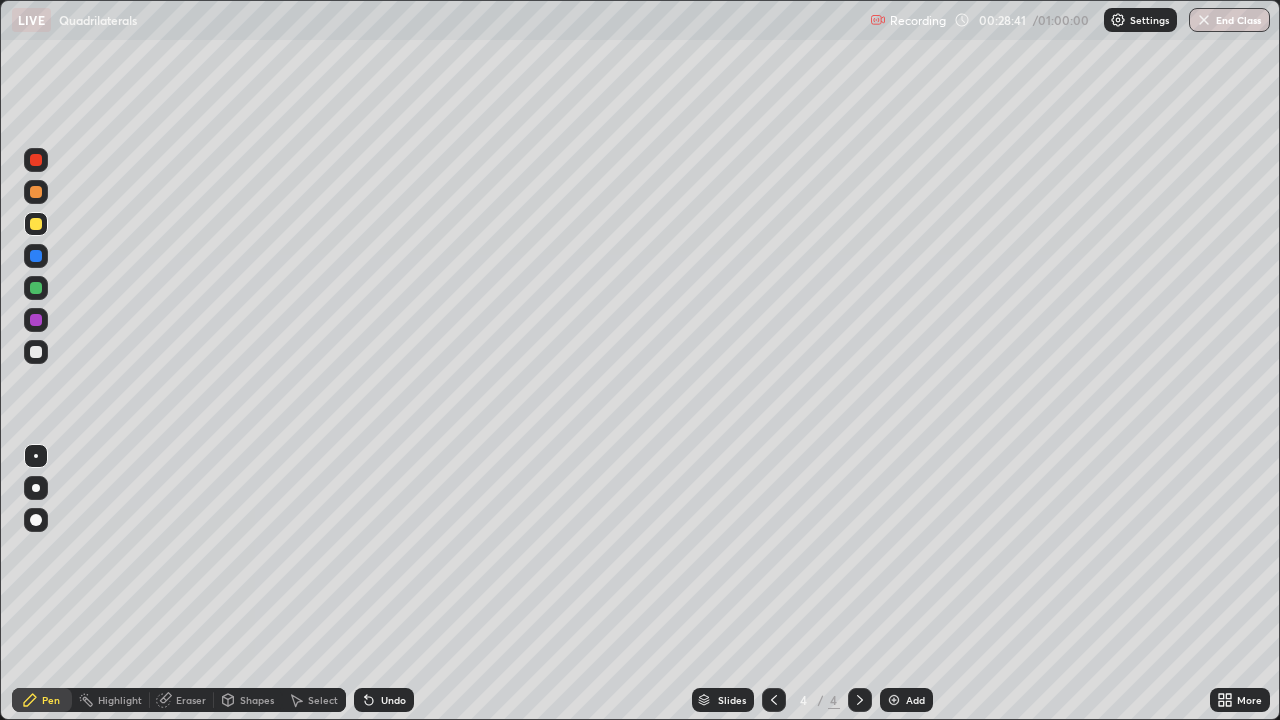 click at bounding box center (36, 352) 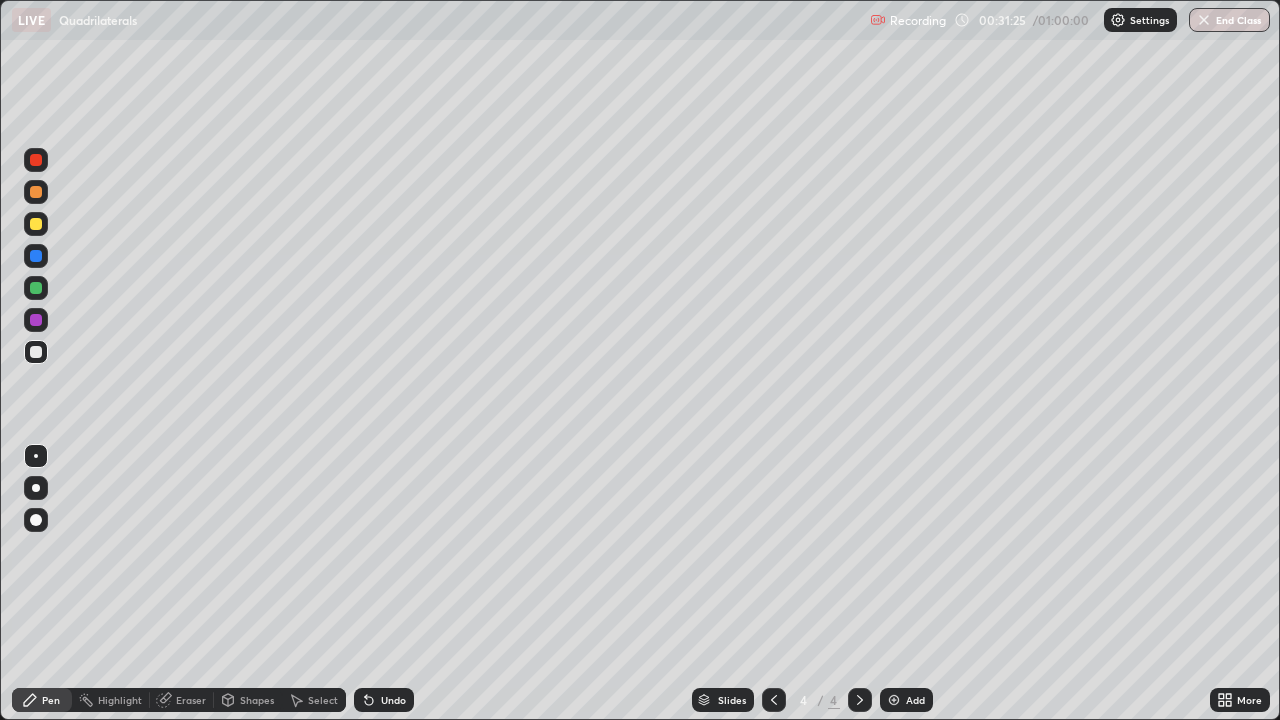 click 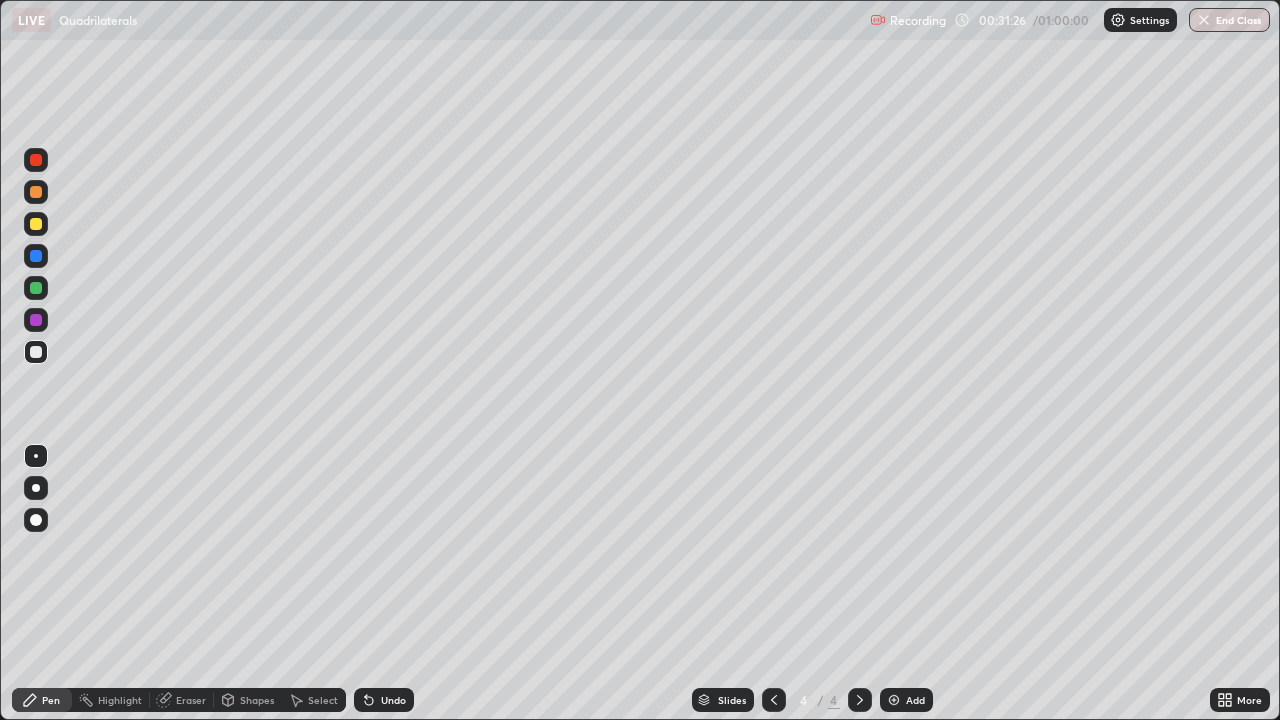 click 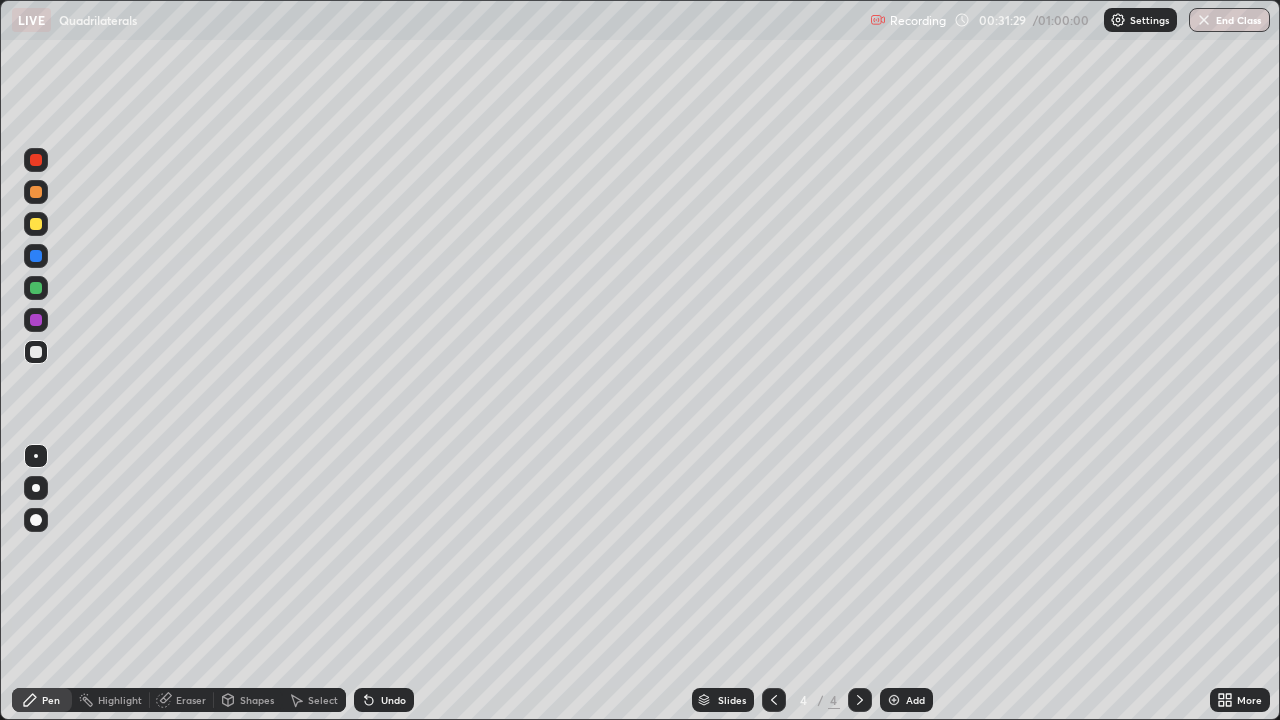 click 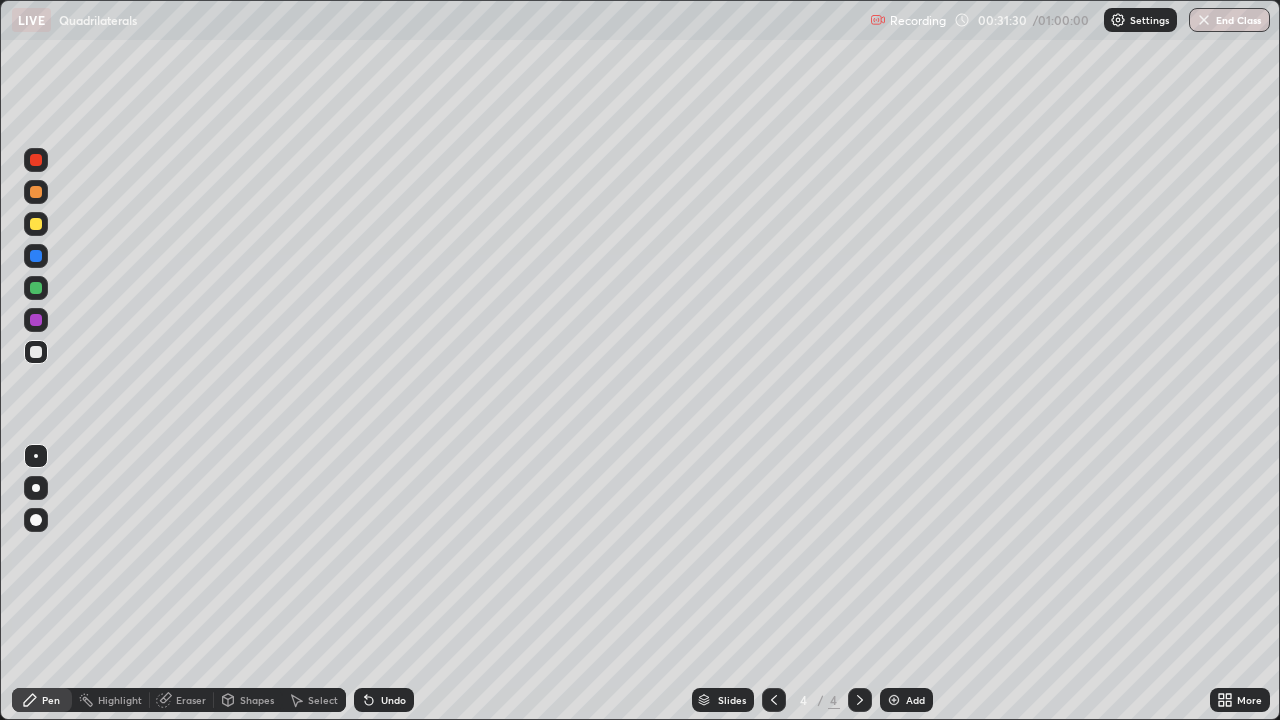 click 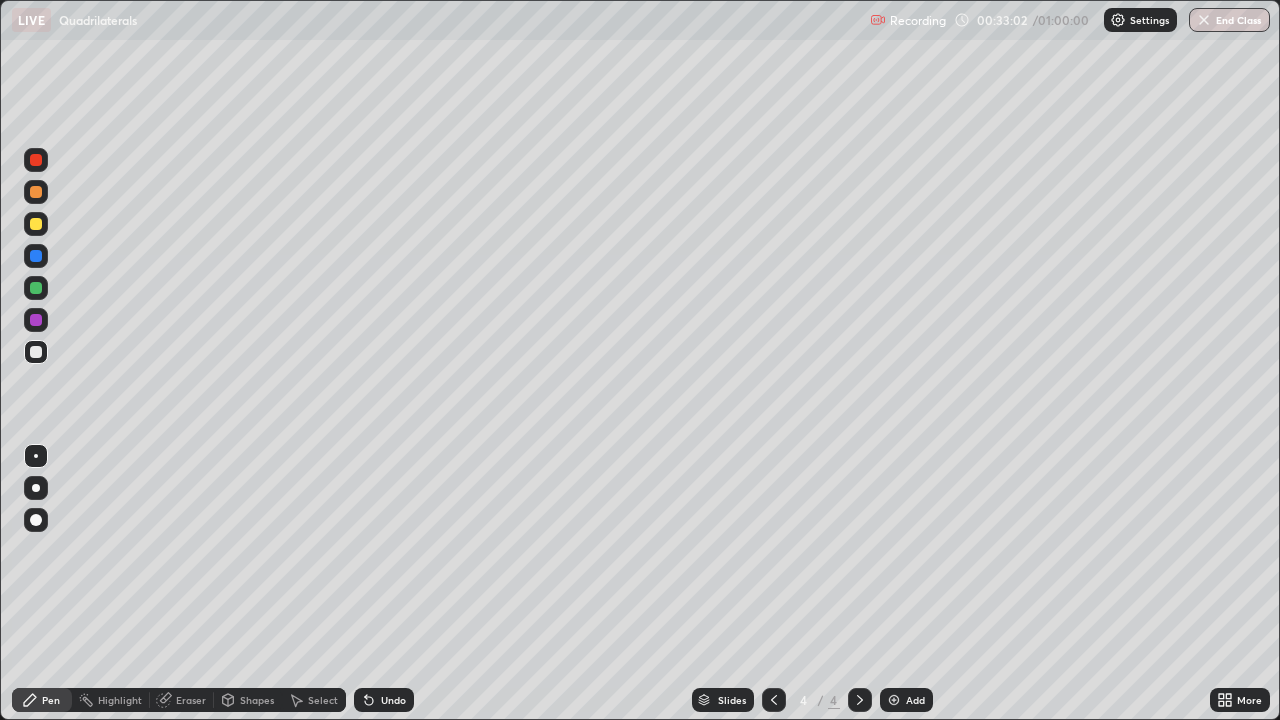 click on "Eraser" at bounding box center (191, 700) 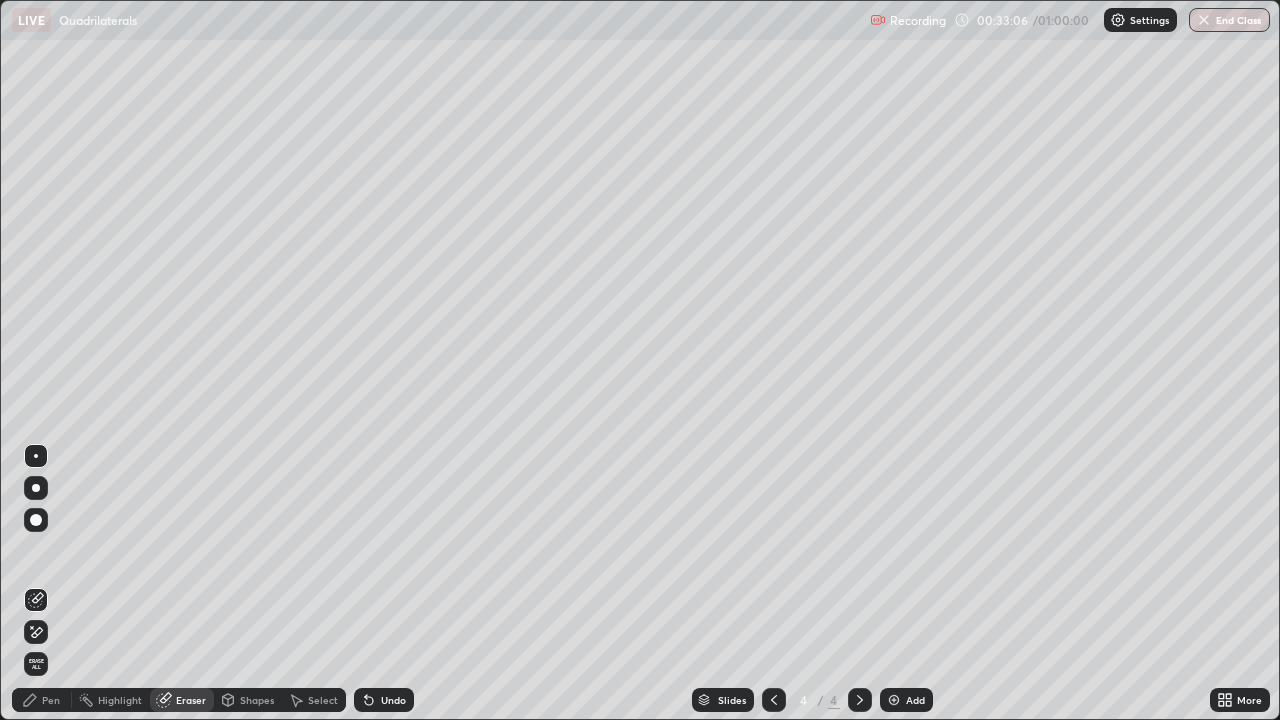 click on "Pen" at bounding box center (51, 700) 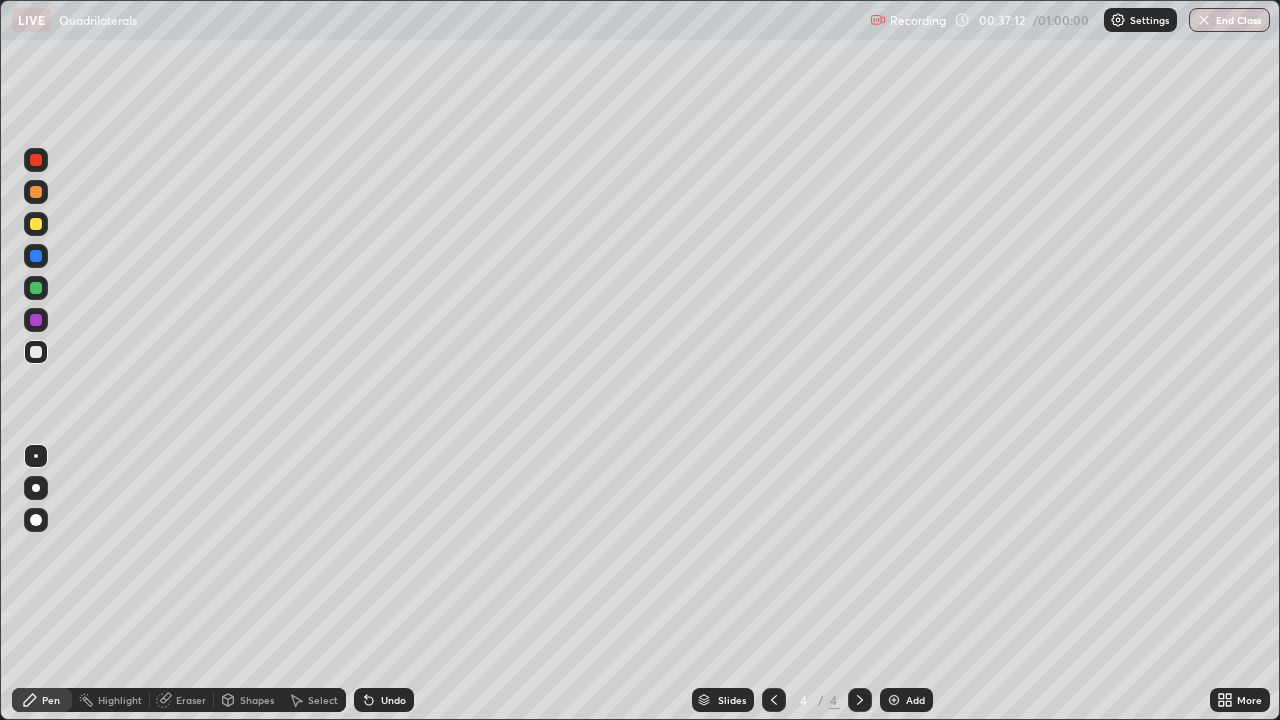 click at bounding box center (894, 700) 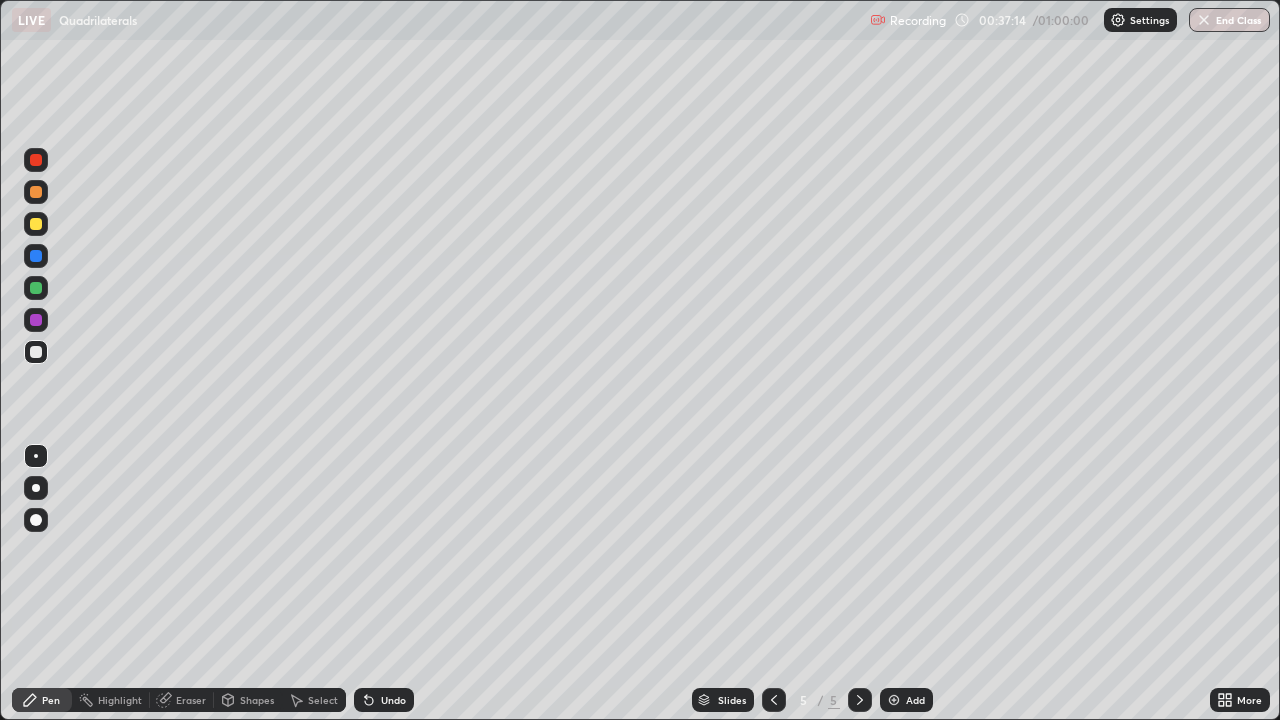 click at bounding box center [36, 224] 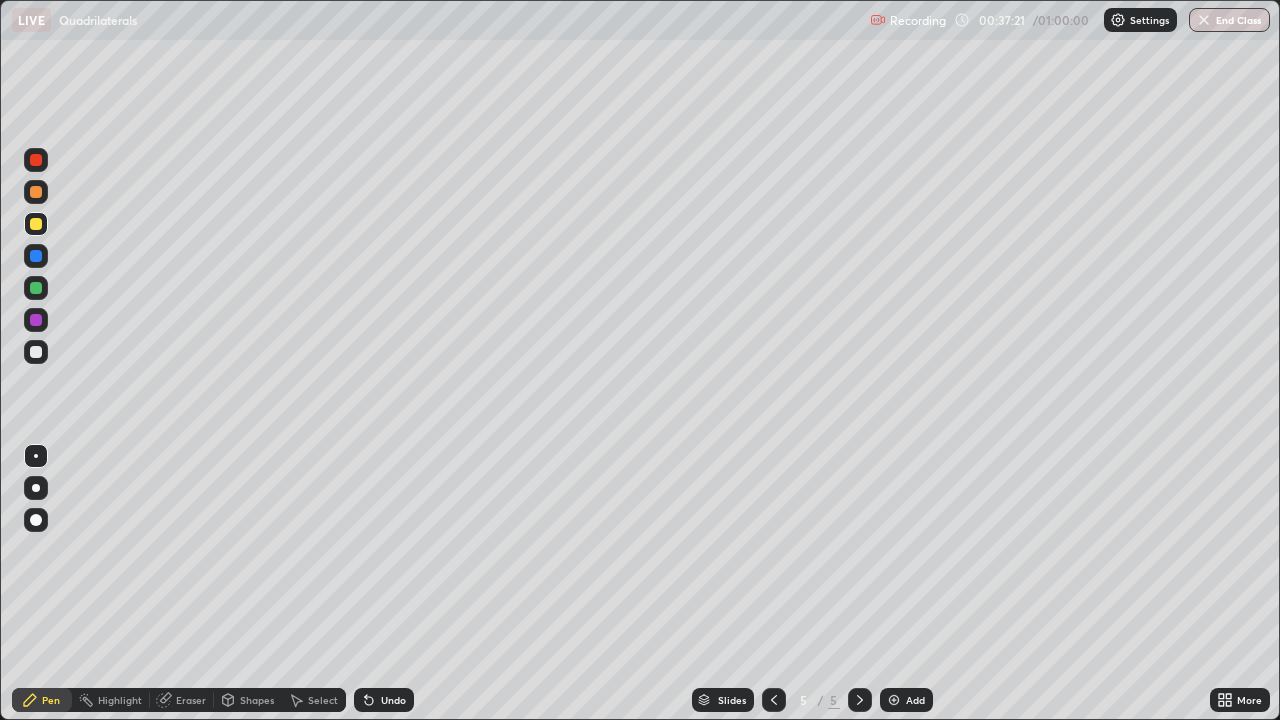 click on "Undo" at bounding box center [393, 700] 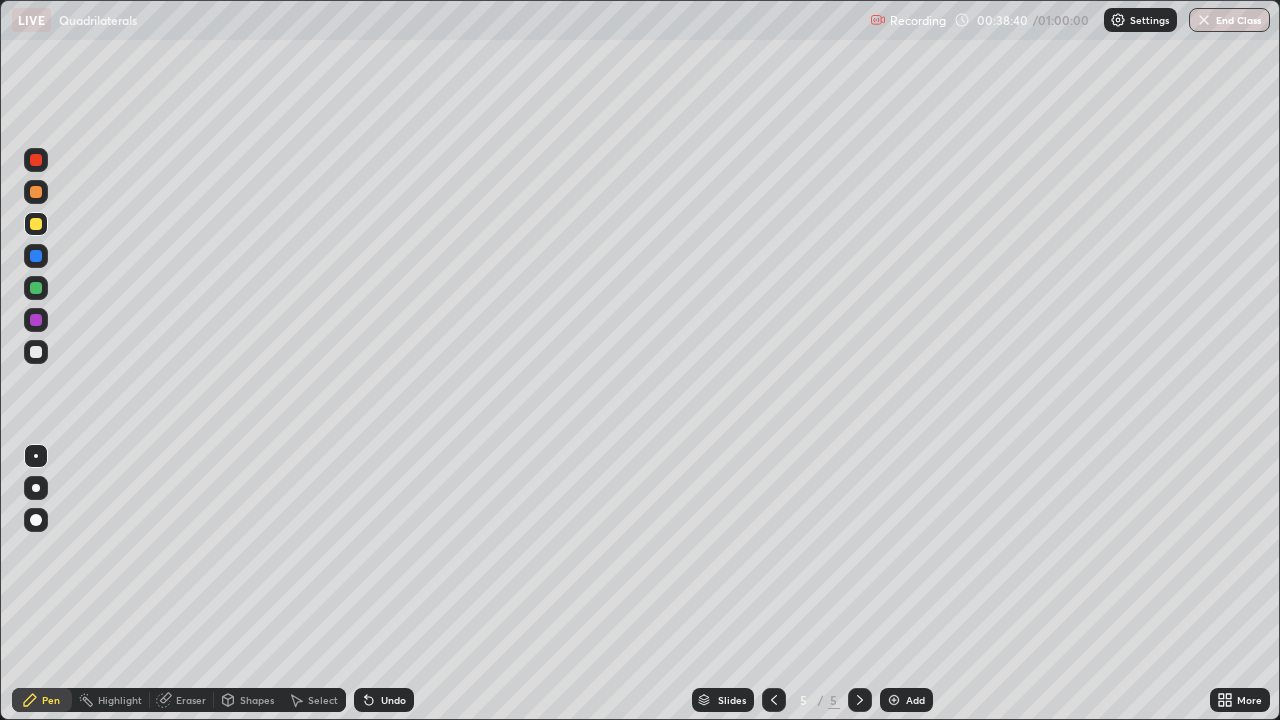 click on "Select" at bounding box center [323, 700] 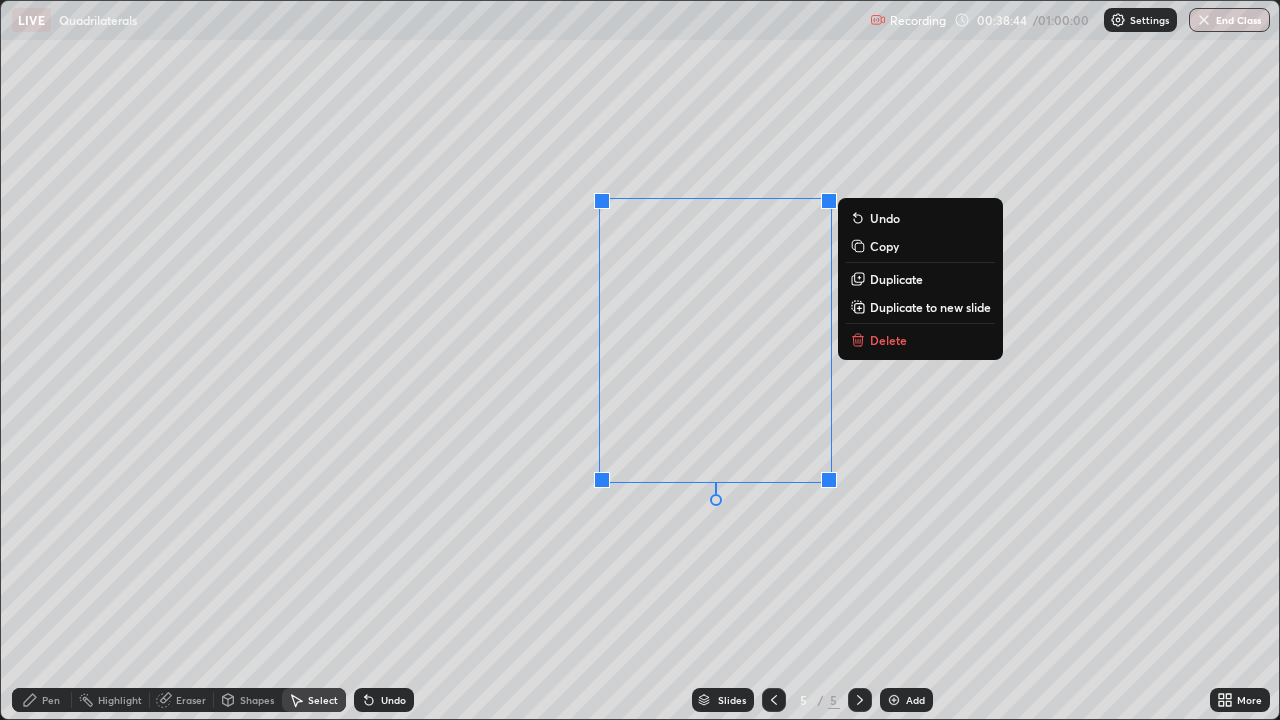 click 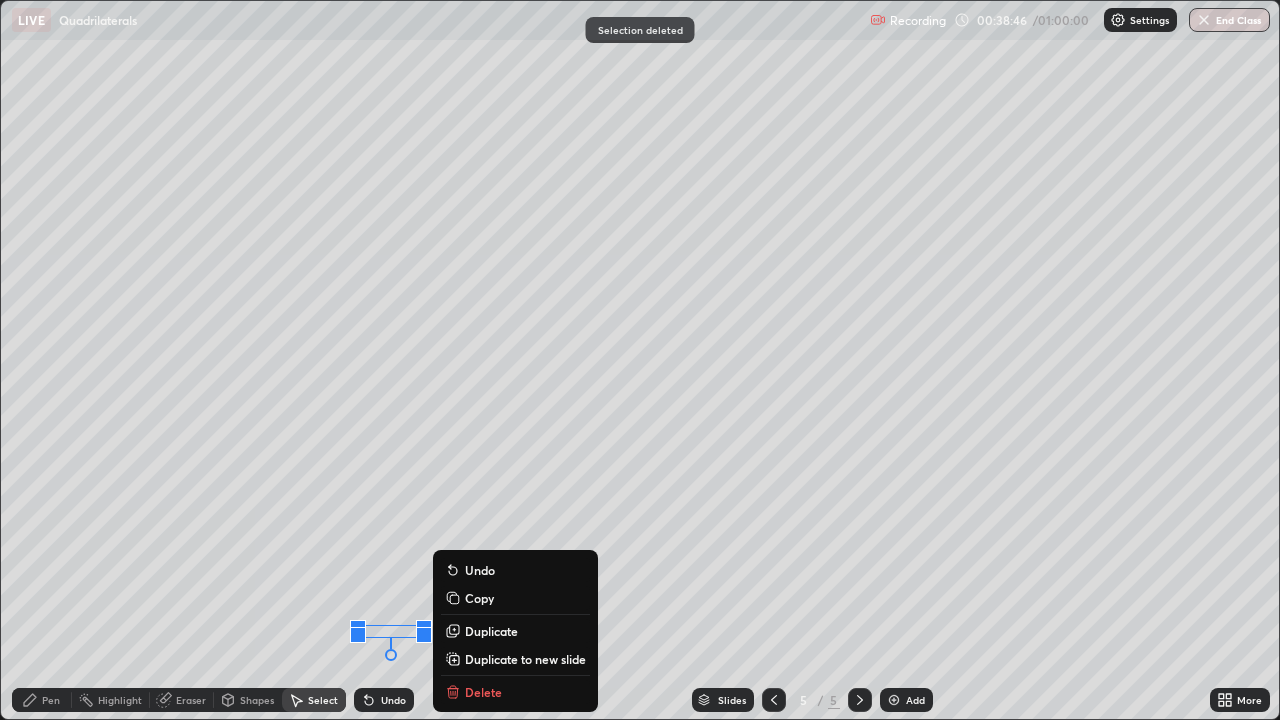 click on "Slides 5 / 5 Add" at bounding box center [812, 700] 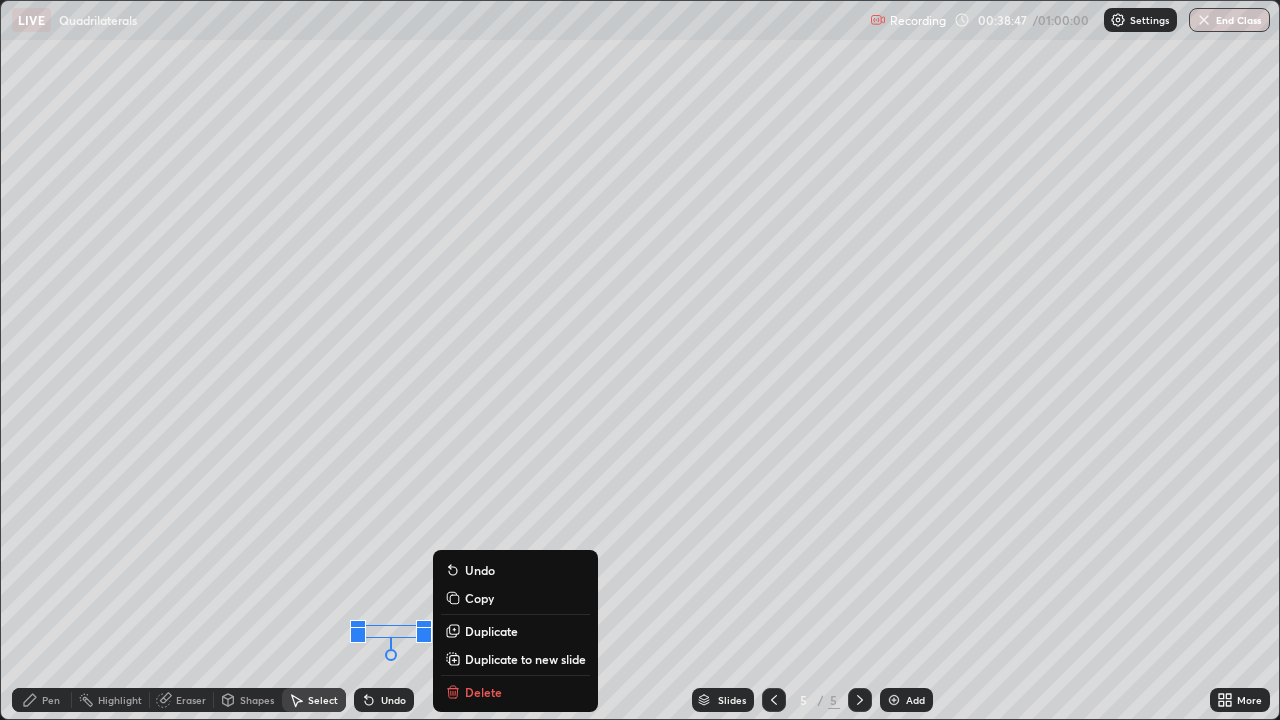 click on "Slides 5 / 5 Add" at bounding box center [812, 700] 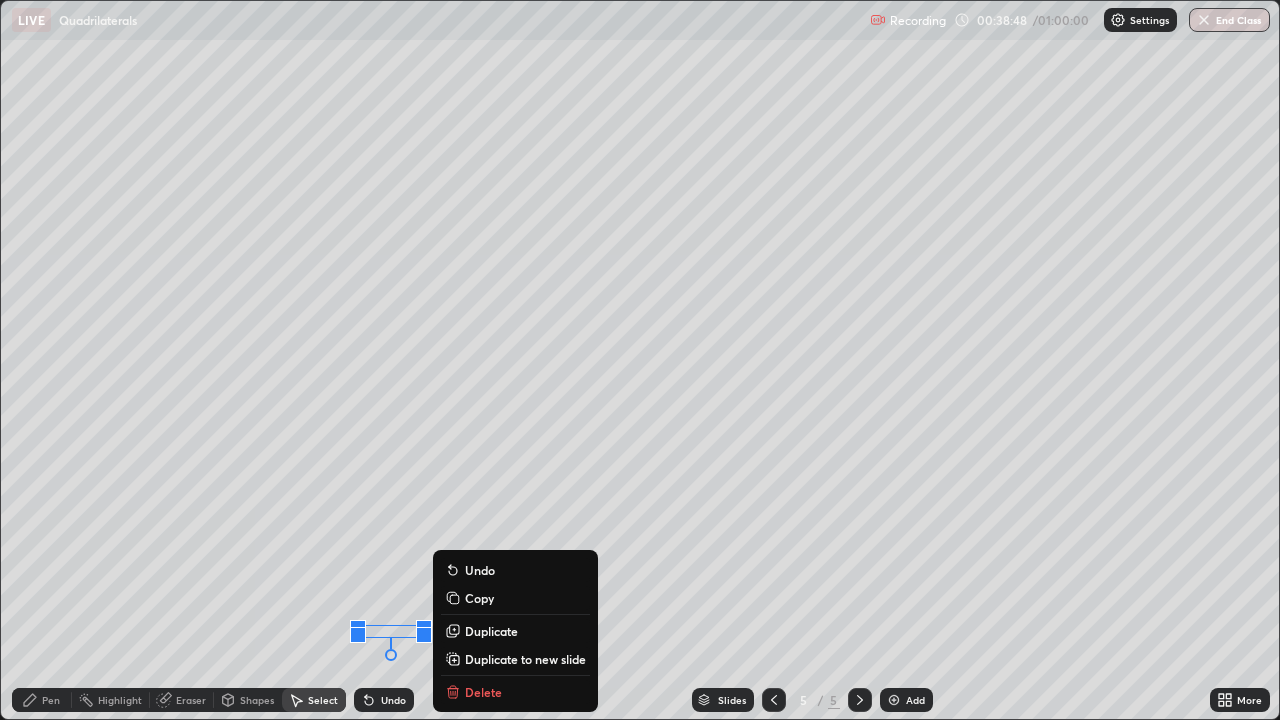 click on "Eraser" at bounding box center (182, 700) 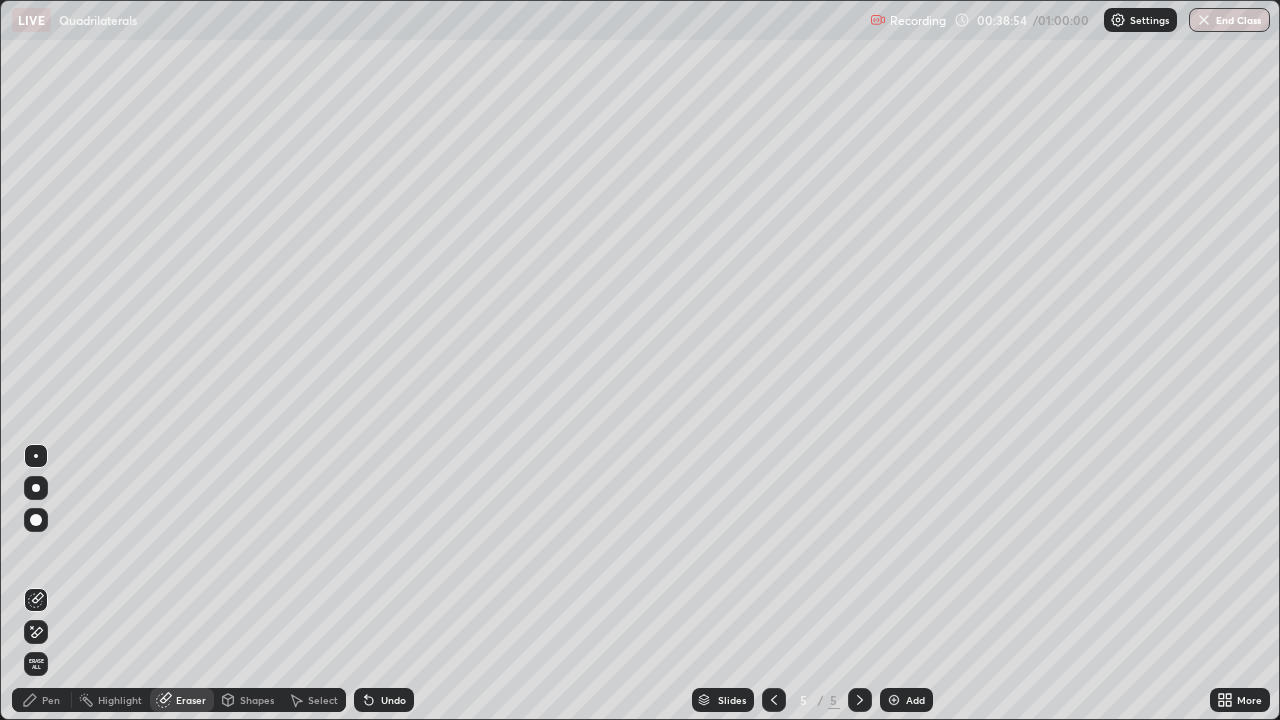 click on "Pen" at bounding box center (42, 700) 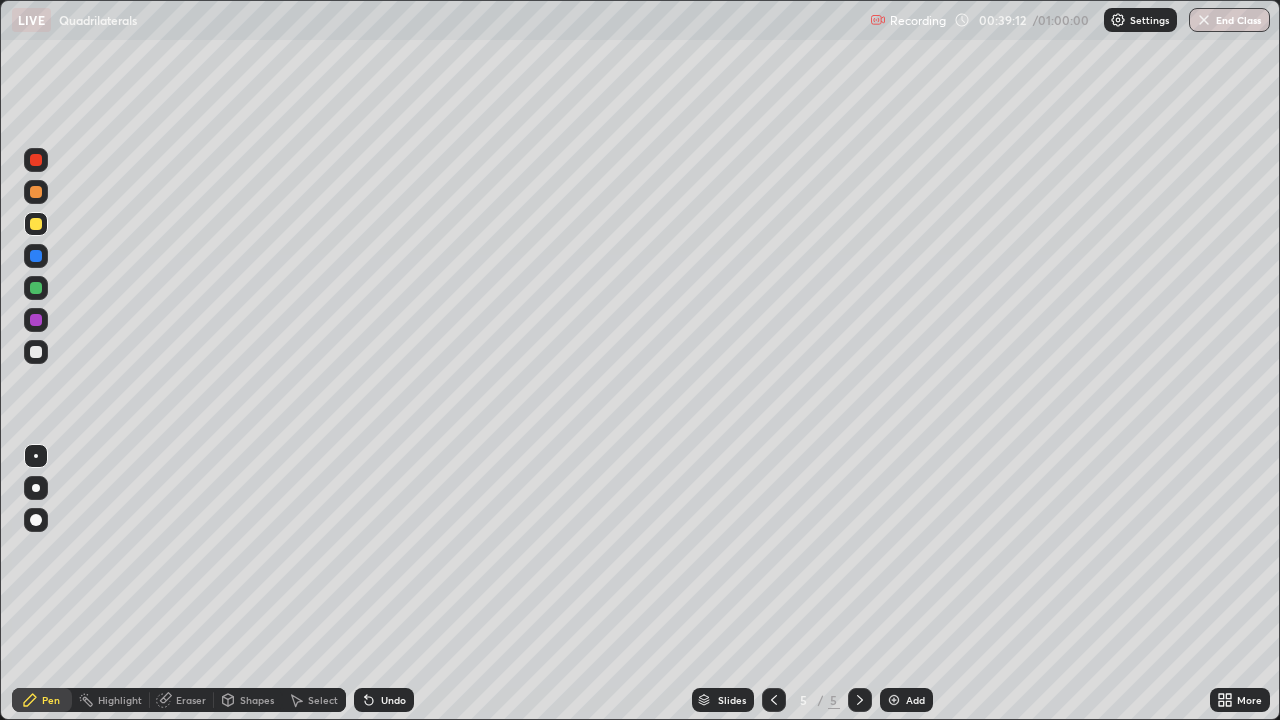 click at bounding box center [36, 352] 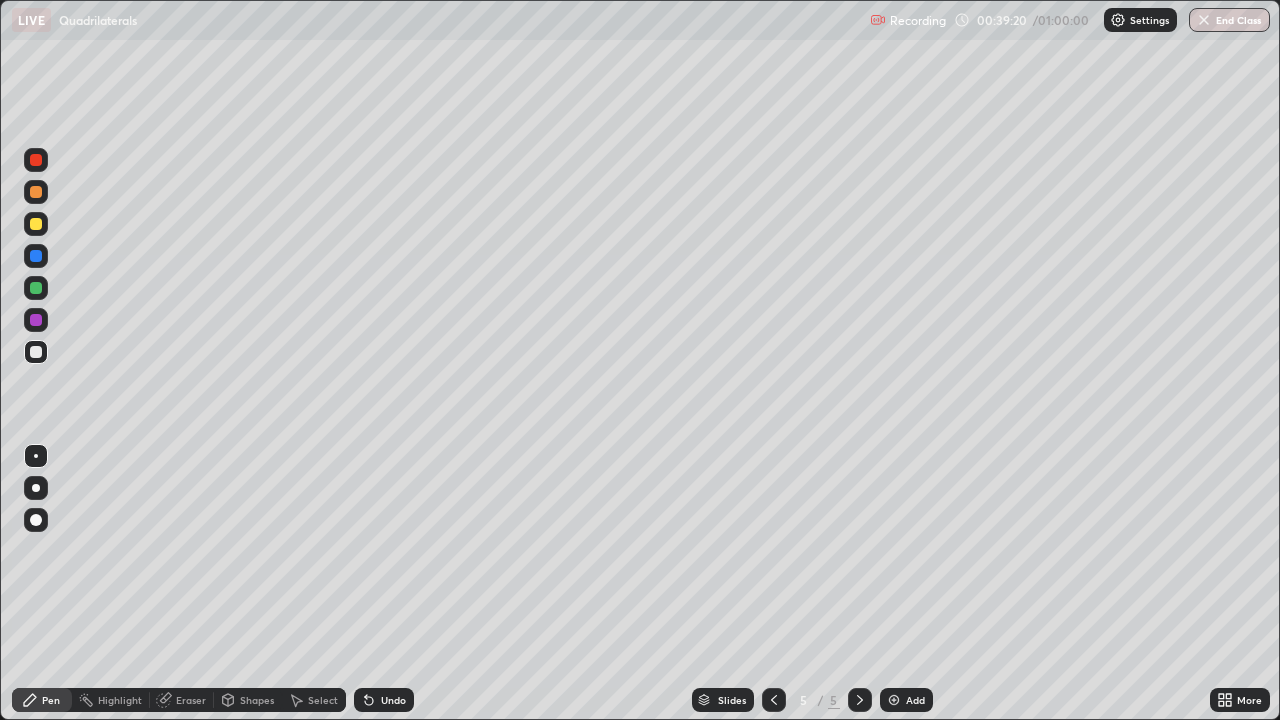click on "Undo" at bounding box center [393, 700] 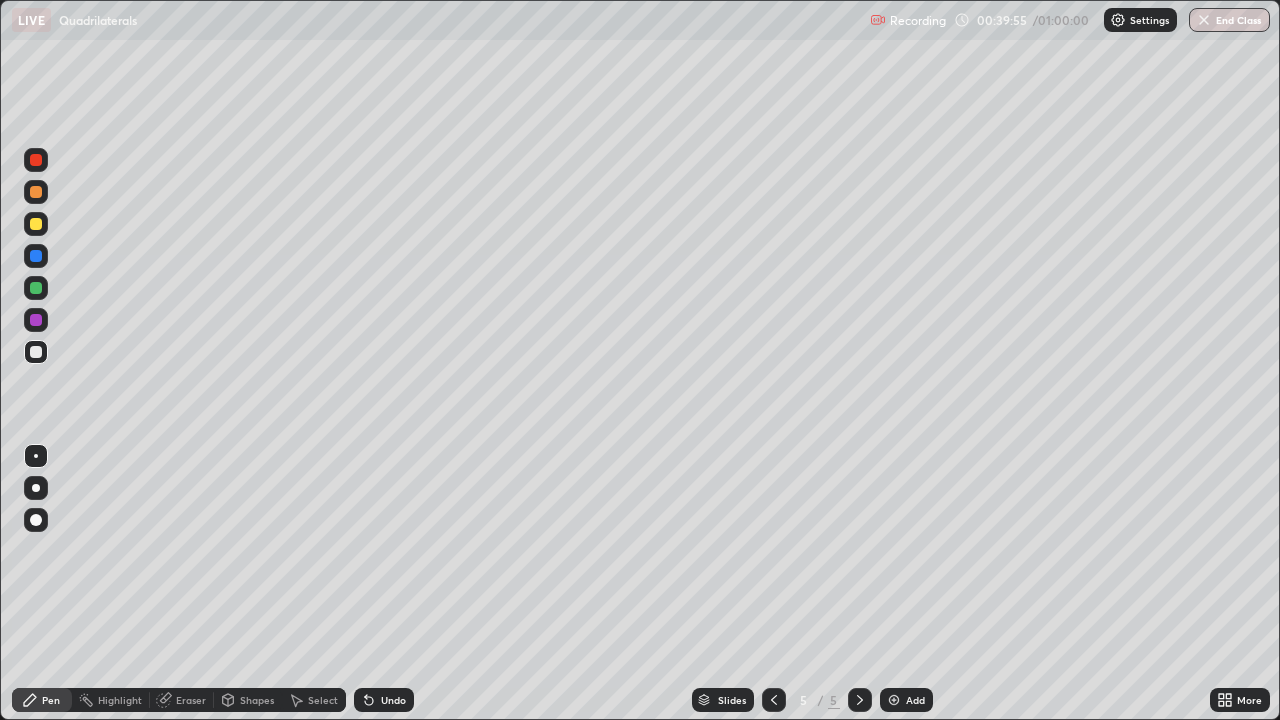 click on "Undo" at bounding box center (393, 700) 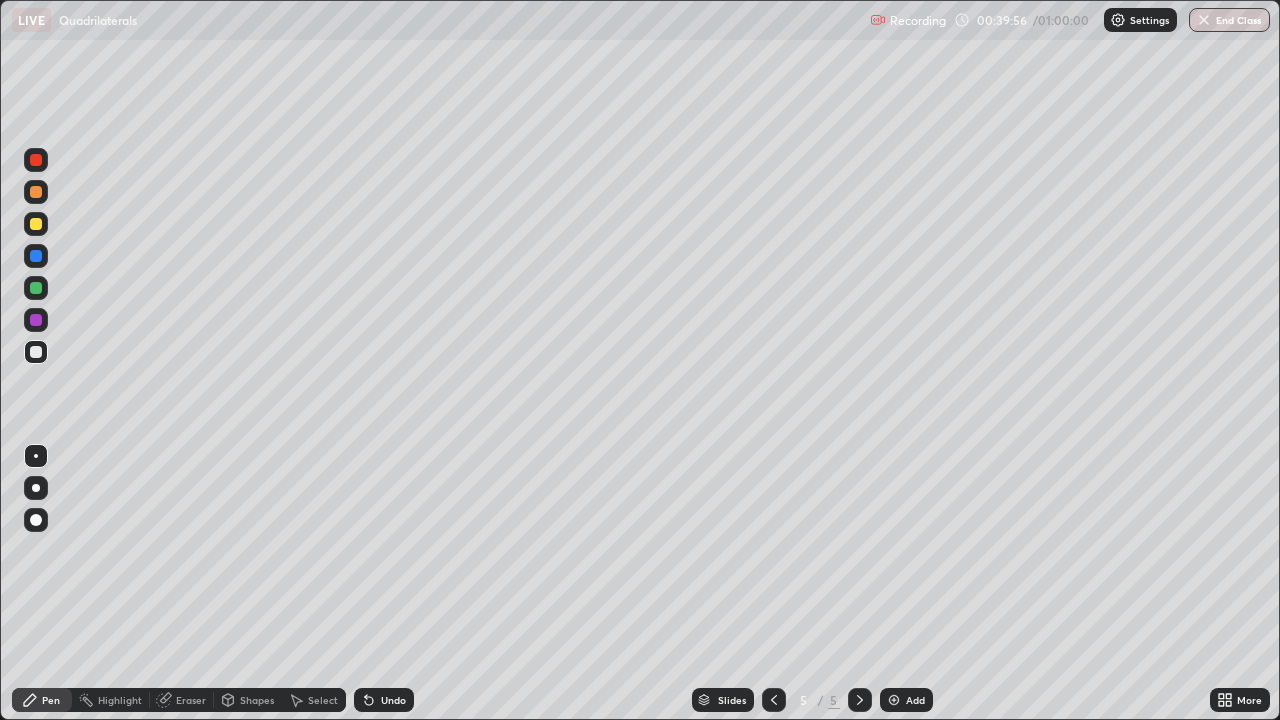 click on "Undo" at bounding box center (393, 700) 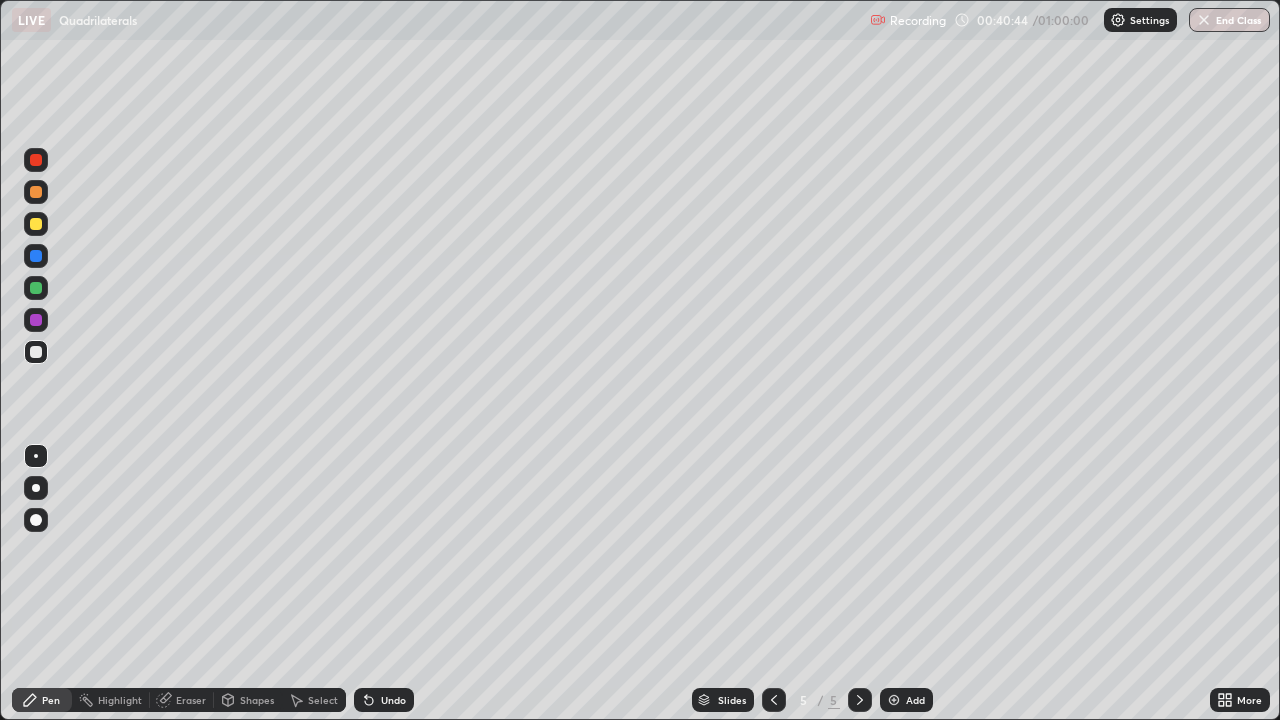 click on "Shapes" at bounding box center (257, 700) 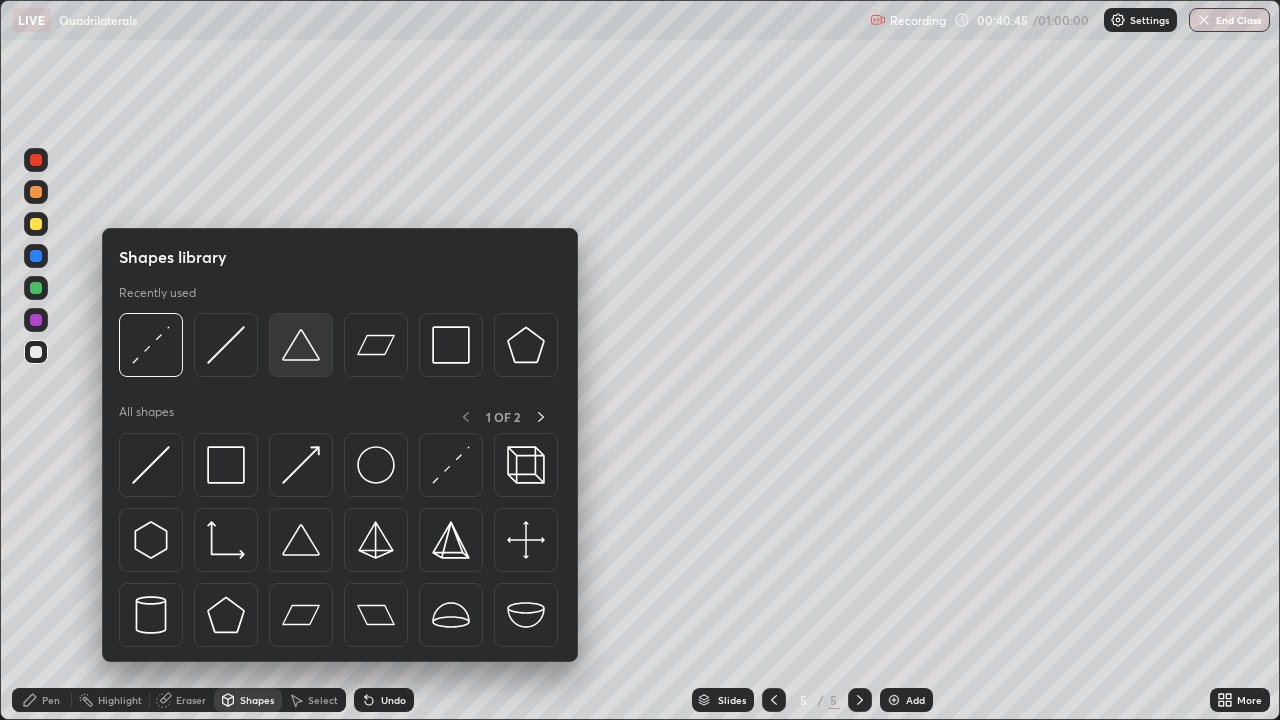 click at bounding box center (301, 345) 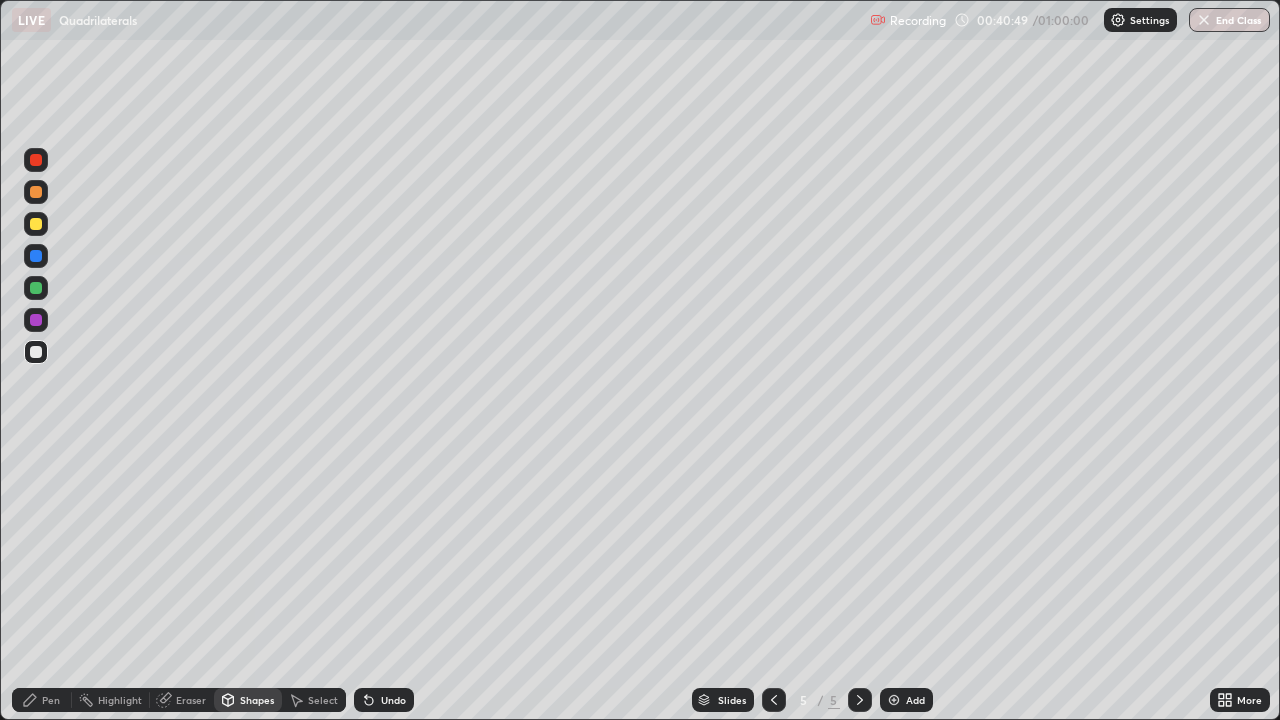 click on "Pen" at bounding box center (51, 700) 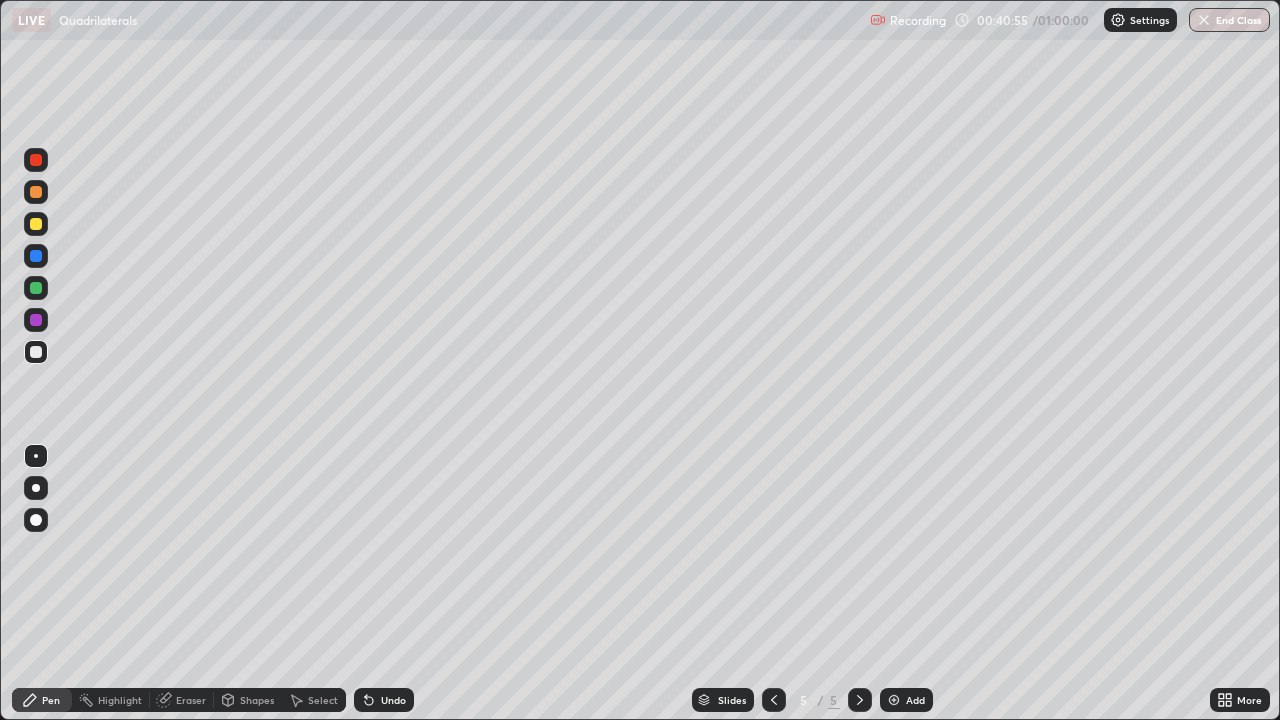 click on "Shapes" at bounding box center [257, 700] 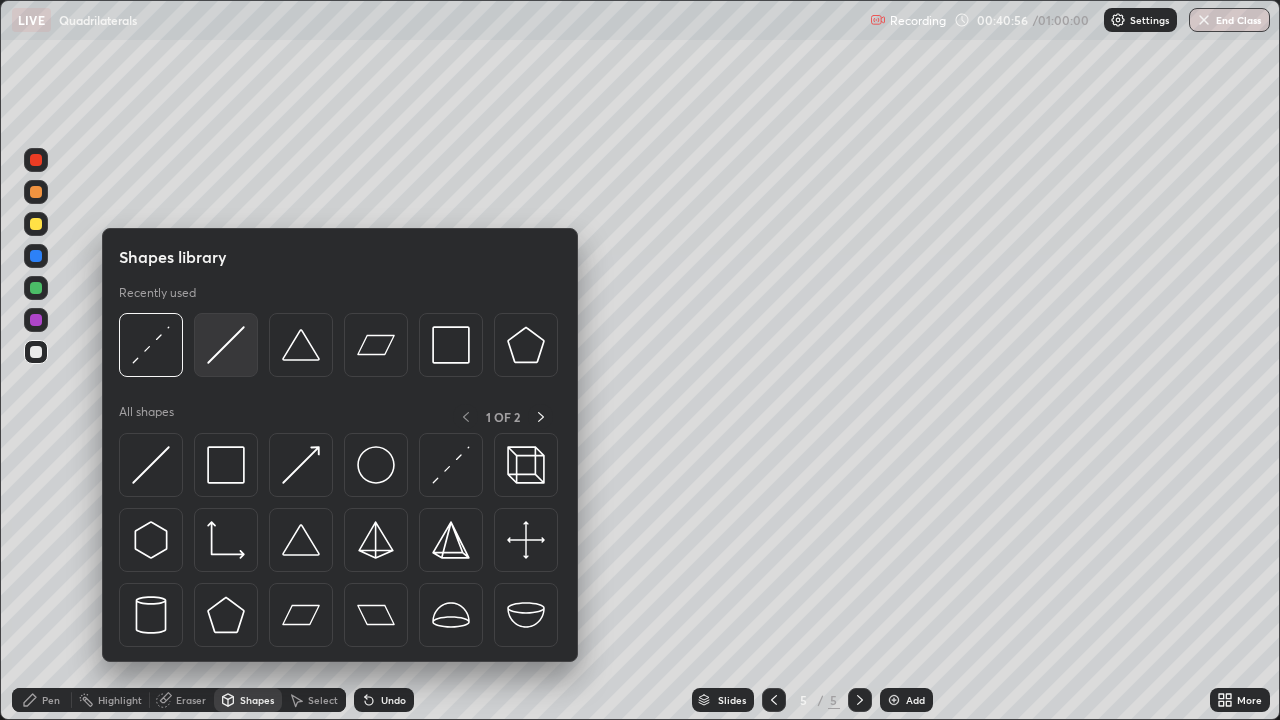 click at bounding box center [226, 345] 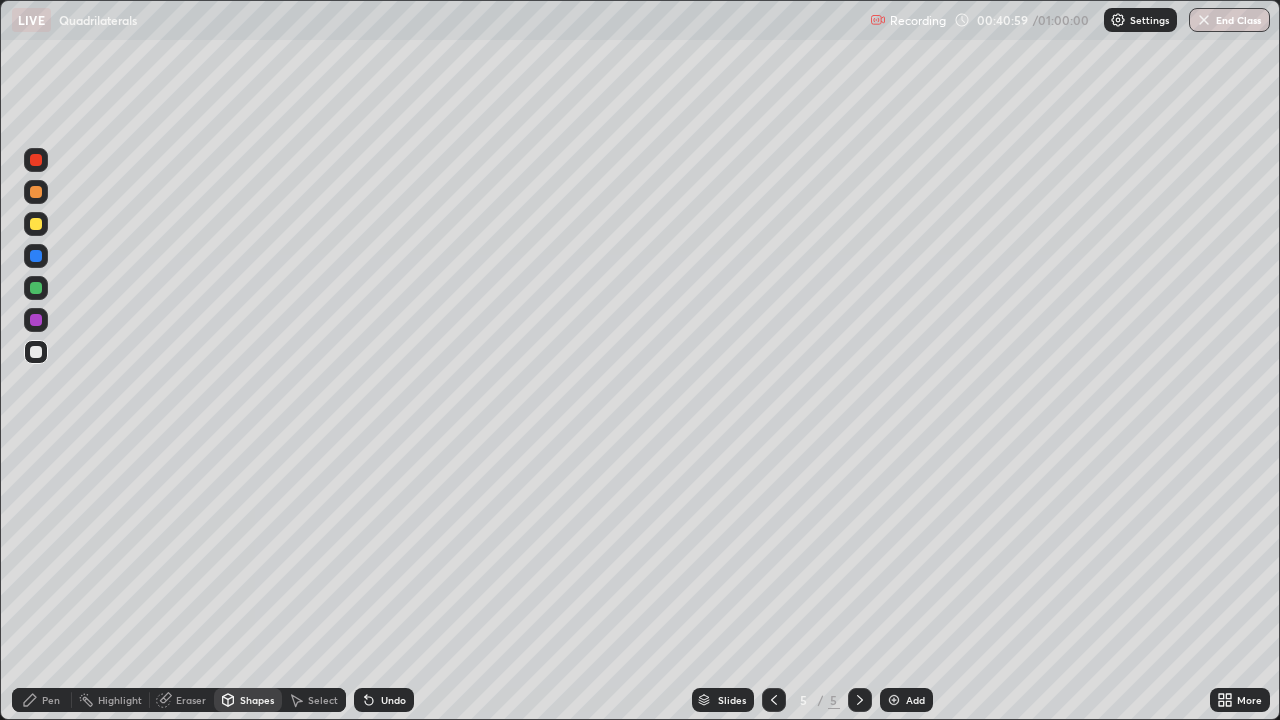 click on "Pen" at bounding box center [51, 700] 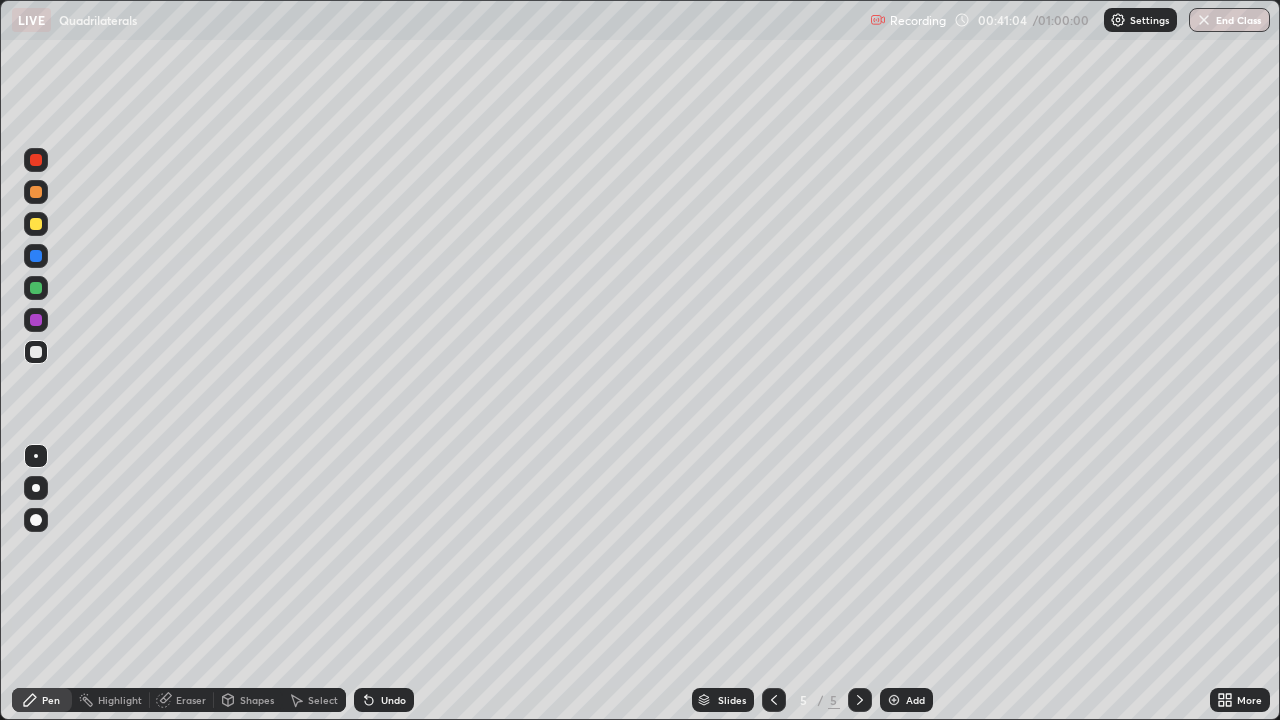 click at bounding box center [36, 224] 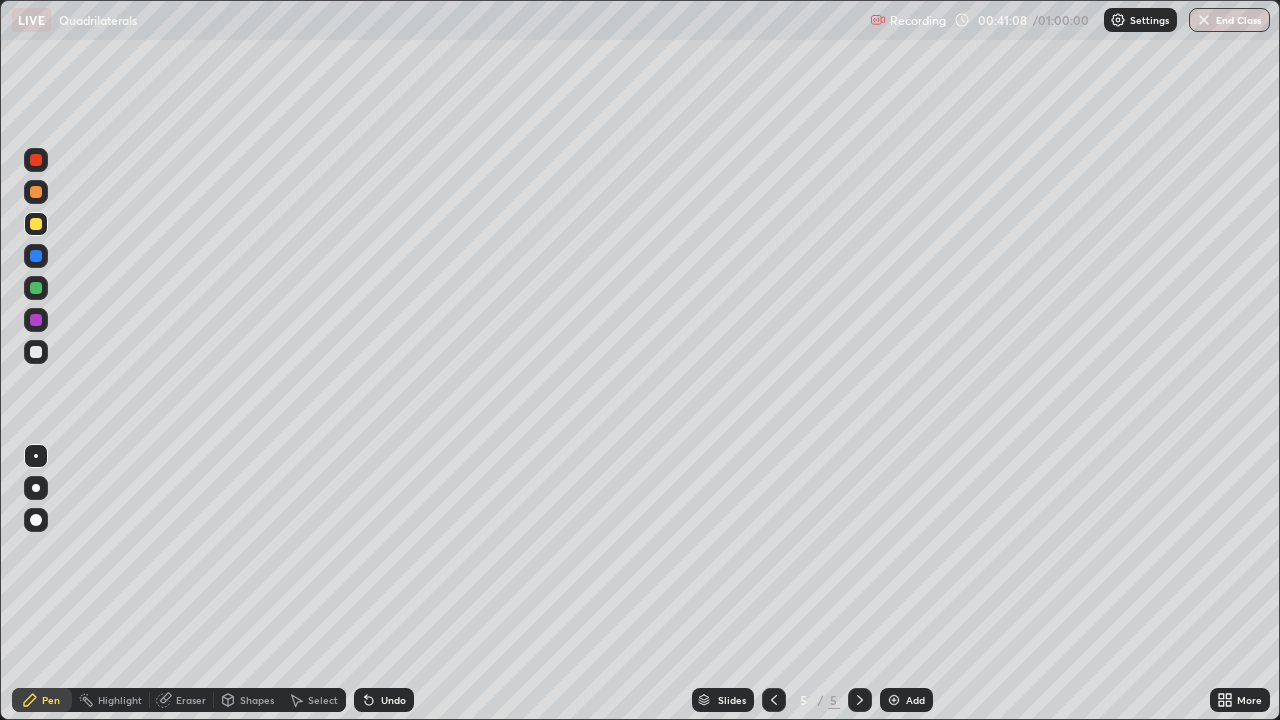 click at bounding box center [36, 352] 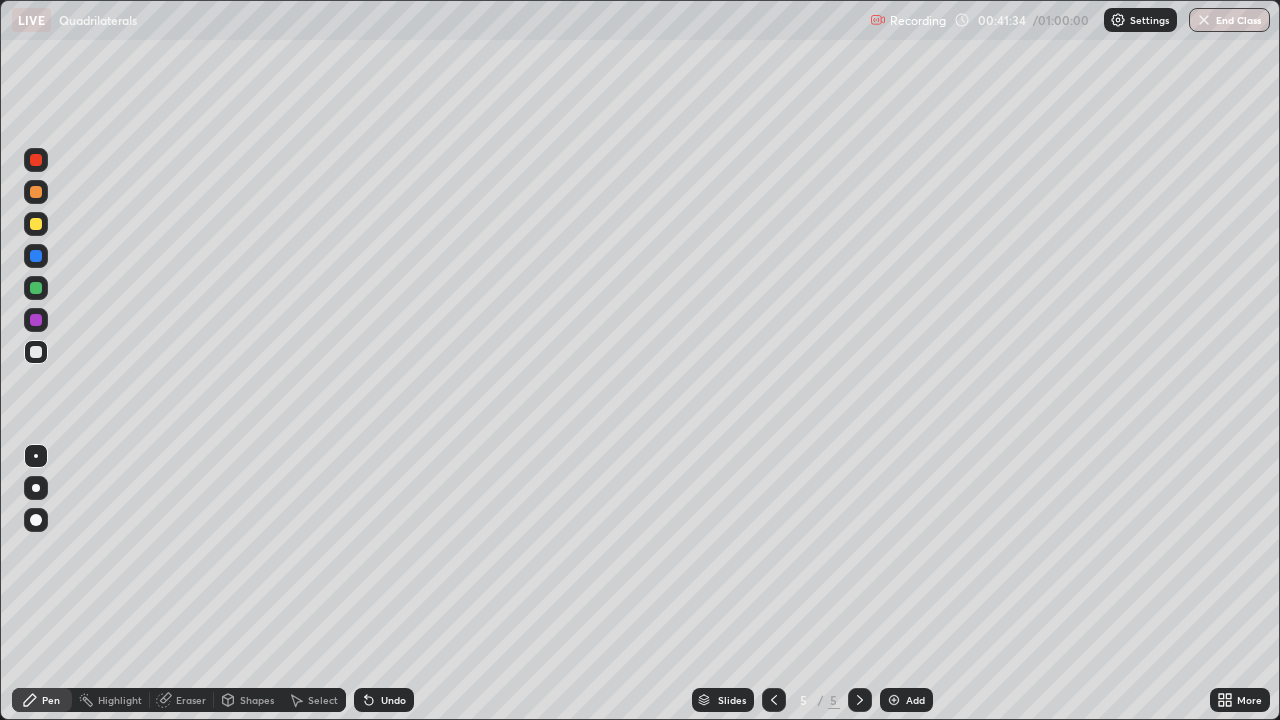 click at bounding box center (36, 224) 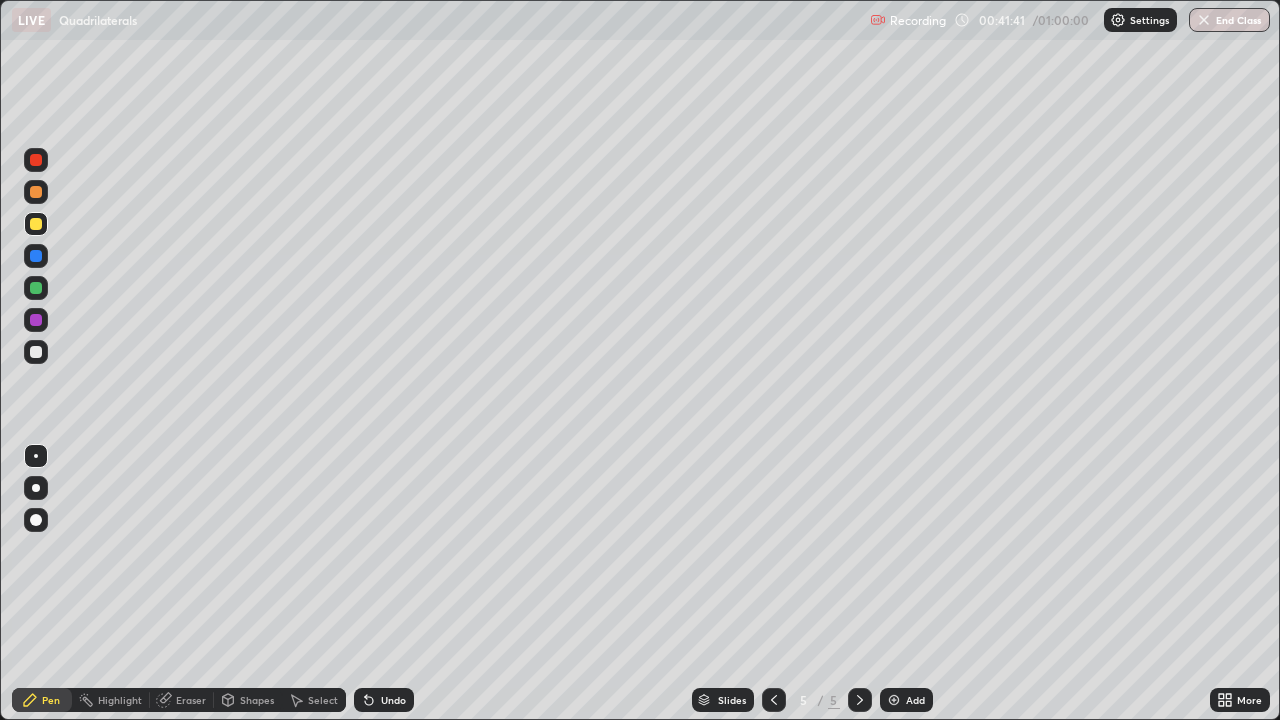click at bounding box center (36, 352) 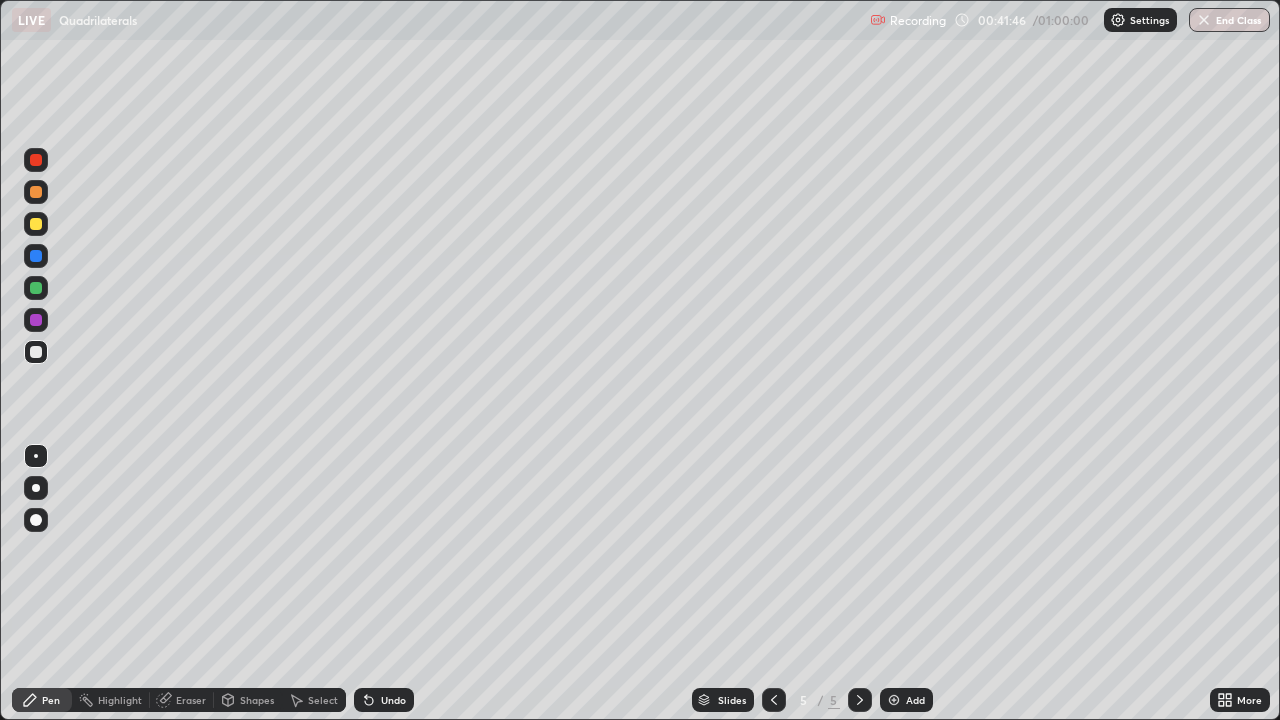 click at bounding box center (36, 224) 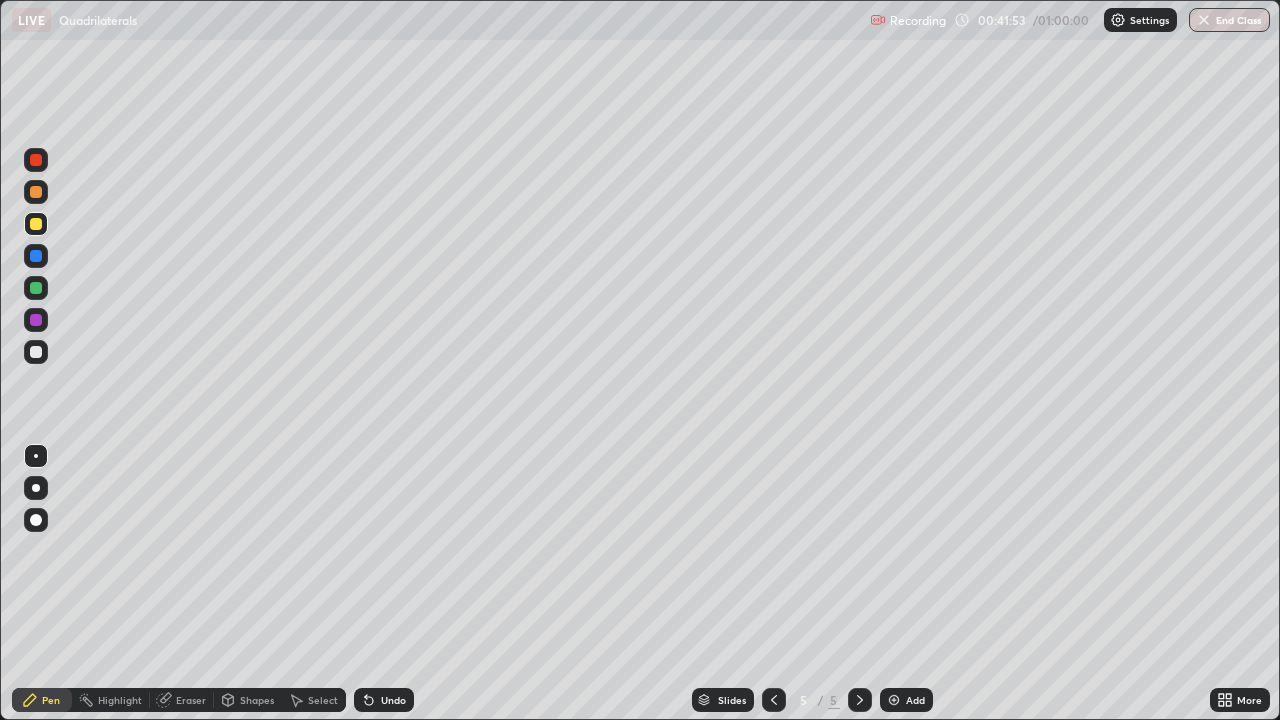 click at bounding box center [36, 352] 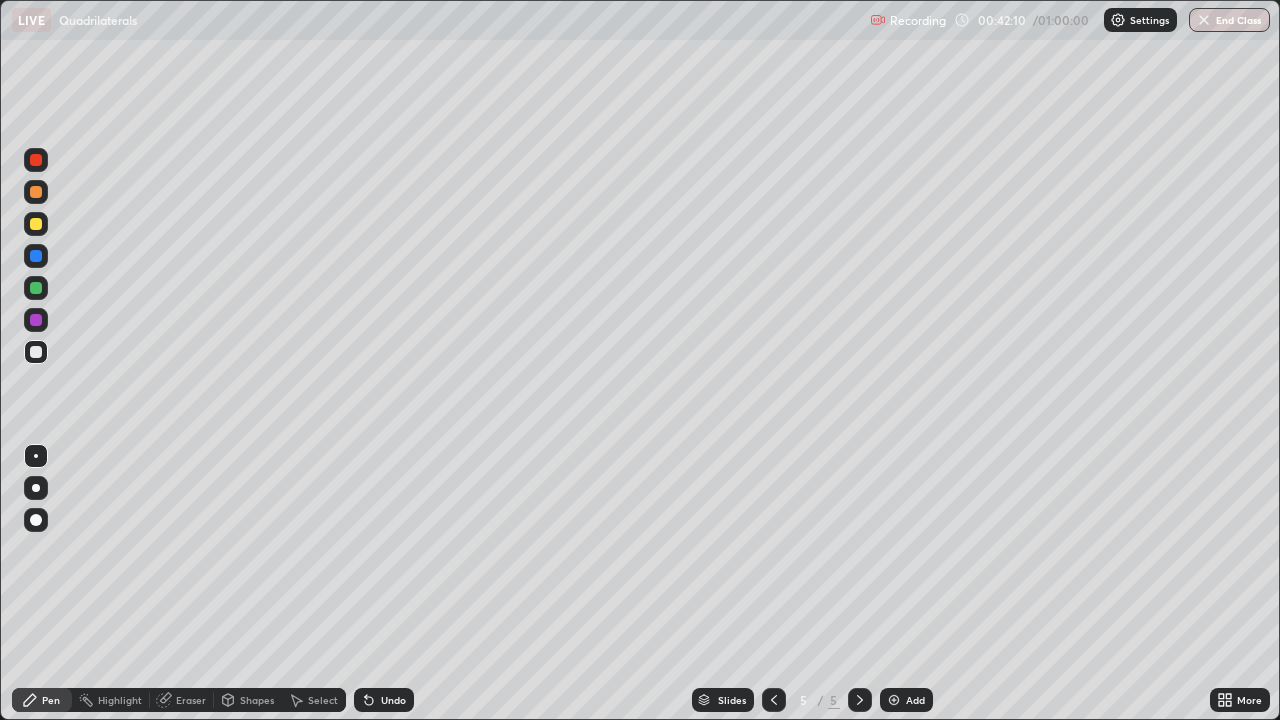 click on "Select" at bounding box center [323, 700] 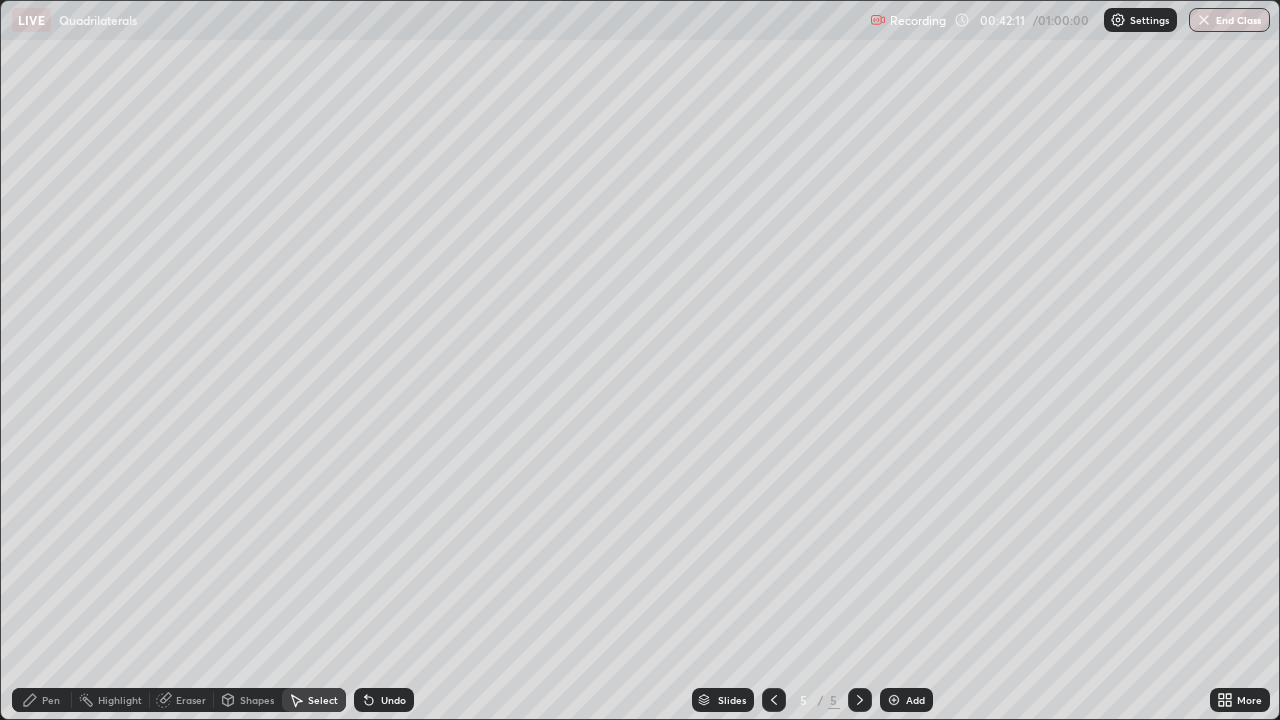 click on "Shapes" at bounding box center (257, 700) 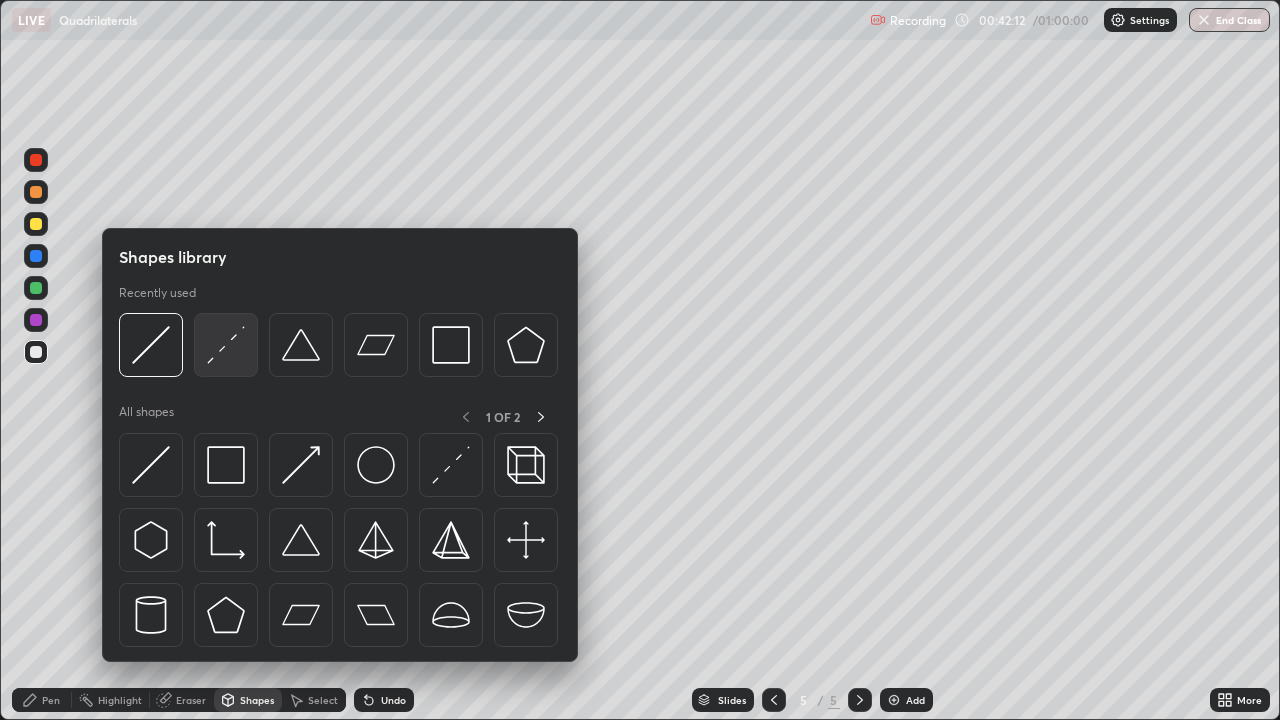 click at bounding box center (226, 345) 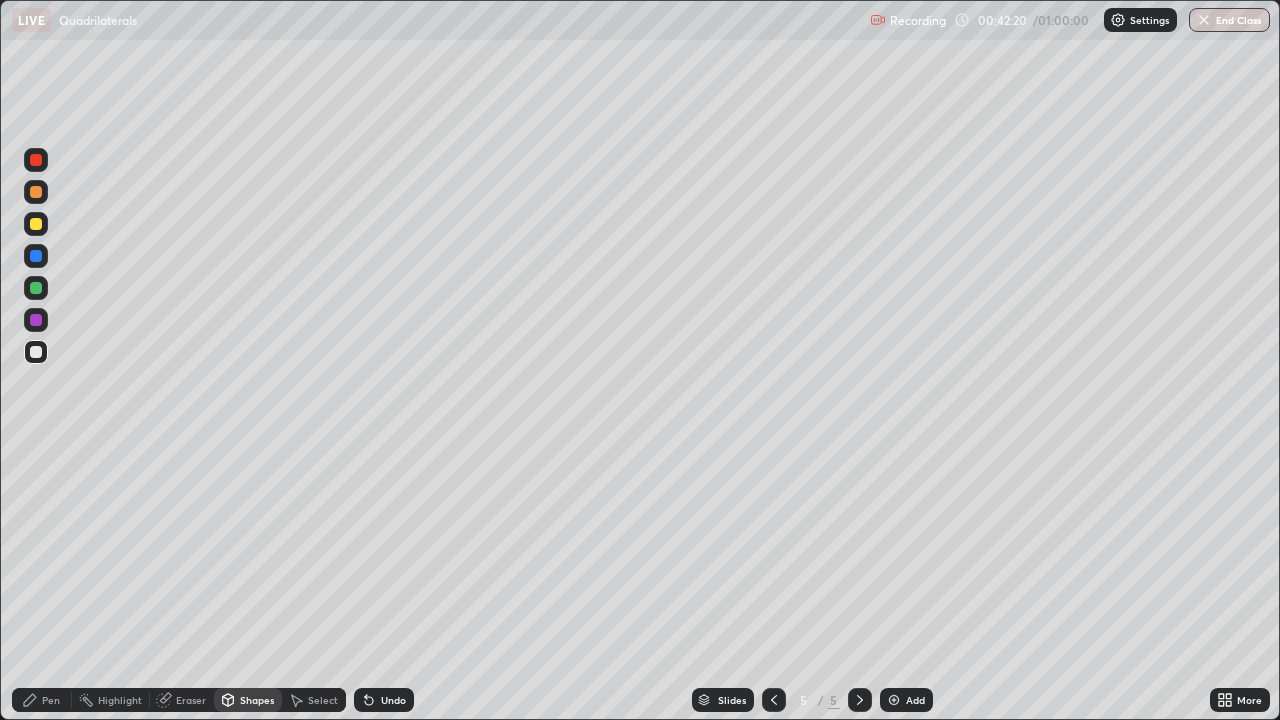 click on "Pen" at bounding box center (51, 700) 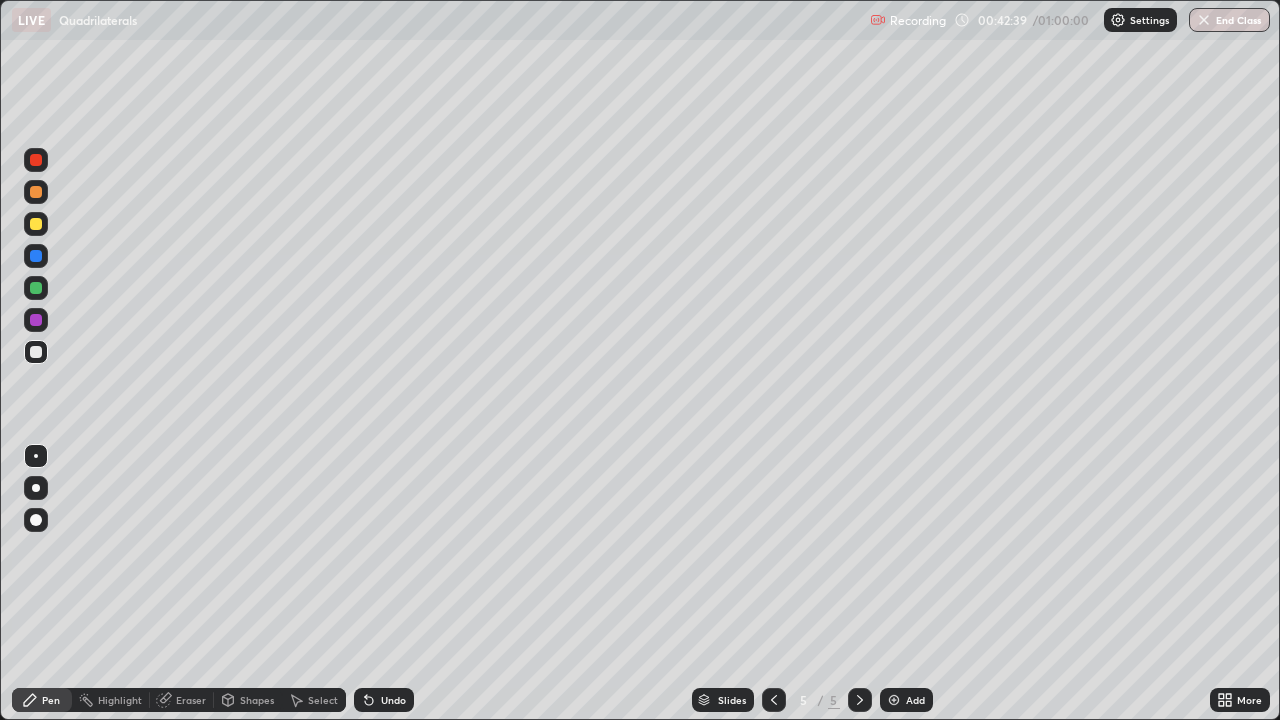 click at bounding box center (36, 224) 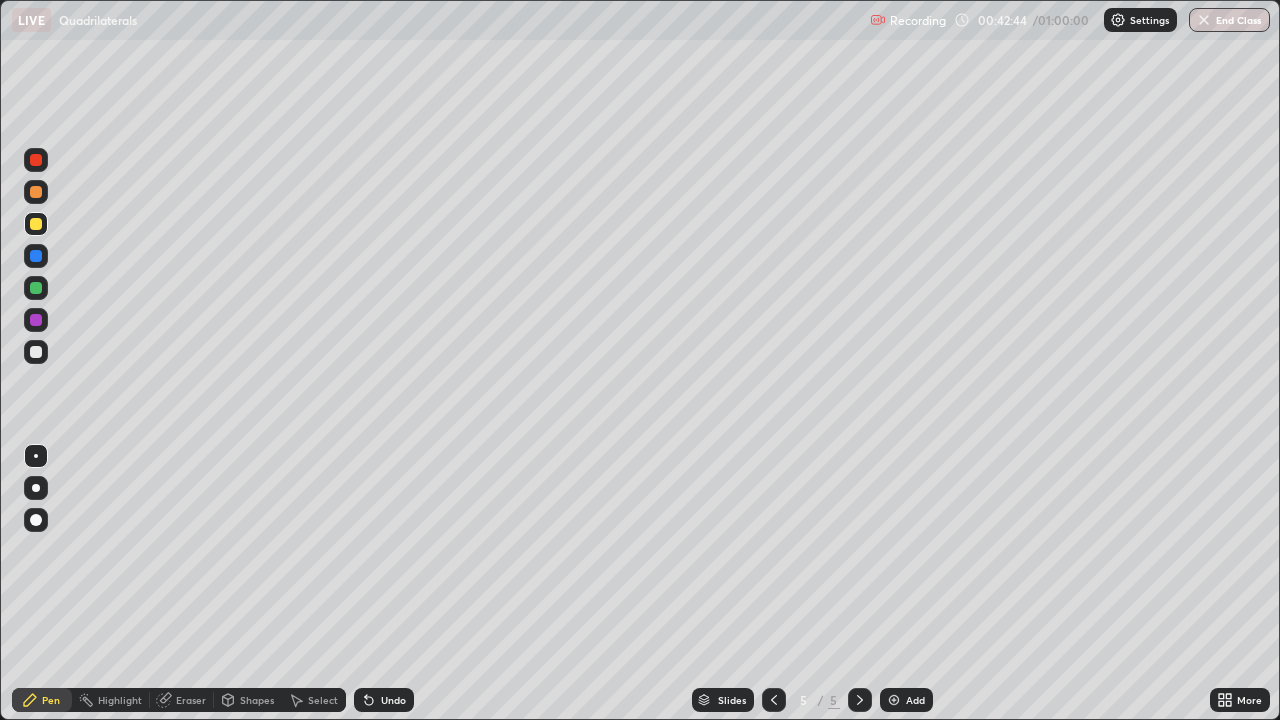 click at bounding box center (36, 352) 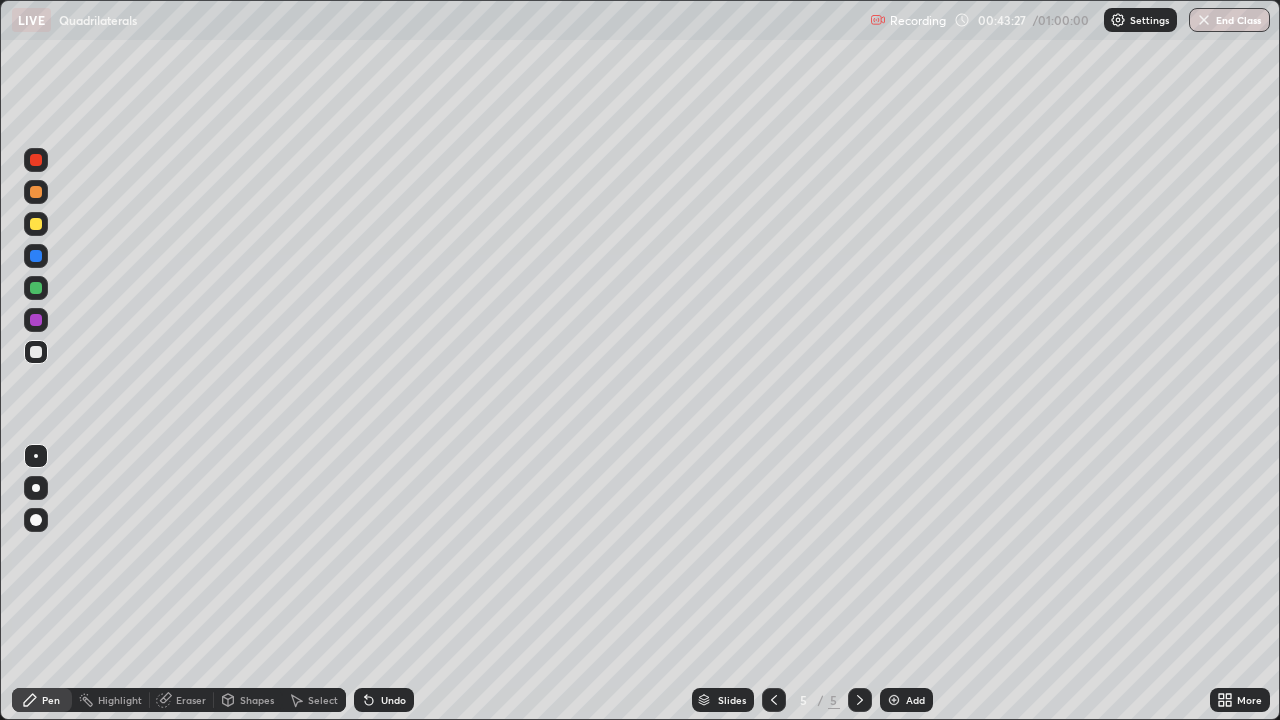 click on "Undo" at bounding box center [393, 700] 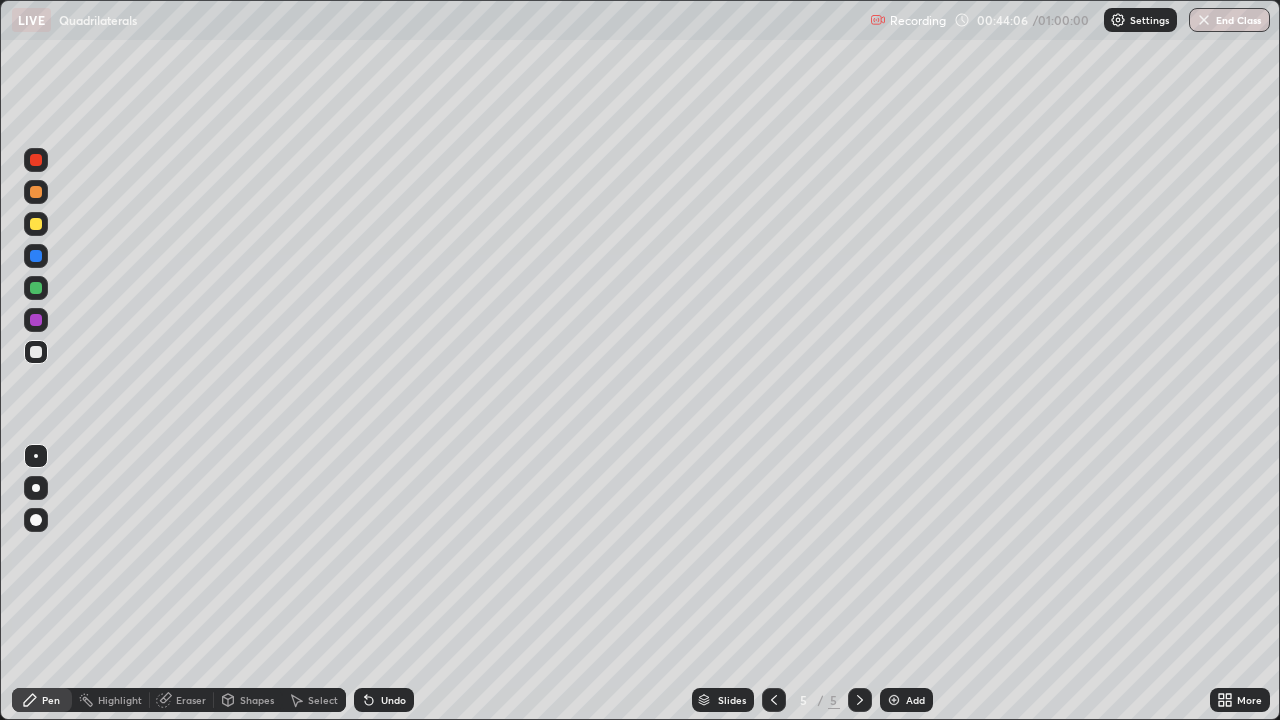 click 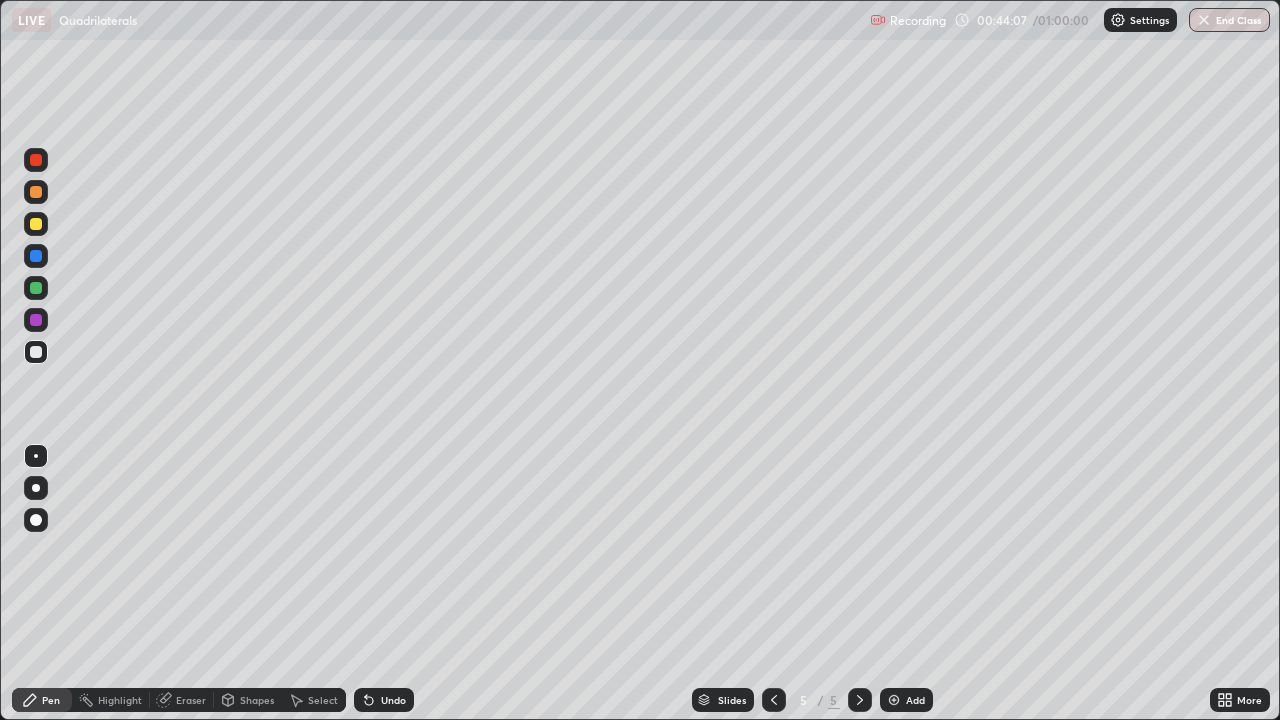 click 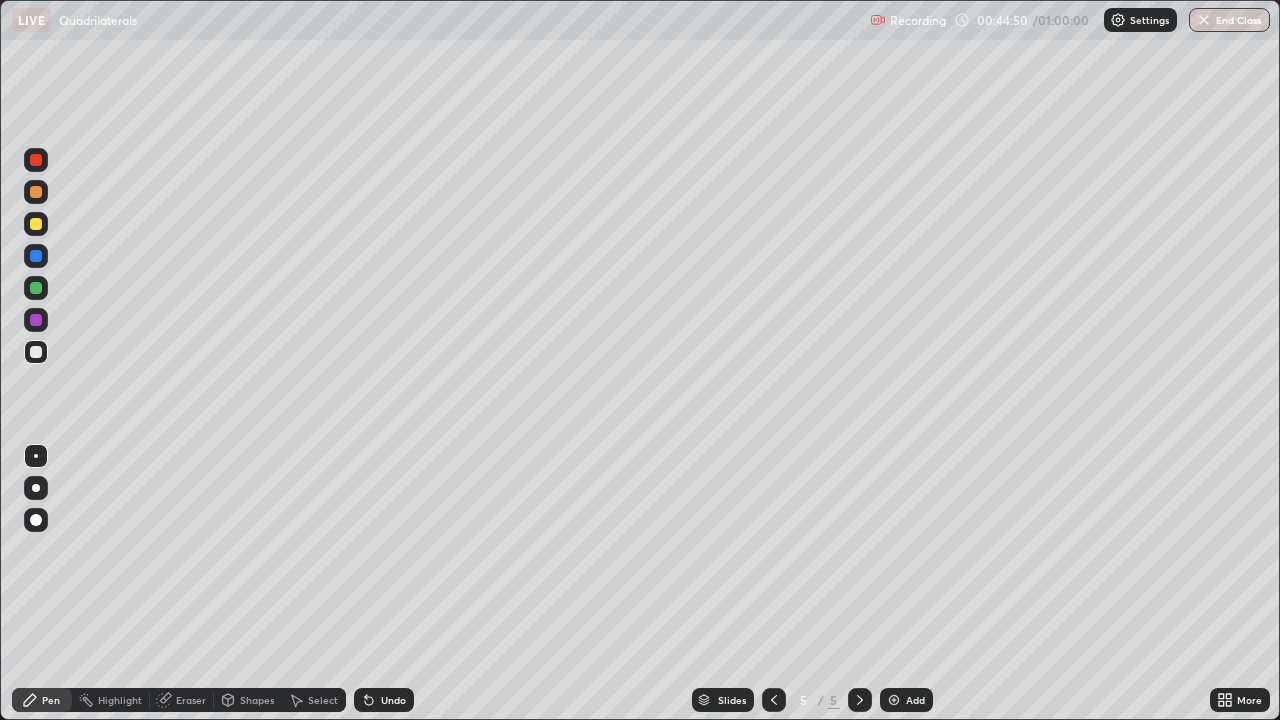 click on "Eraser" at bounding box center [182, 700] 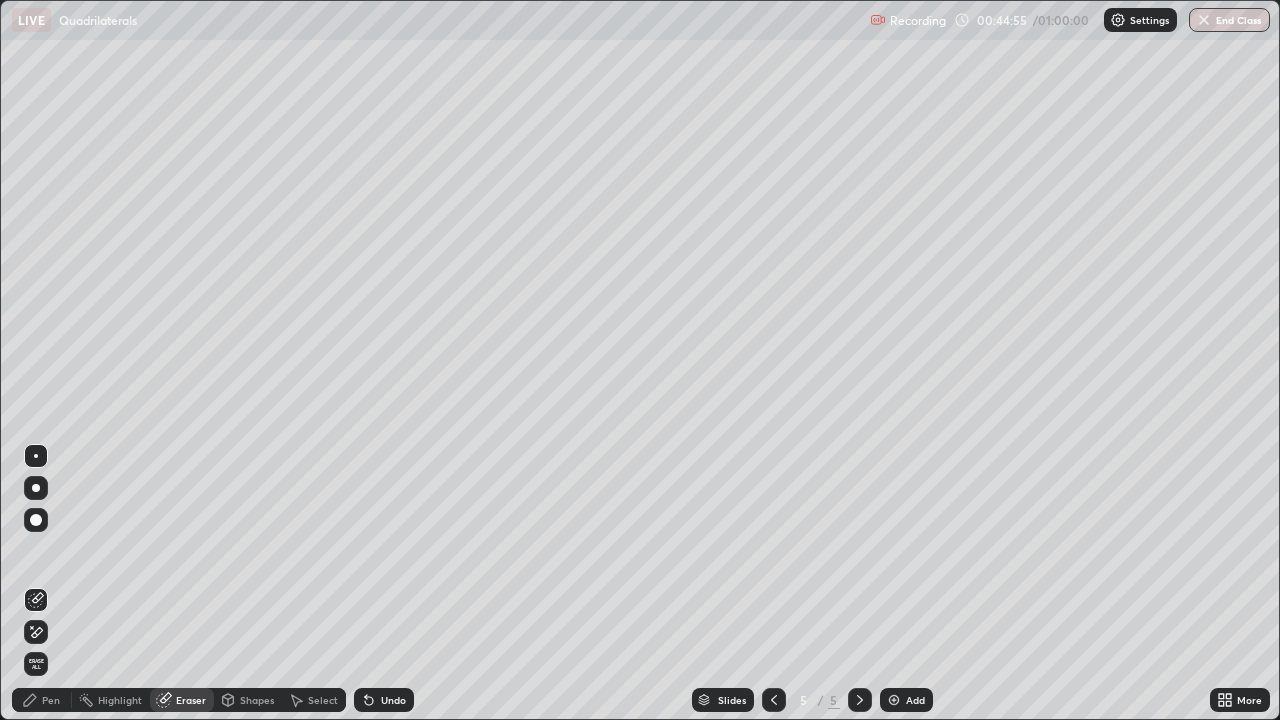click on "Pen" at bounding box center [42, 700] 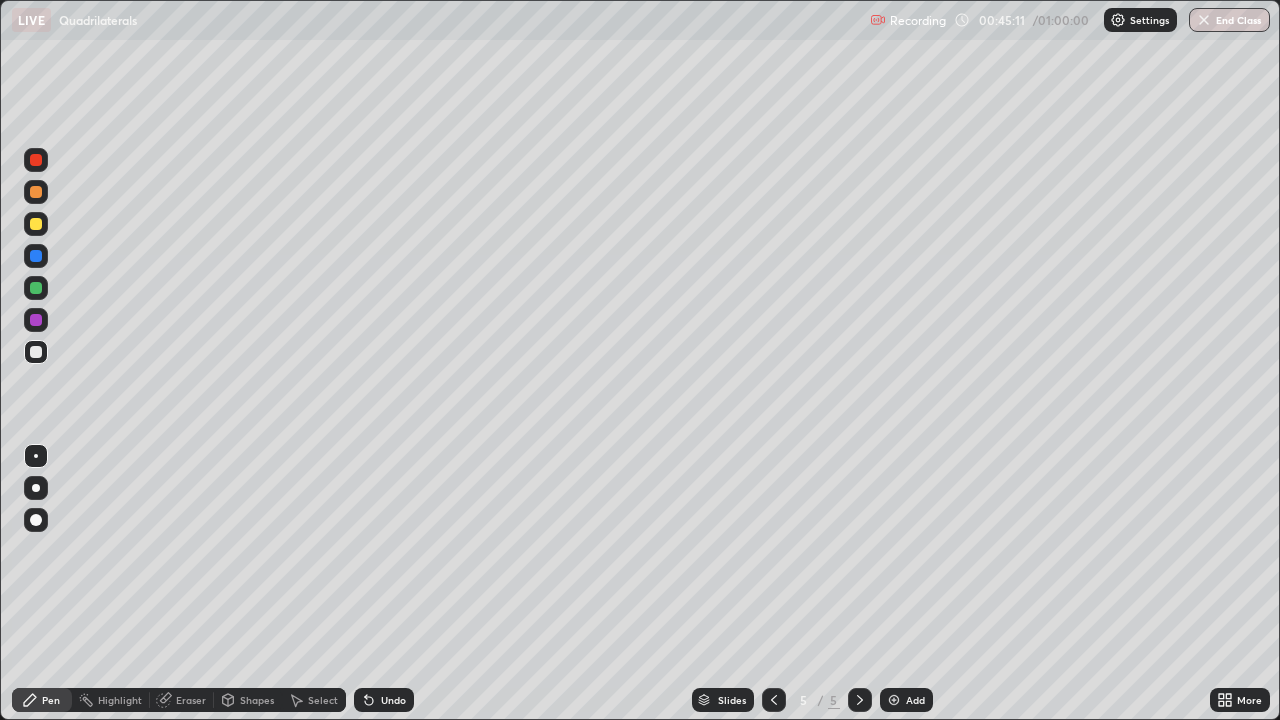 click on "Undo" at bounding box center [393, 700] 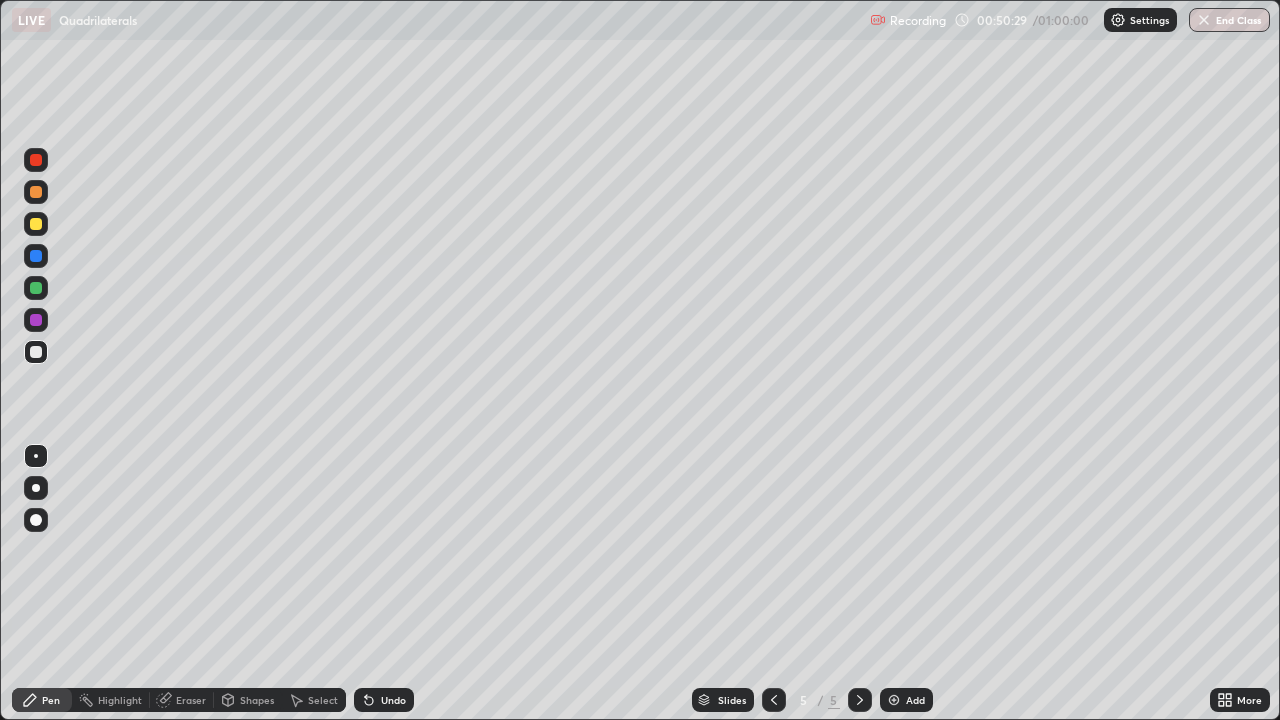 click on "Add" at bounding box center [915, 700] 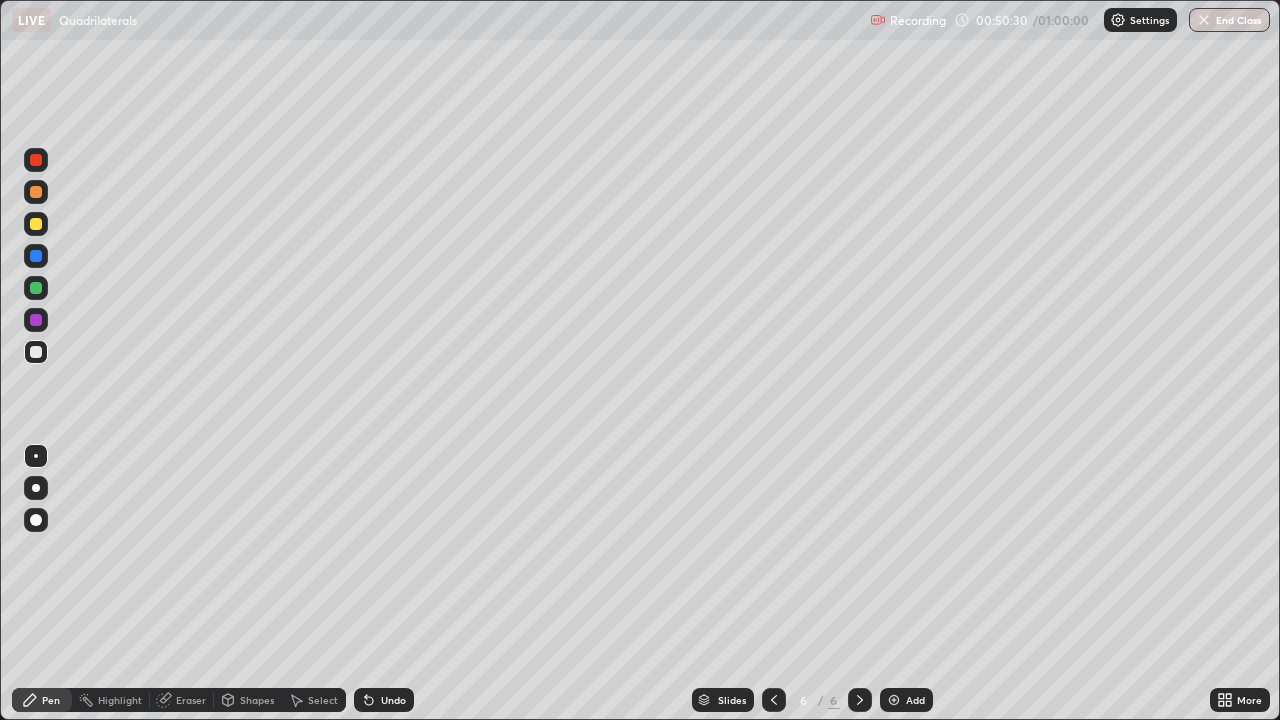 click at bounding box center [36, 224] 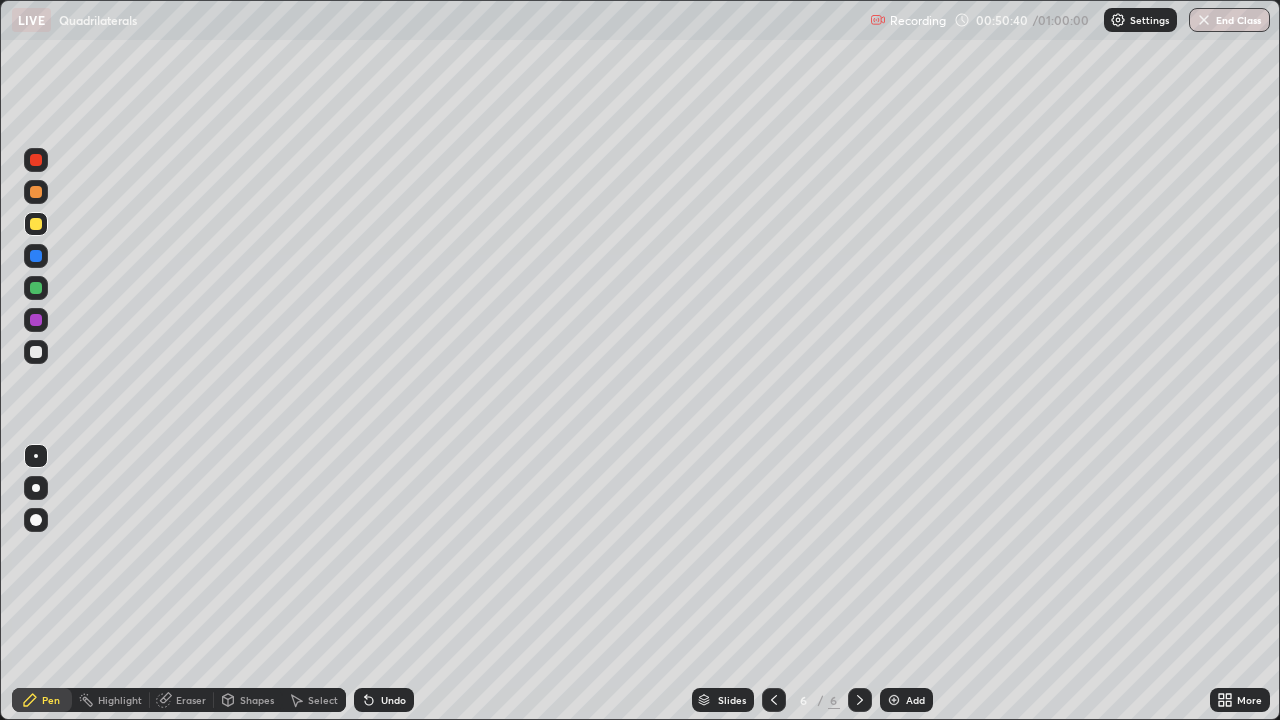 click at bounding box center [36, 352] 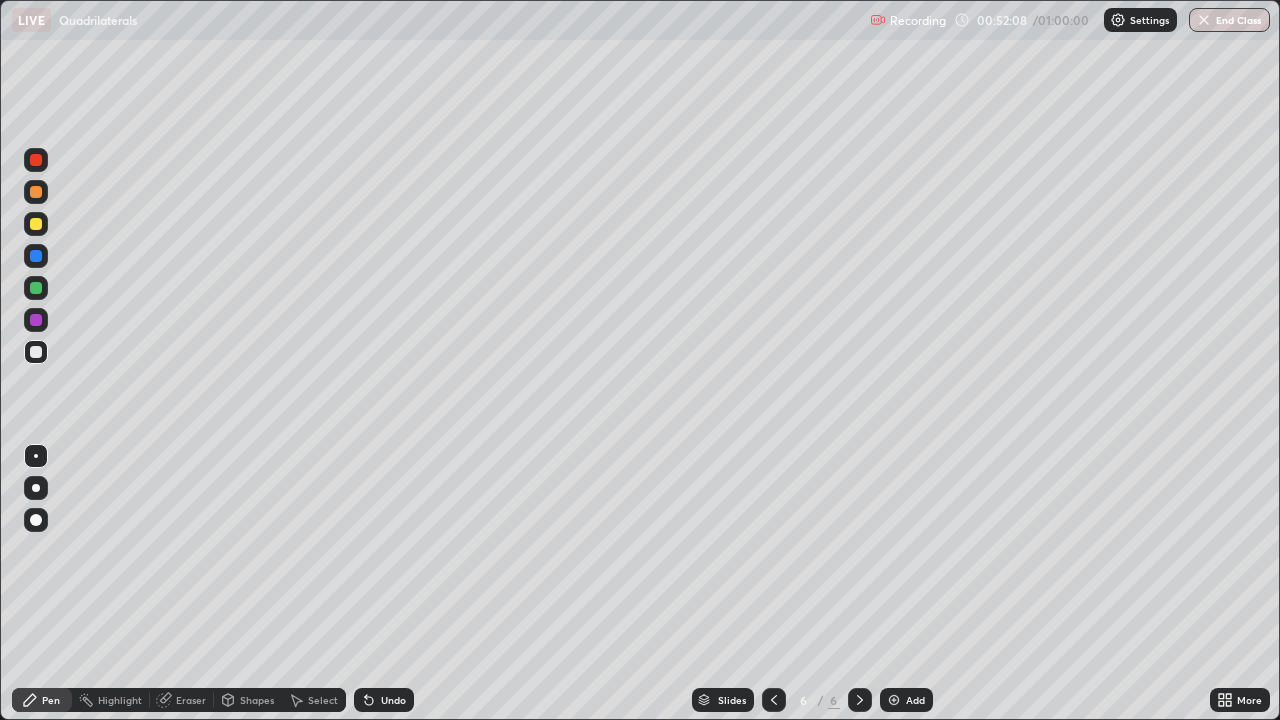 click on "Select" at bounding box center [323, 700] 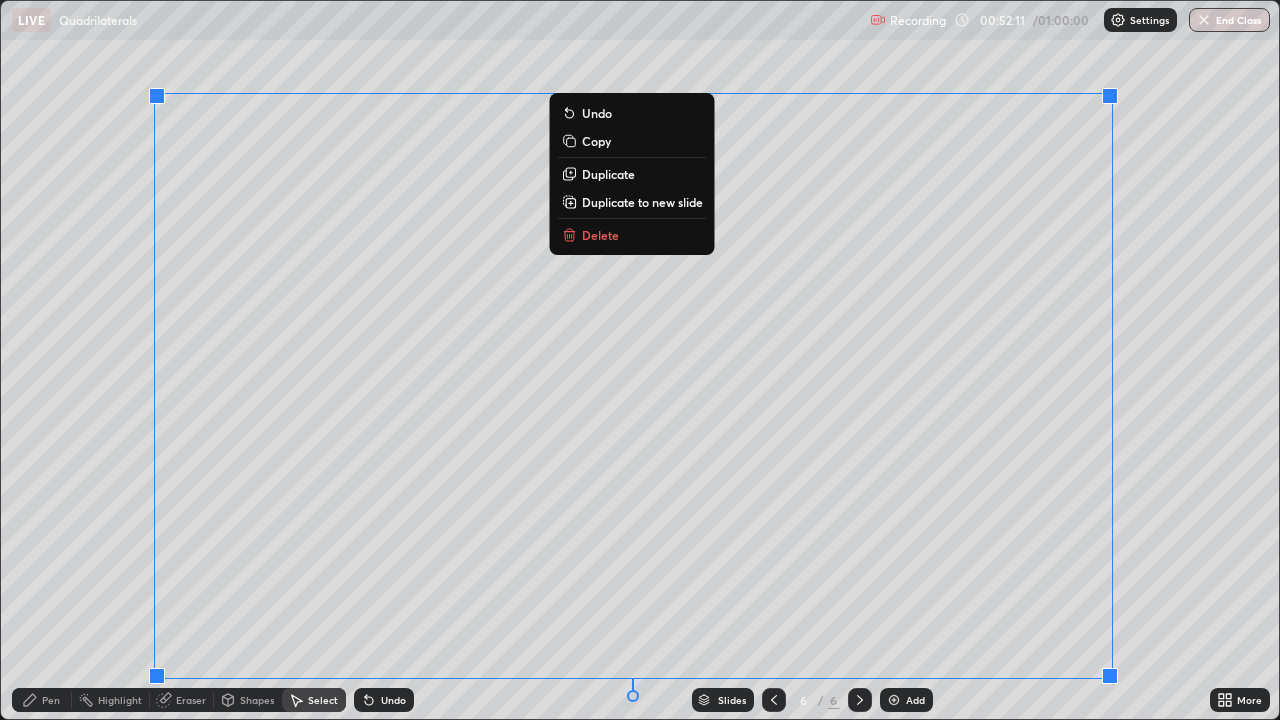 click on "Delete" at bounding box center [600, 235] 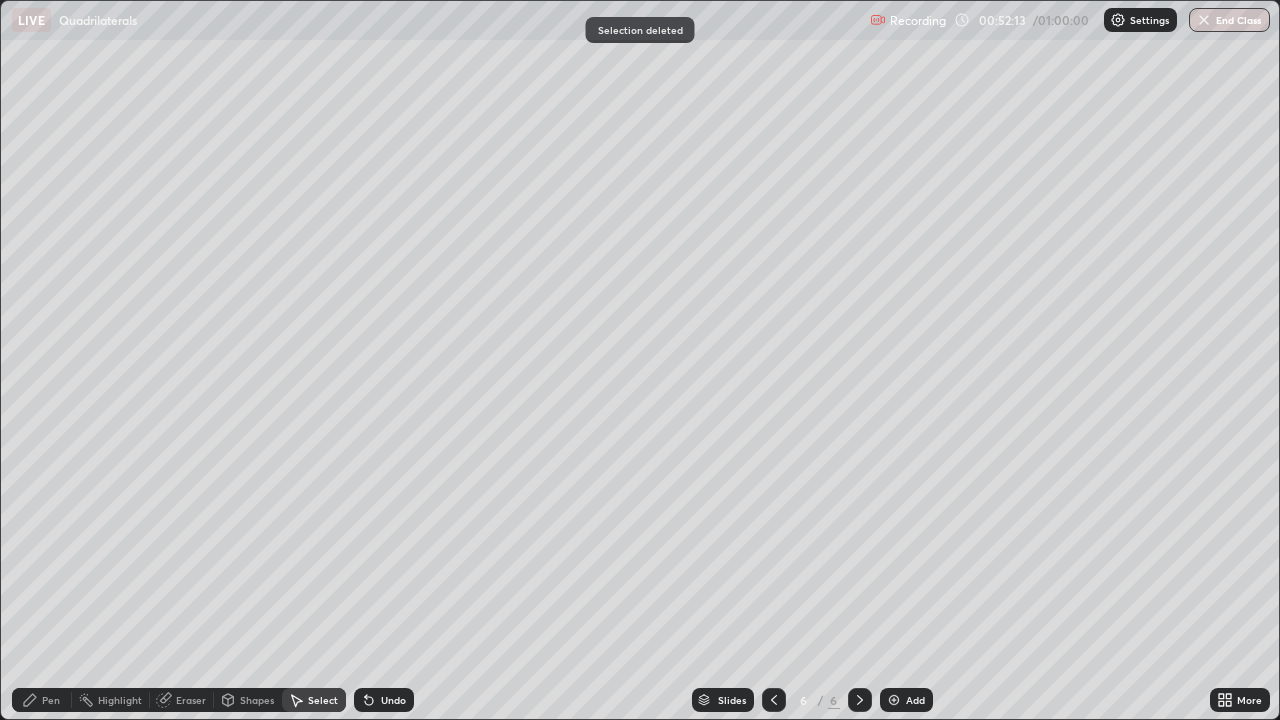 click 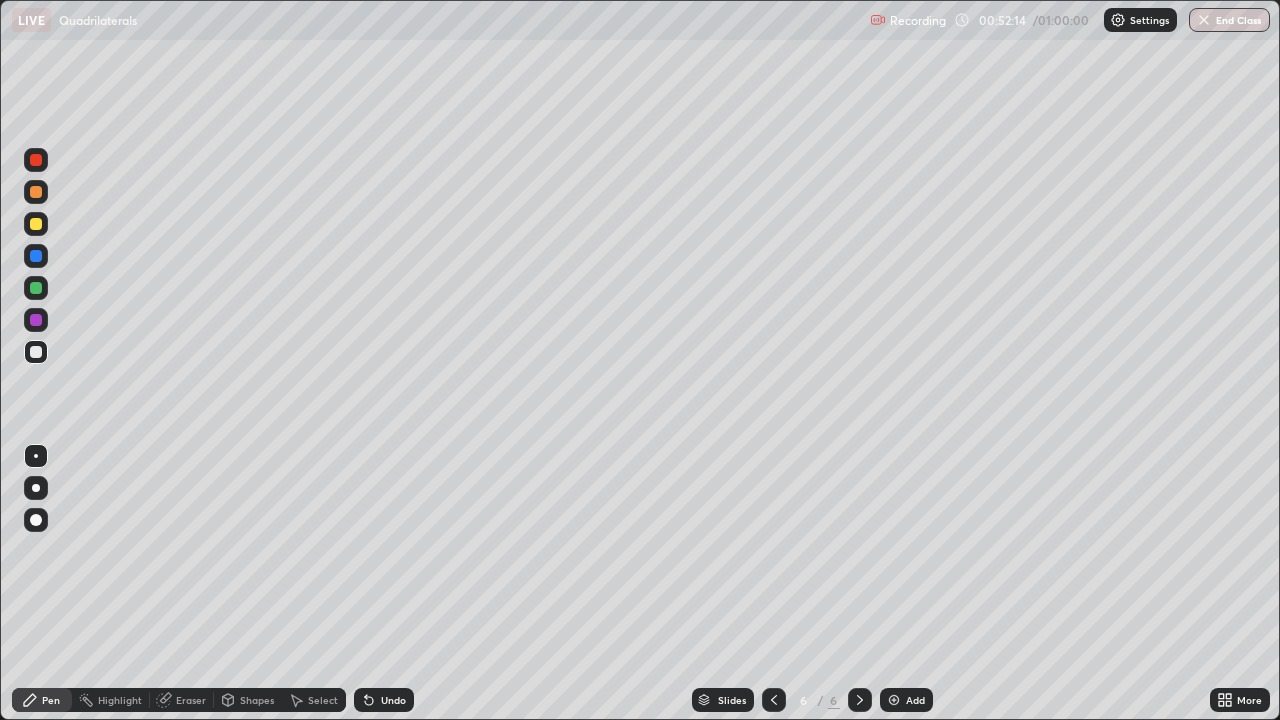 click at bounding box center (36, 224) 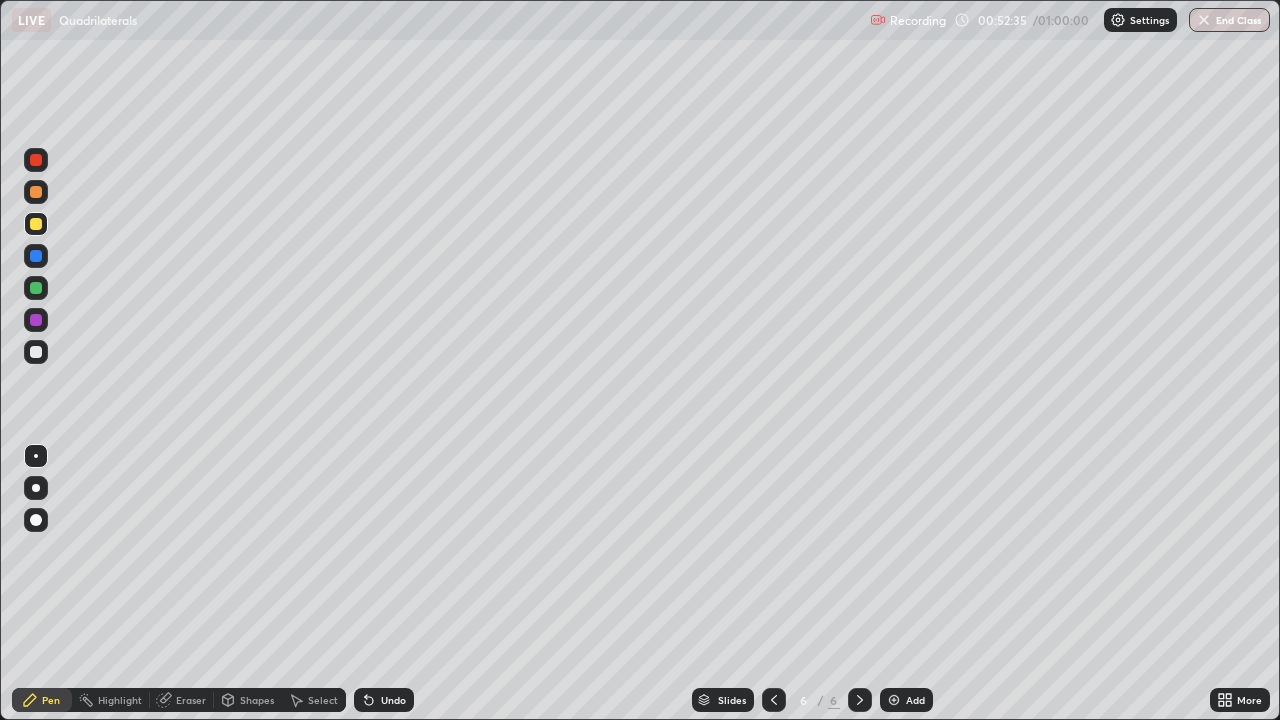 click at bounding box center (36, 352) 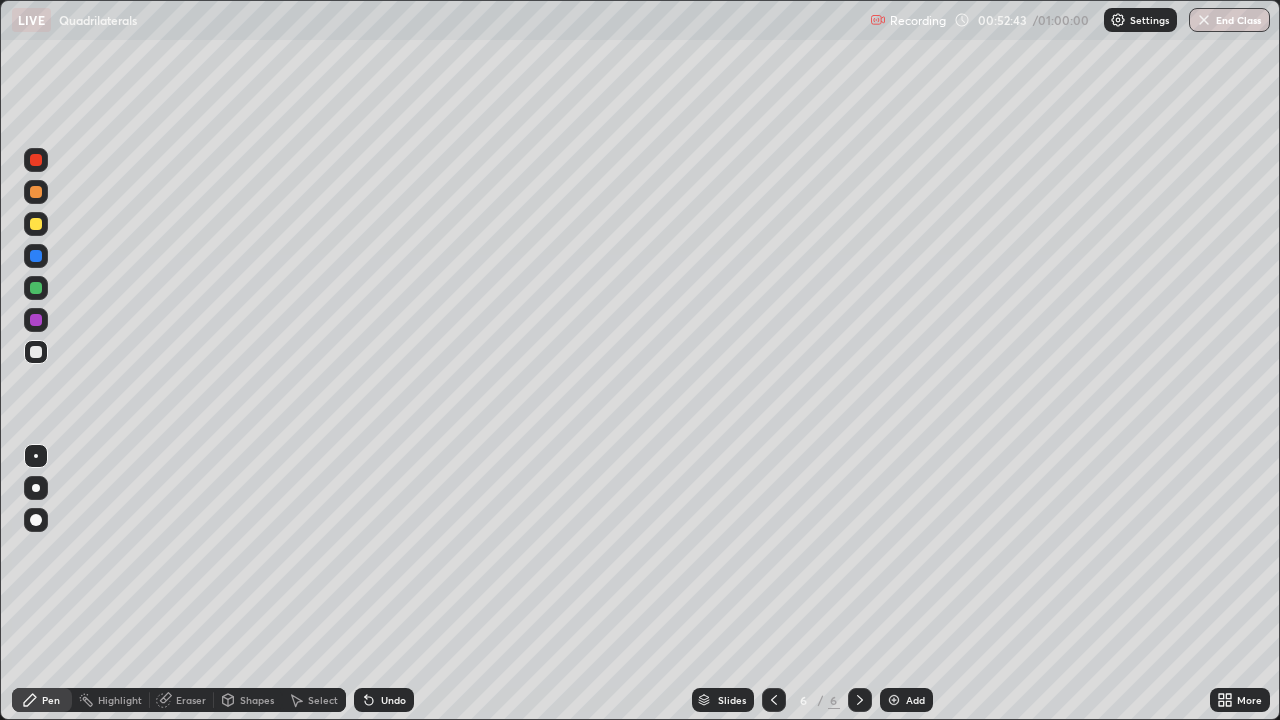 click on "Undo" at bounding box center (393, 700) 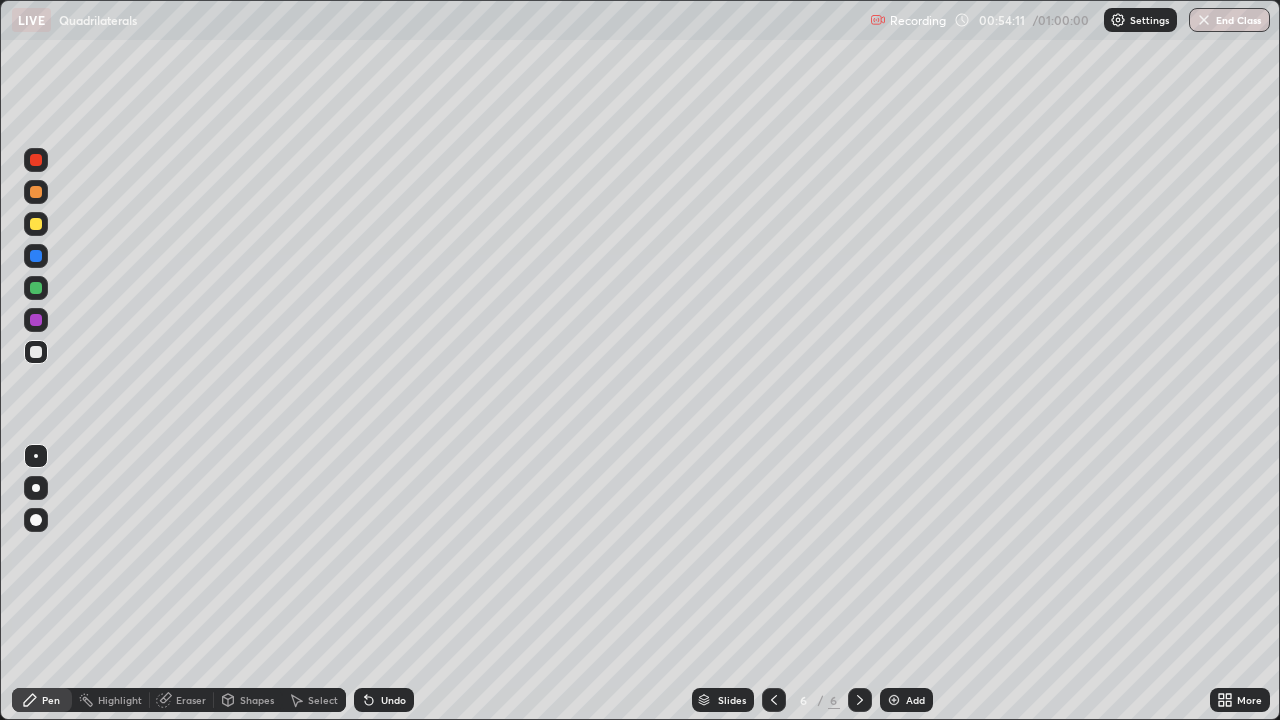 click on "Shapes" at bounding box center [257, 700] 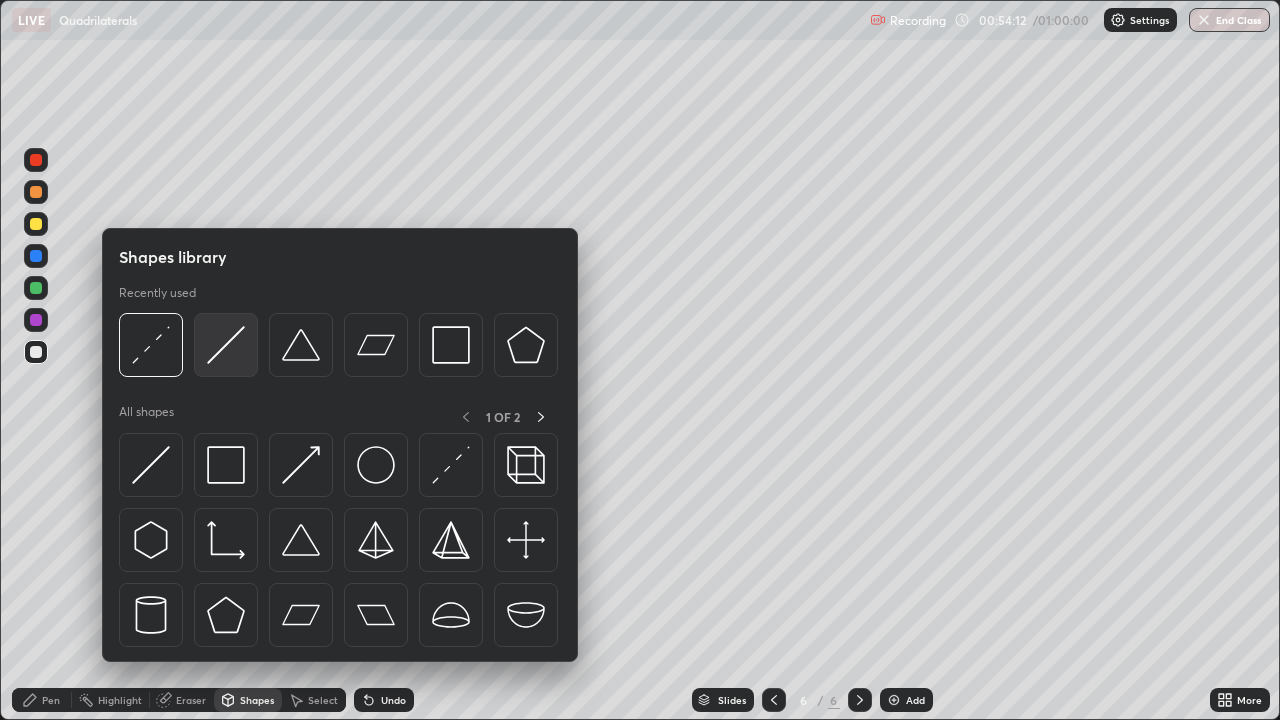 click at bounding box center [226, 345] 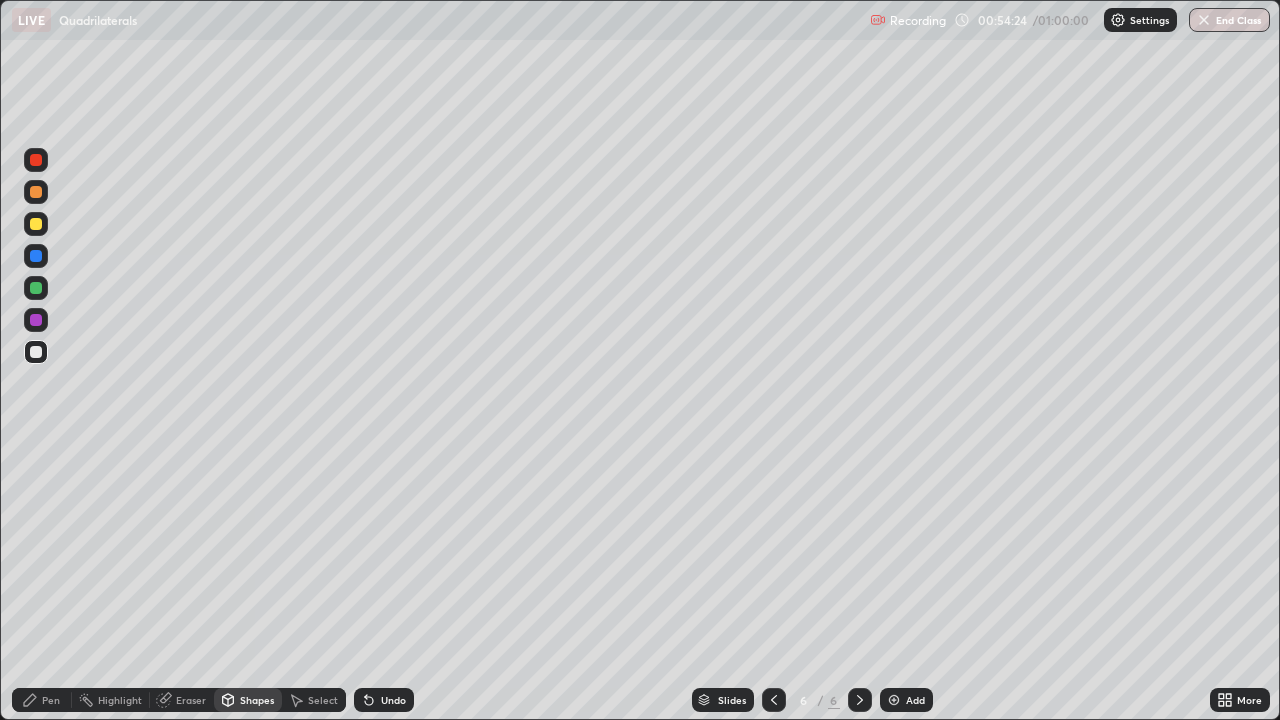 click on "Pen" at bounding box center (51, 700) 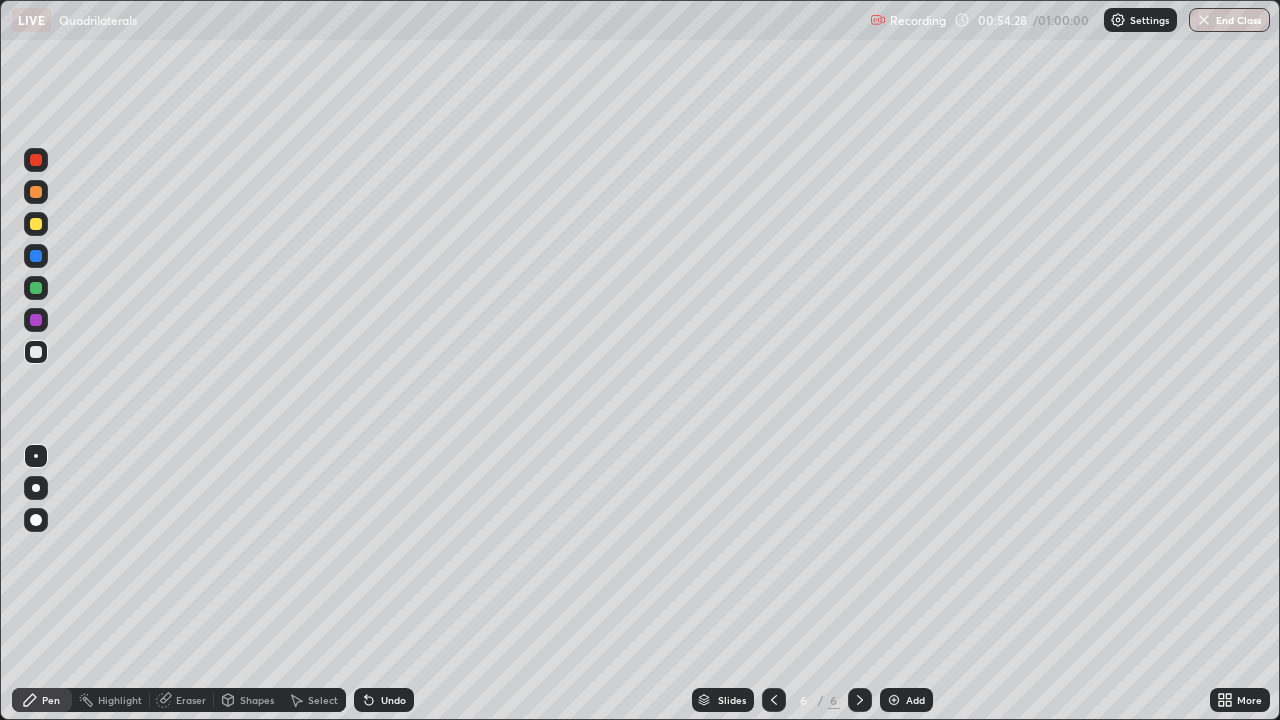 click on "Undo" at bounding box center [384, 700] 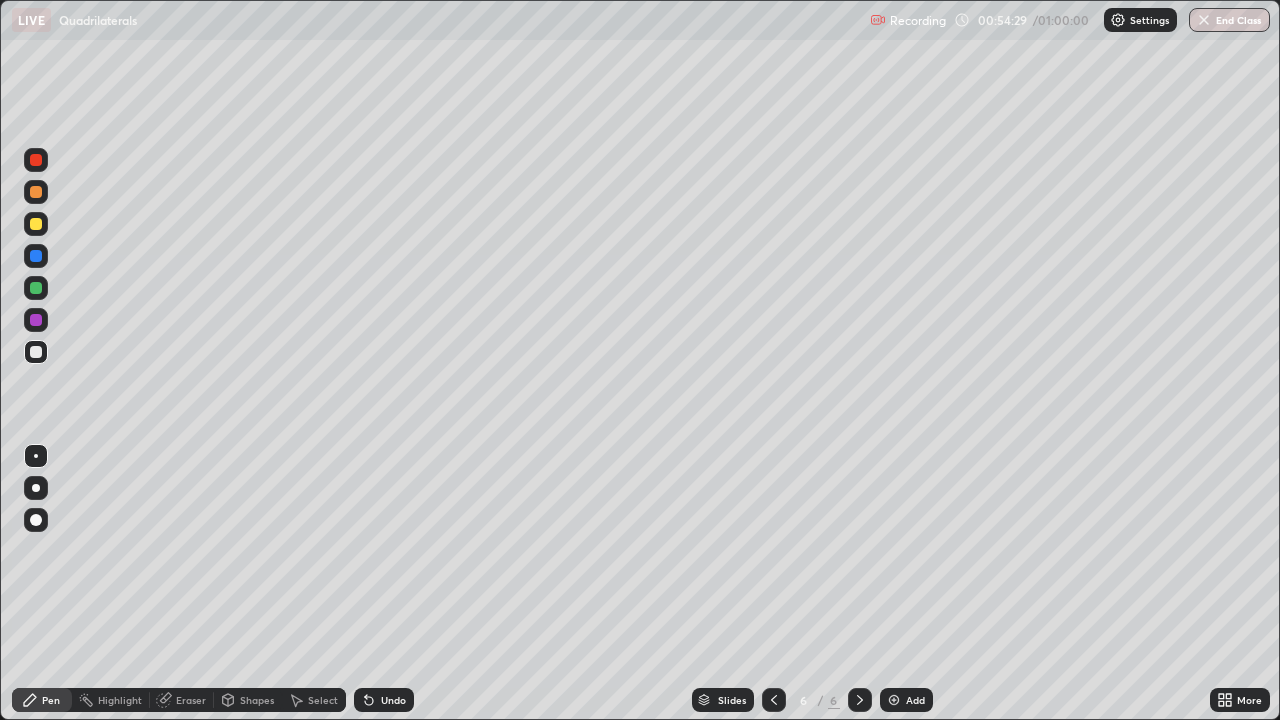 click 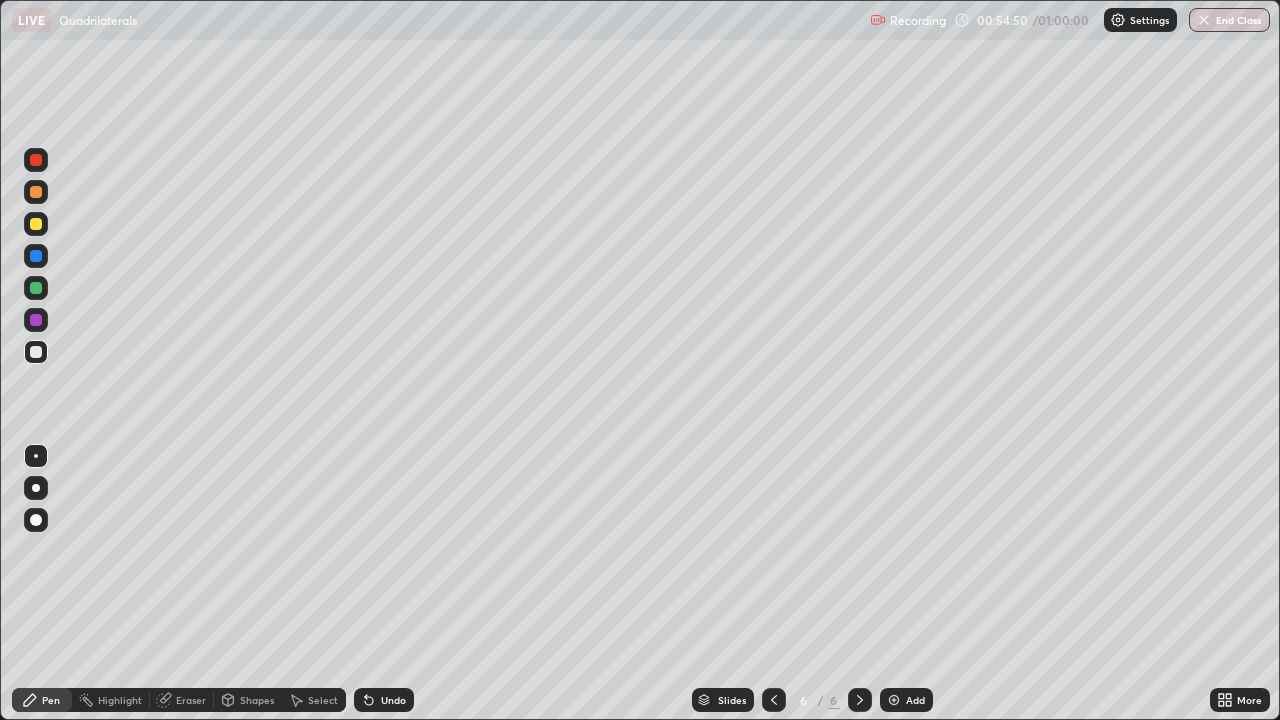 click on "Undo" at bounding box center [393, 700] 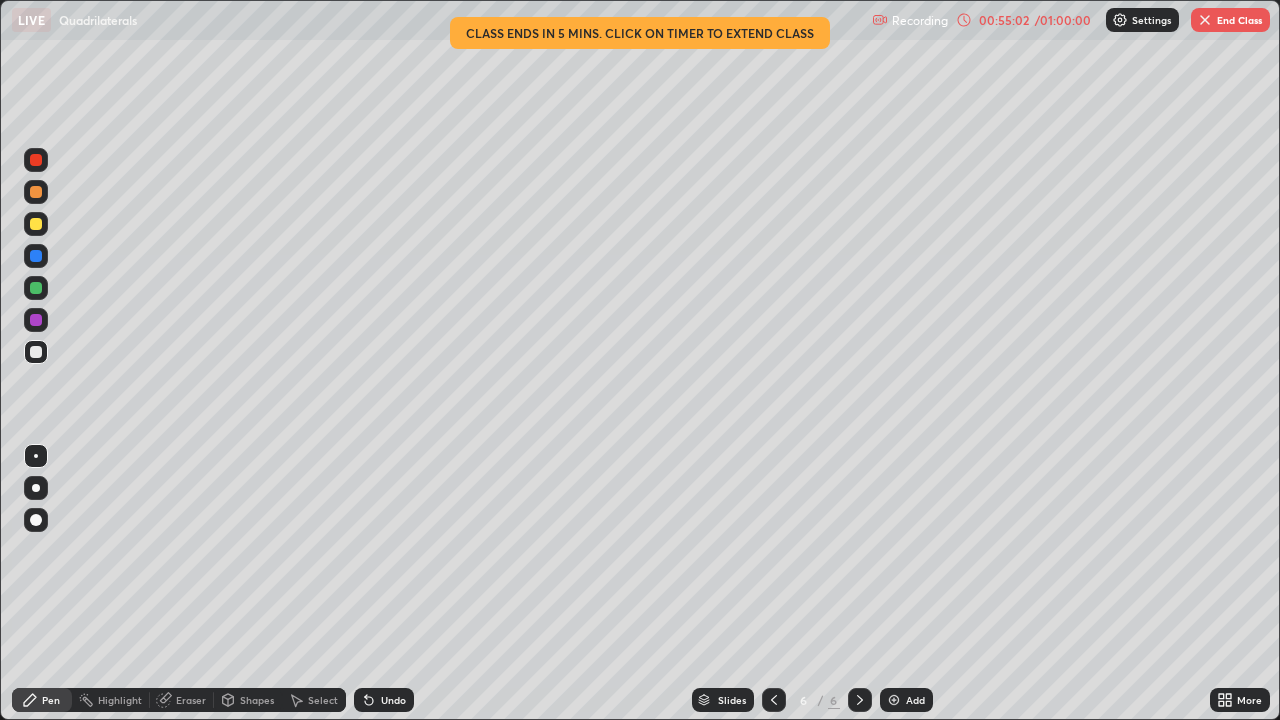 click at bounding box center [36, 224] 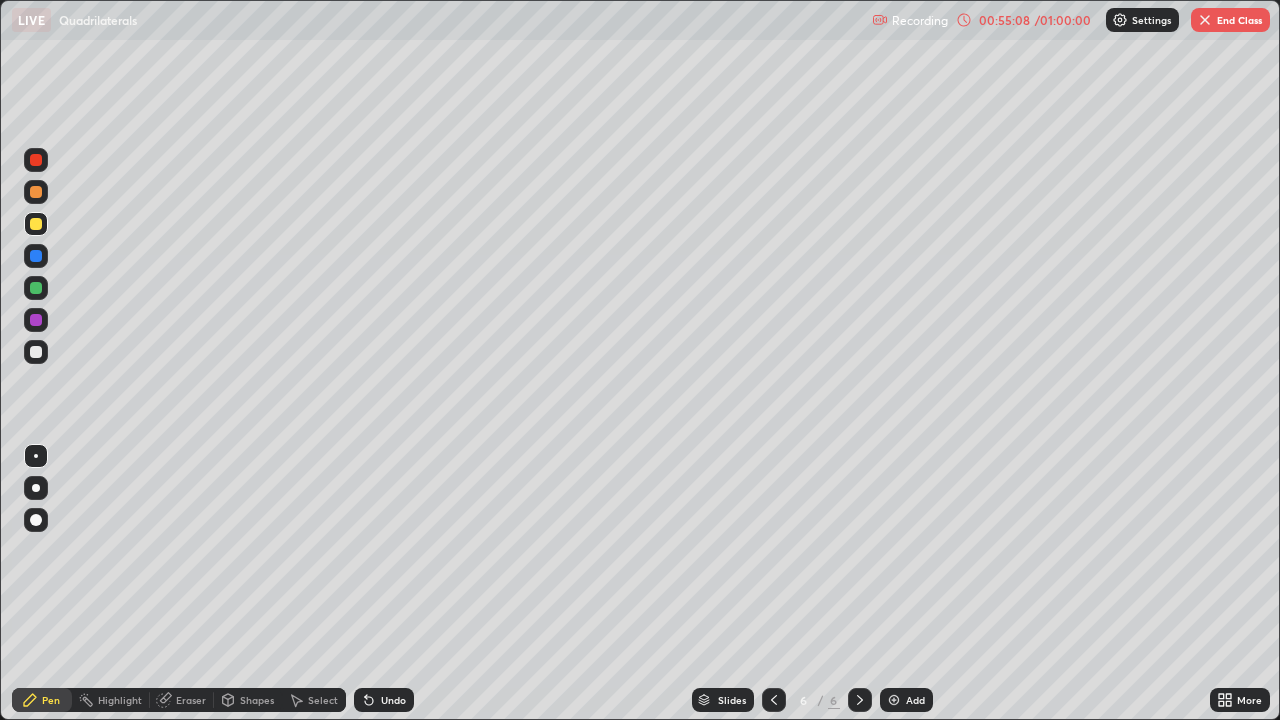 click at bounding box center (36, 352) 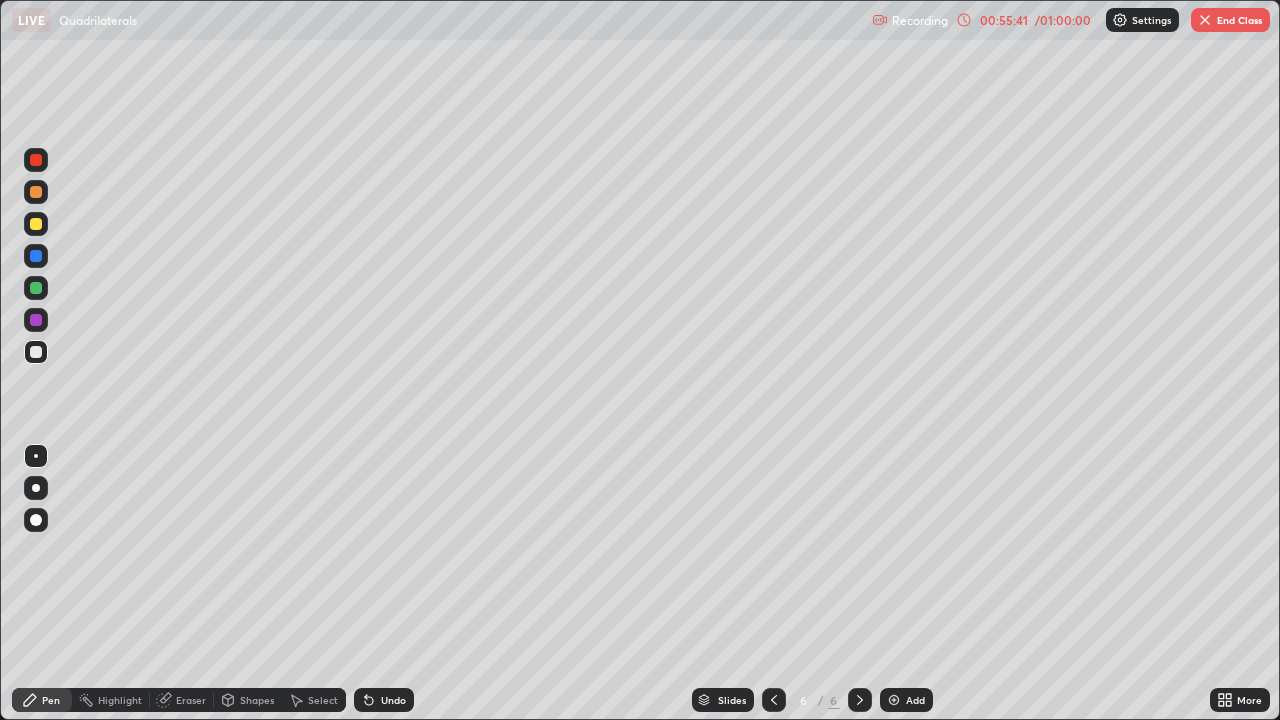 click at bounding box center [36, 224] 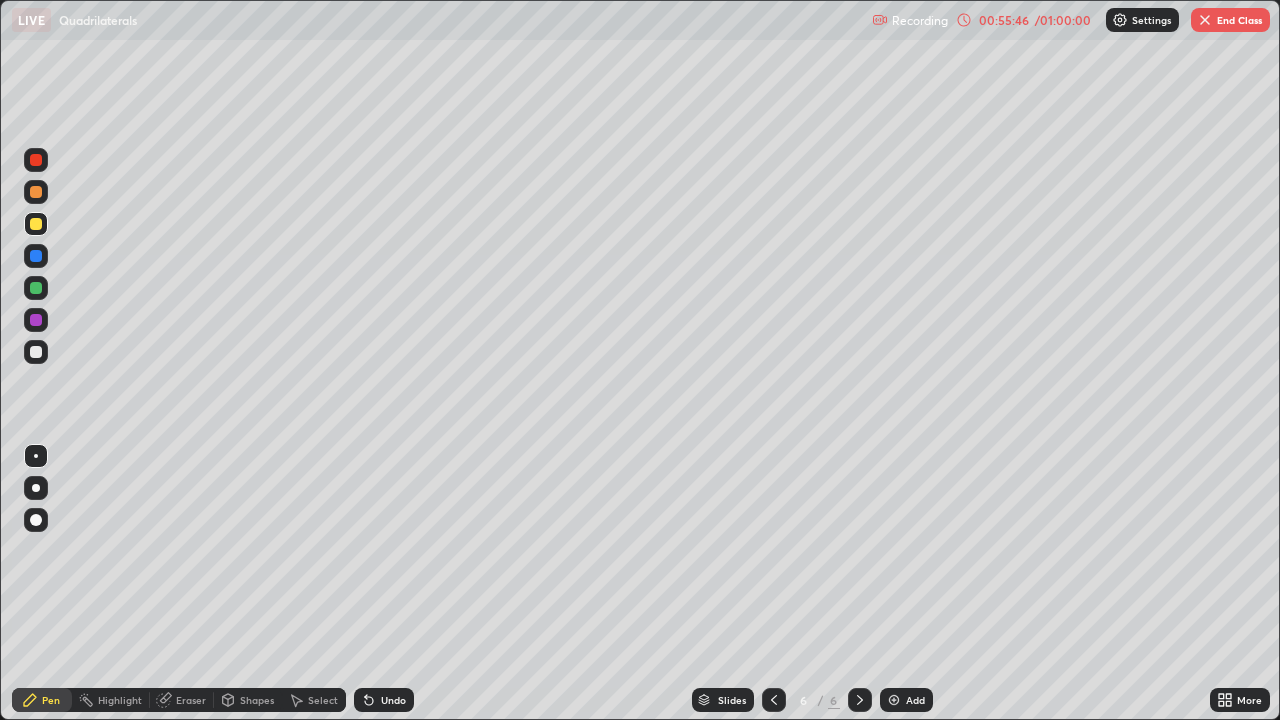 click at bounding box center (36, 352) 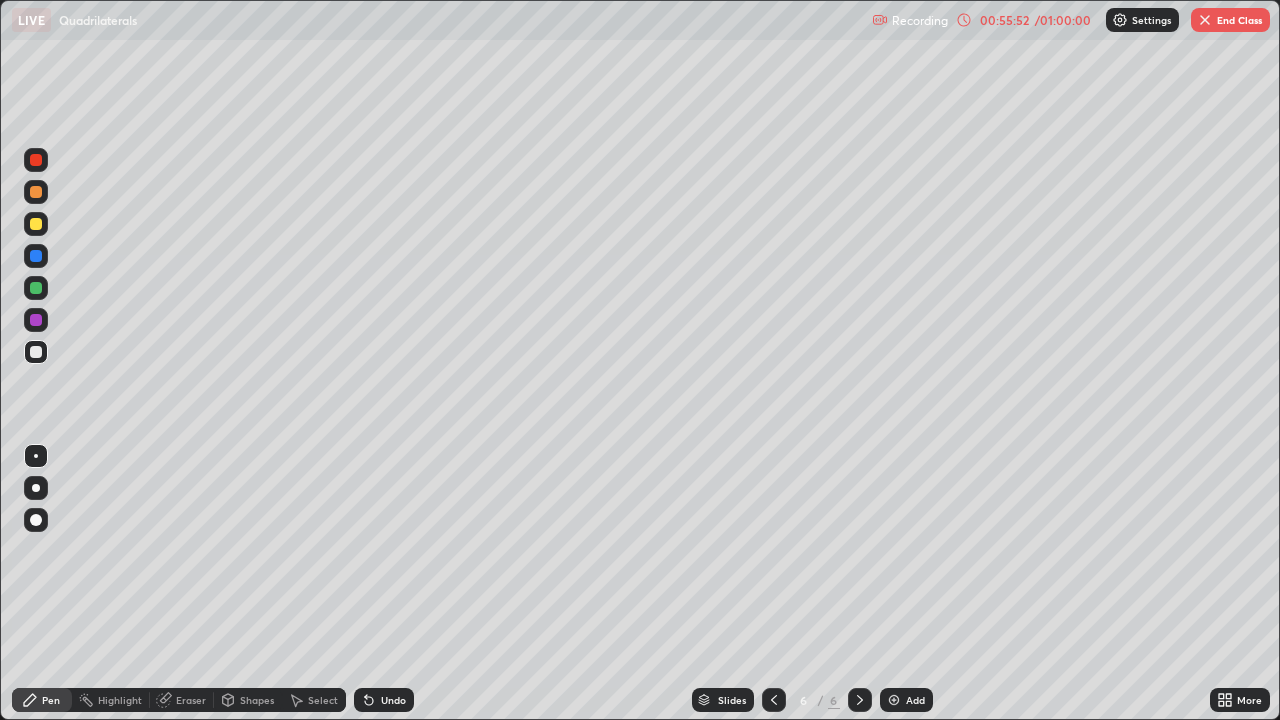 click at bounding box center (36, 224) 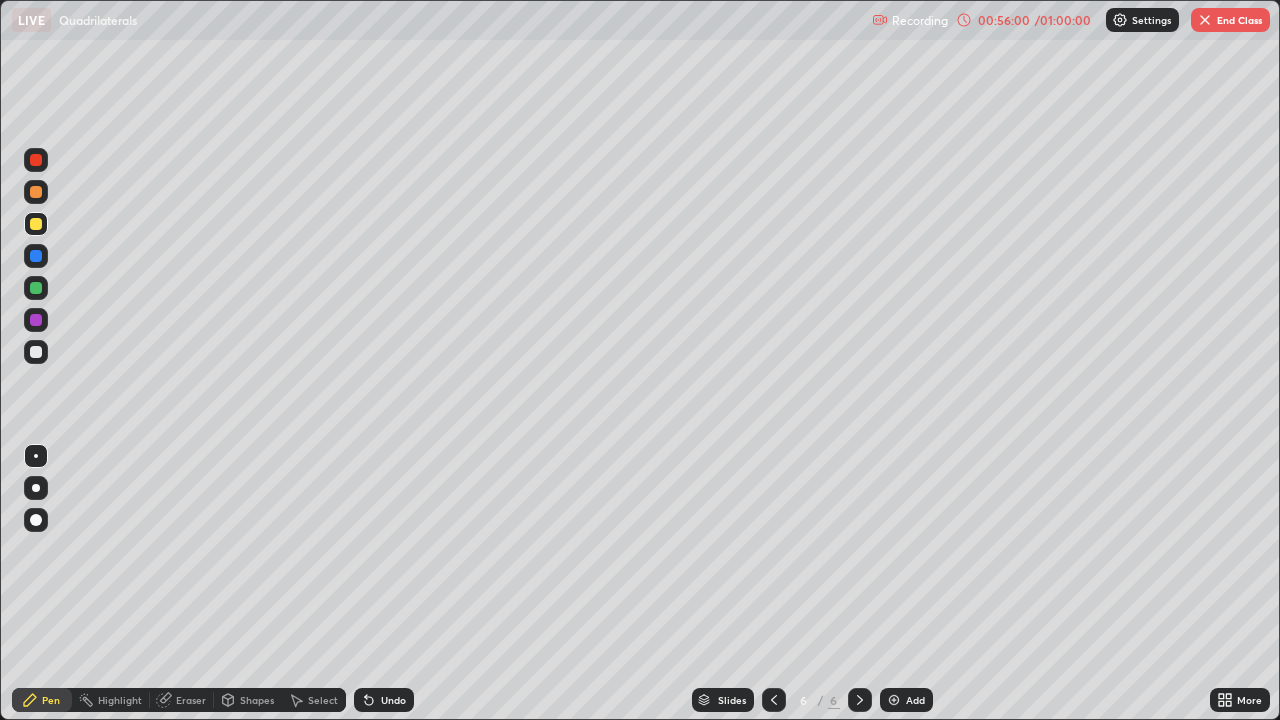 click at bounding box center (36, 352) 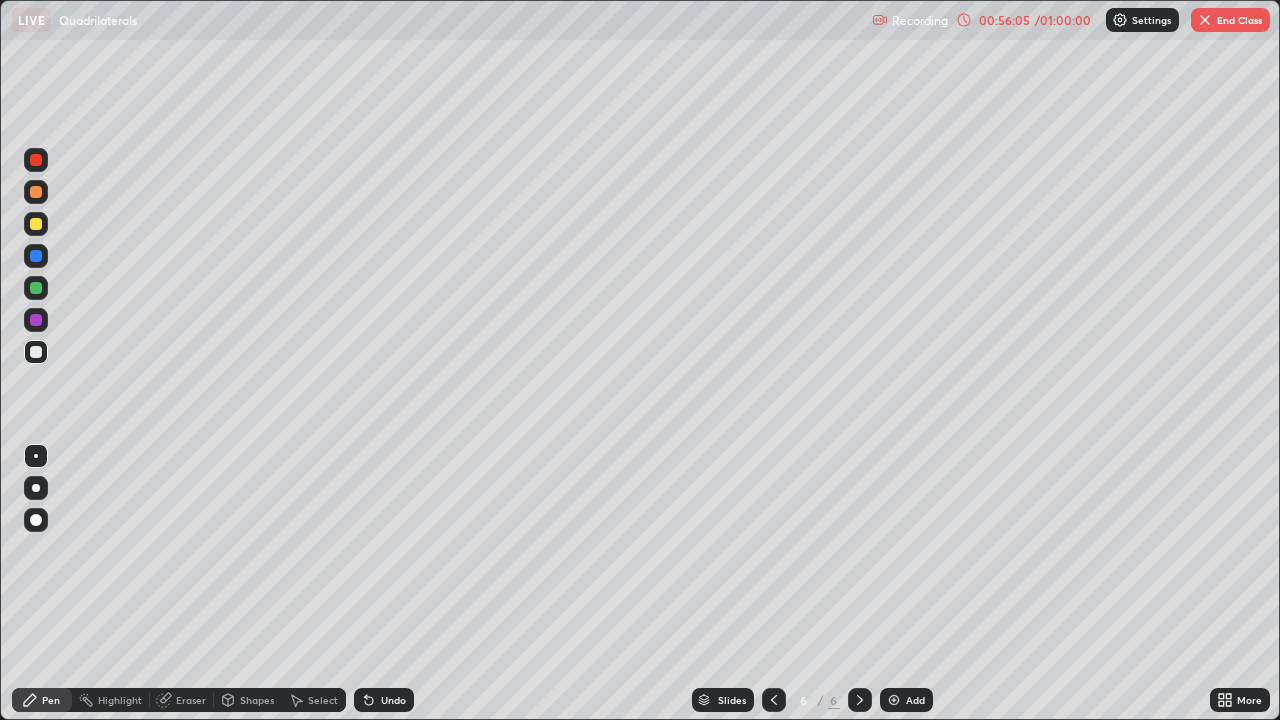 click on "Shapes" at bounding box center (257, 700) 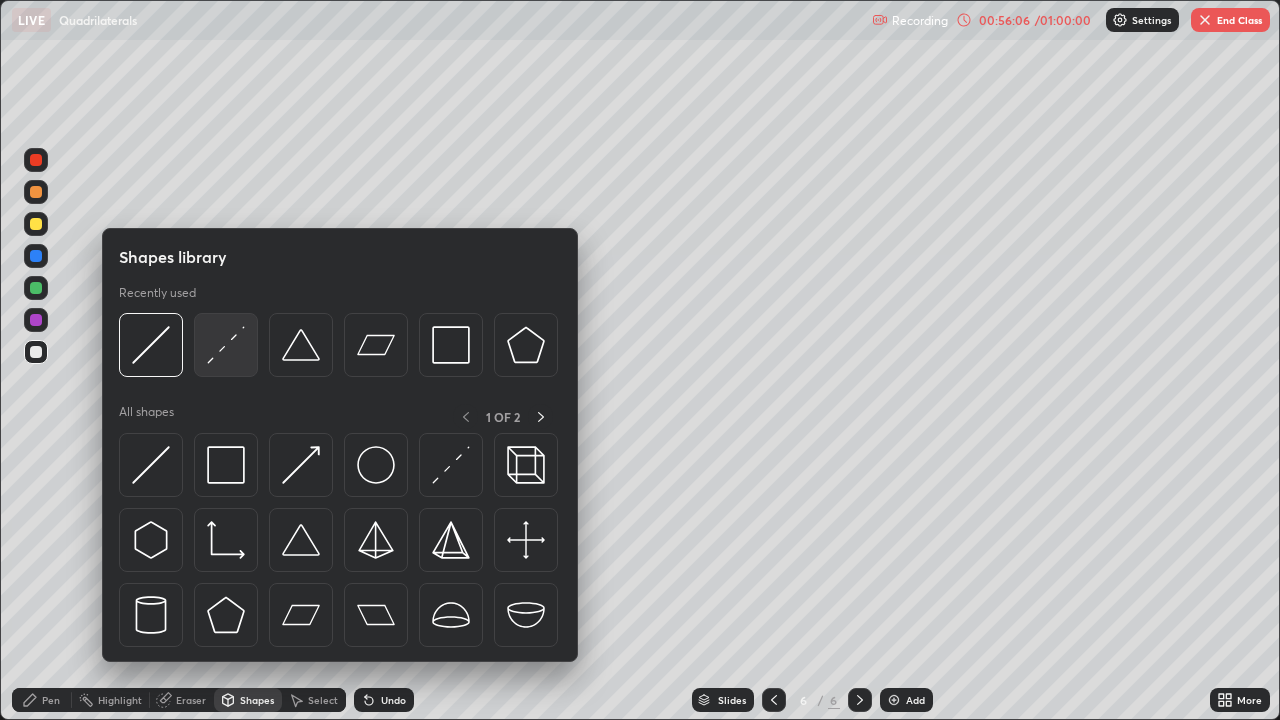 click at bounding box center [226, 345] 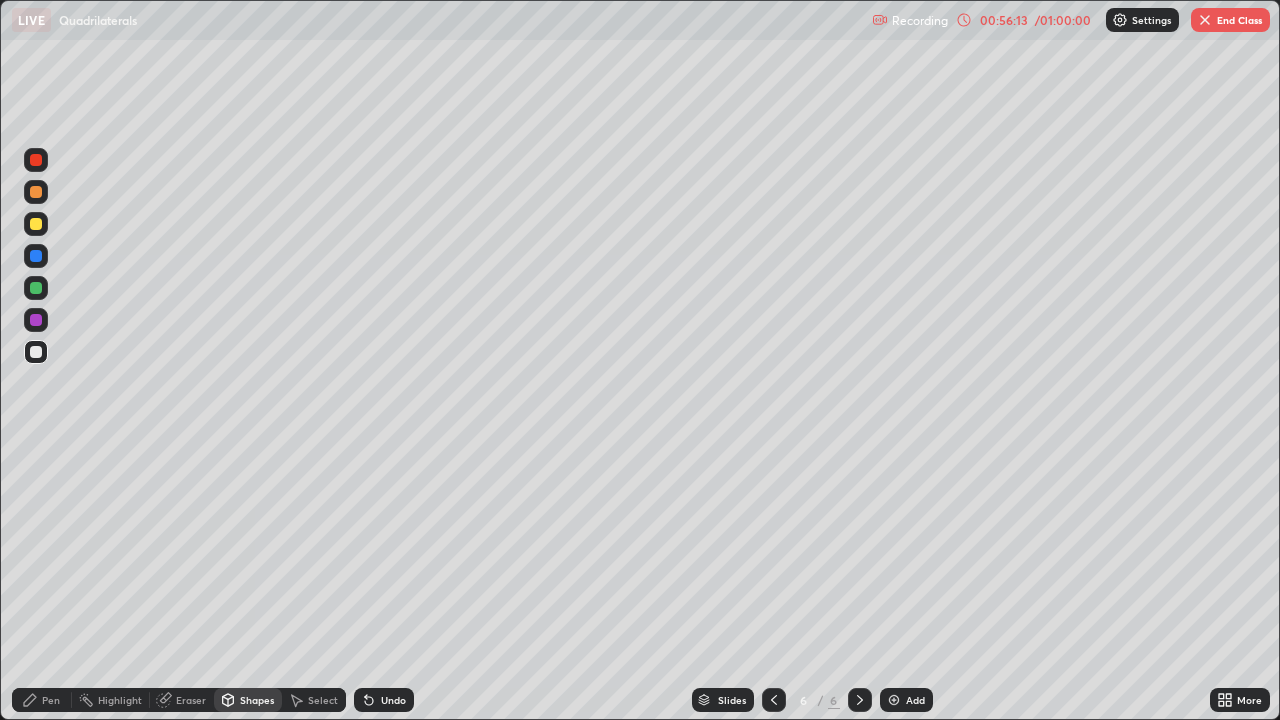 click at bounding box center [36, 352] 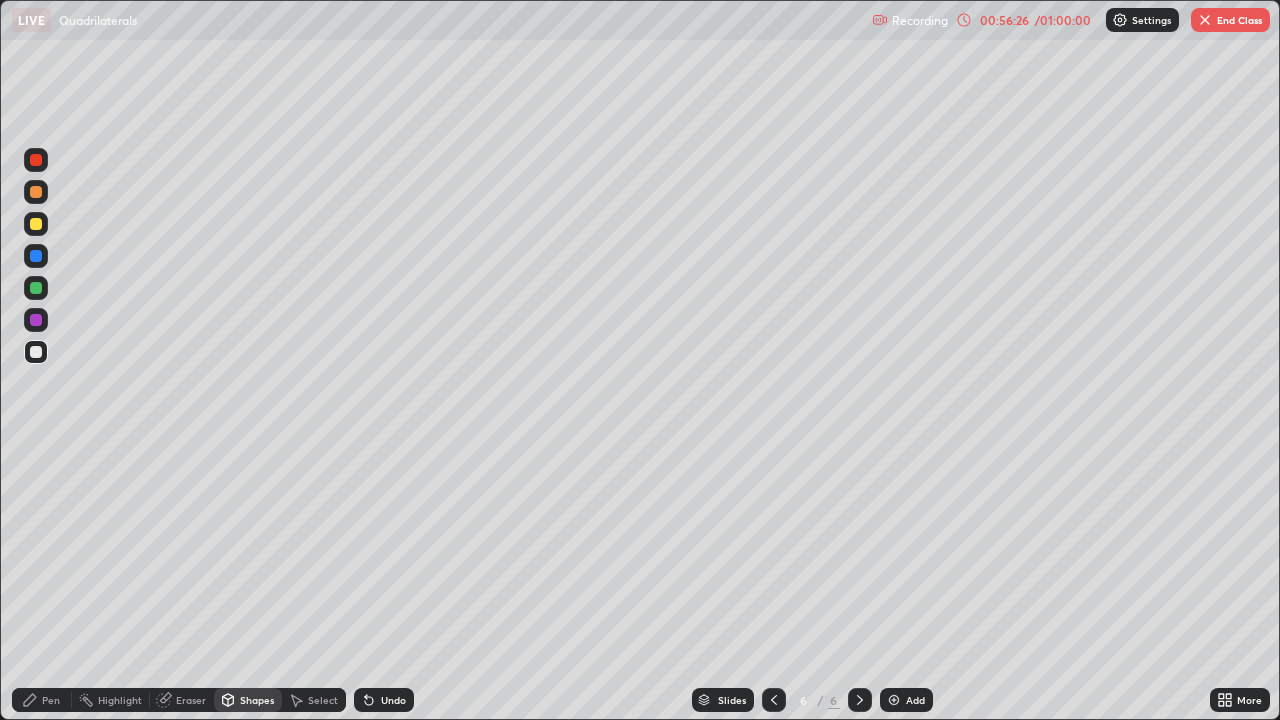 click on "Undo" at bounding box center (384, 700) 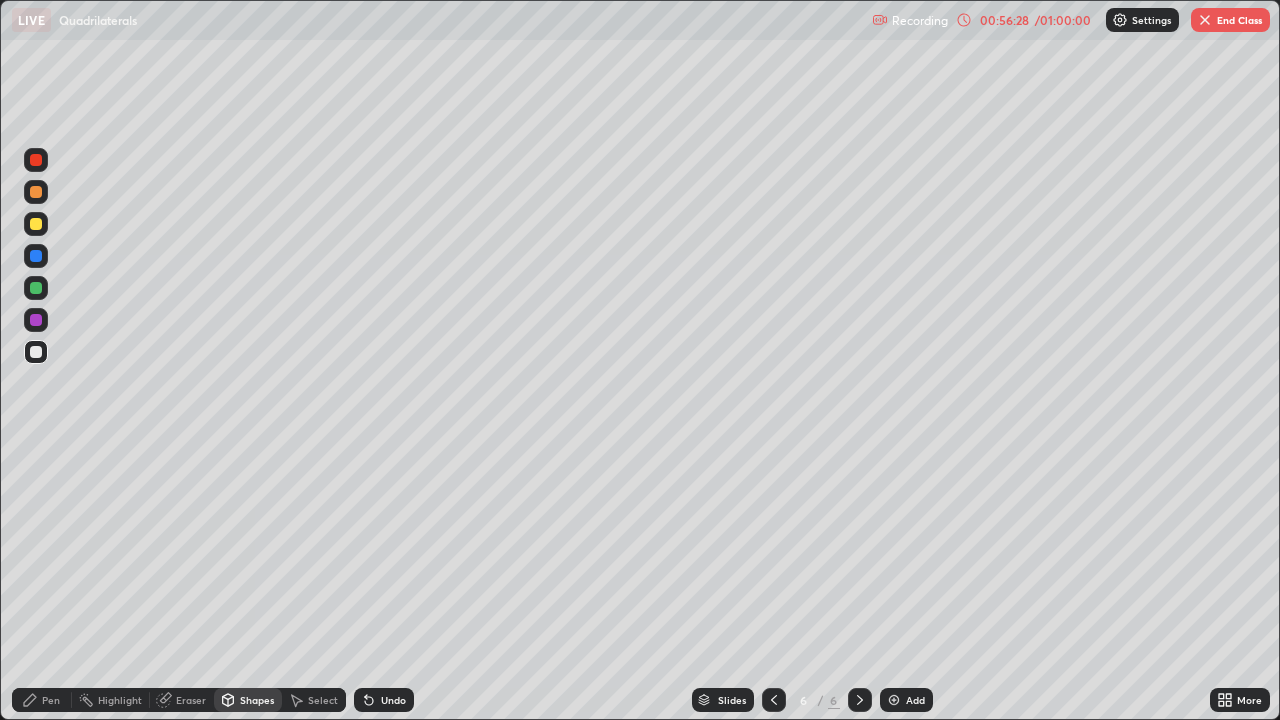 click on "Pen" at bounding box center [42, 700] 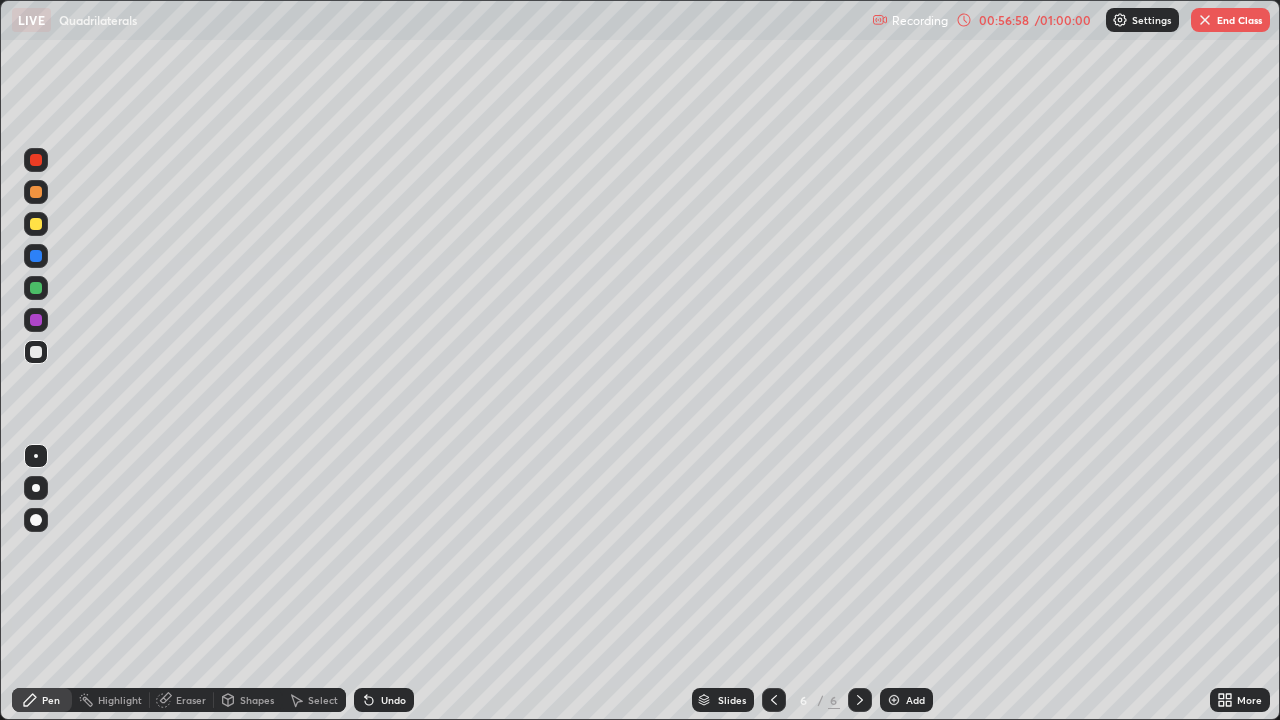 click on "Eraser" at bounding box center (191, 700) 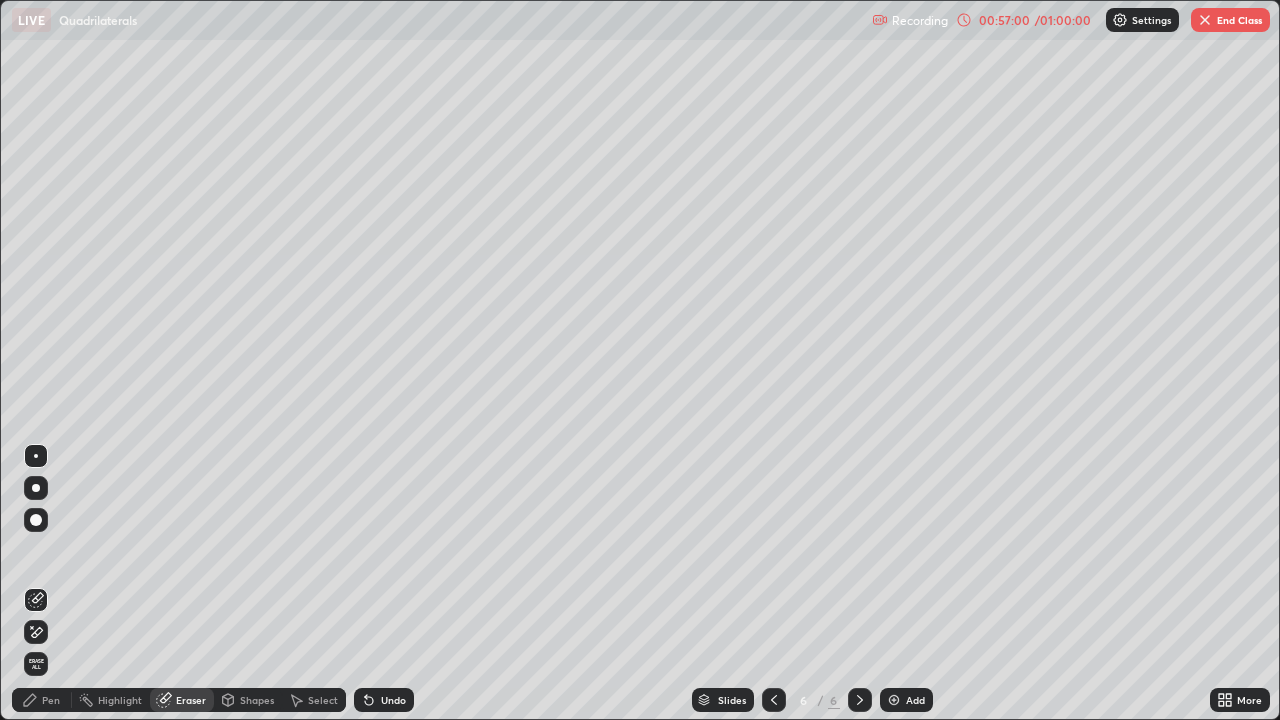 click on "Pen" at bounding box center [42, 700] 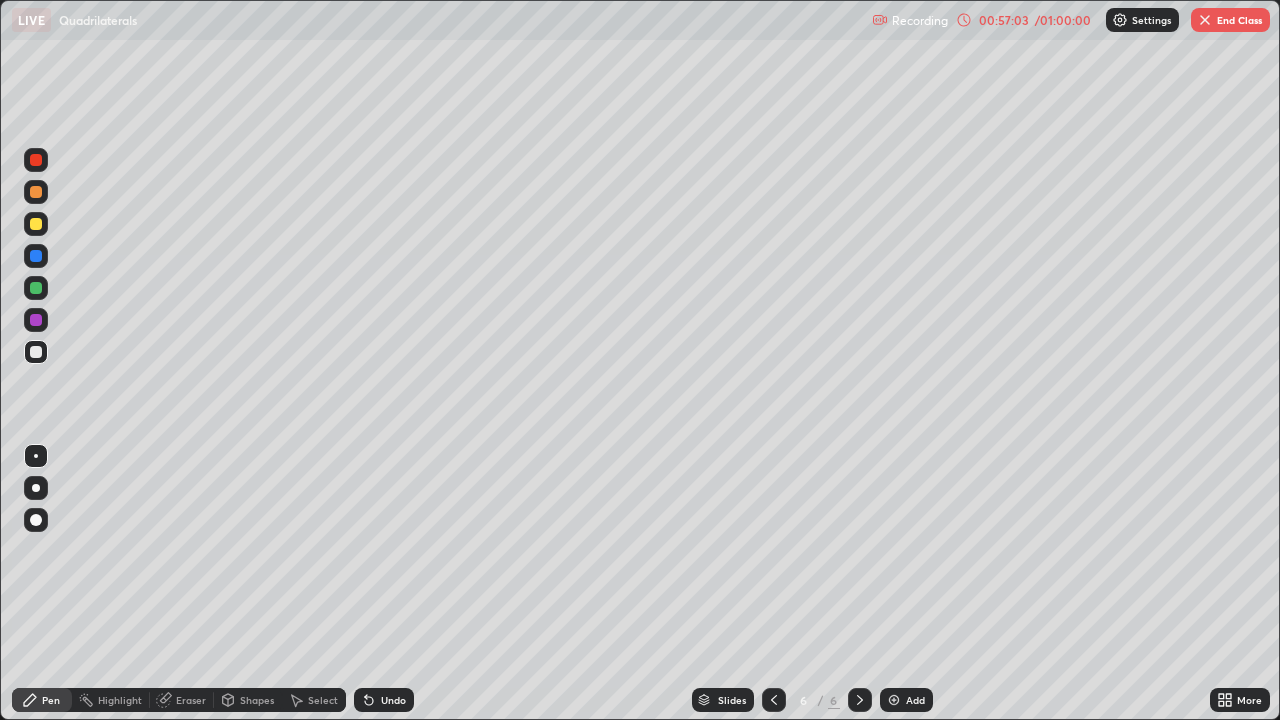 click at bounding box center [36, 224] 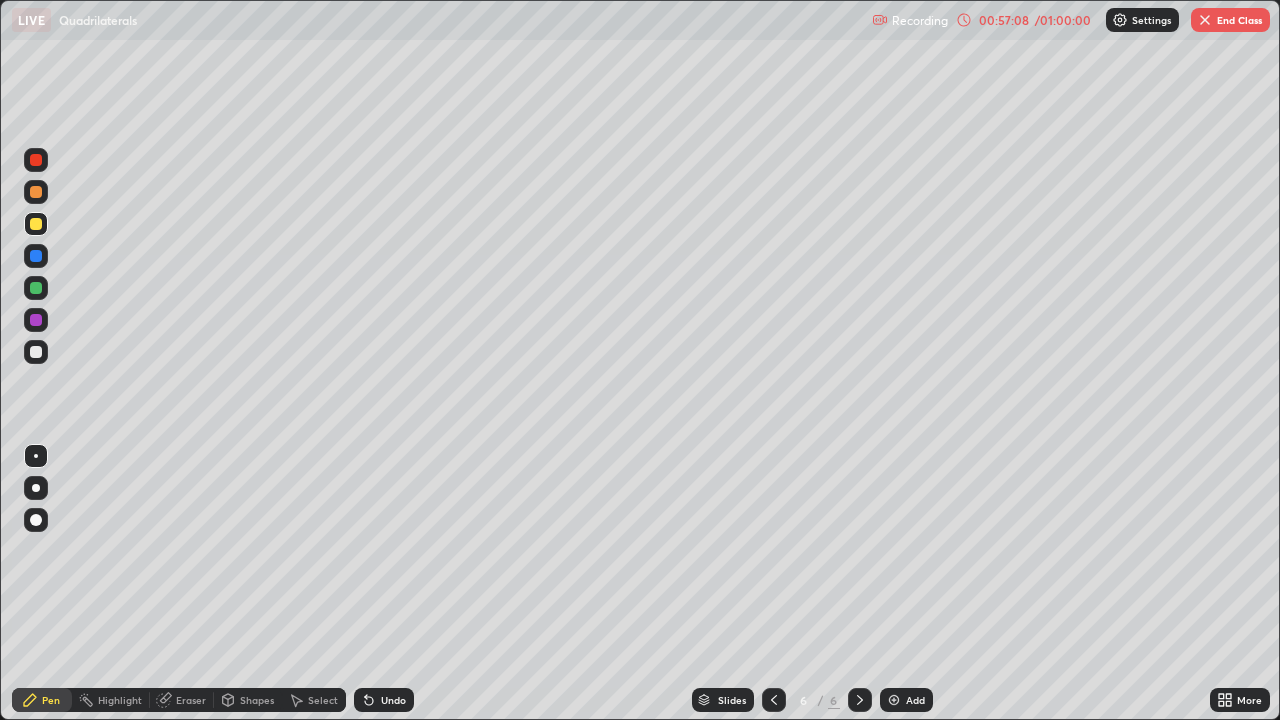 click at bounding box center [36, 352] 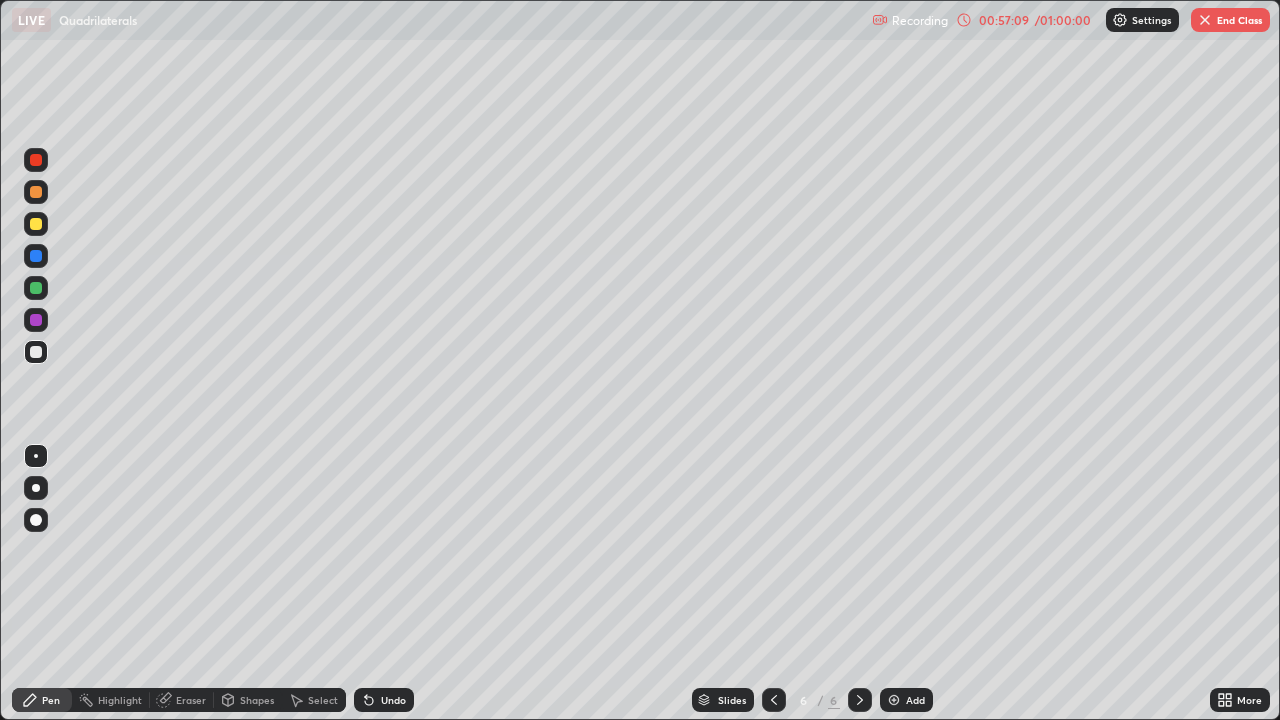 click on "Slides 6 / 6 Add" at bounding box center (812, 700) 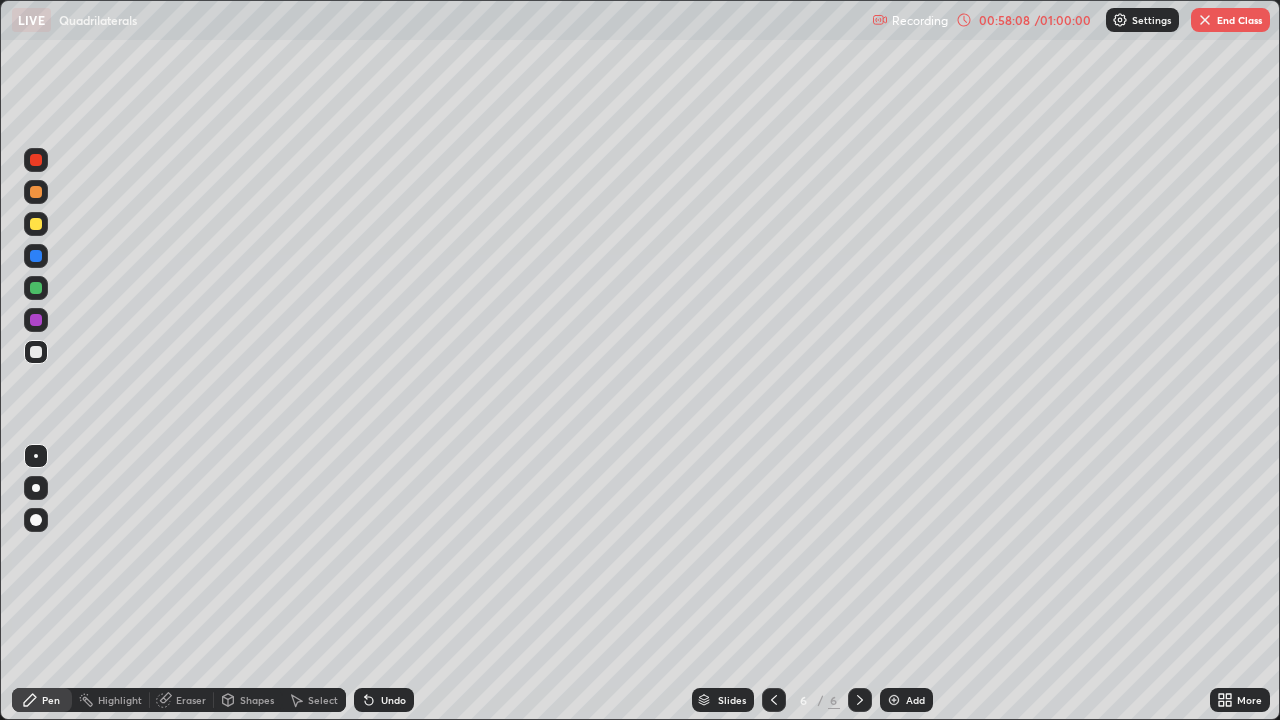 click on "Undo" at bounding box center (384, 700) 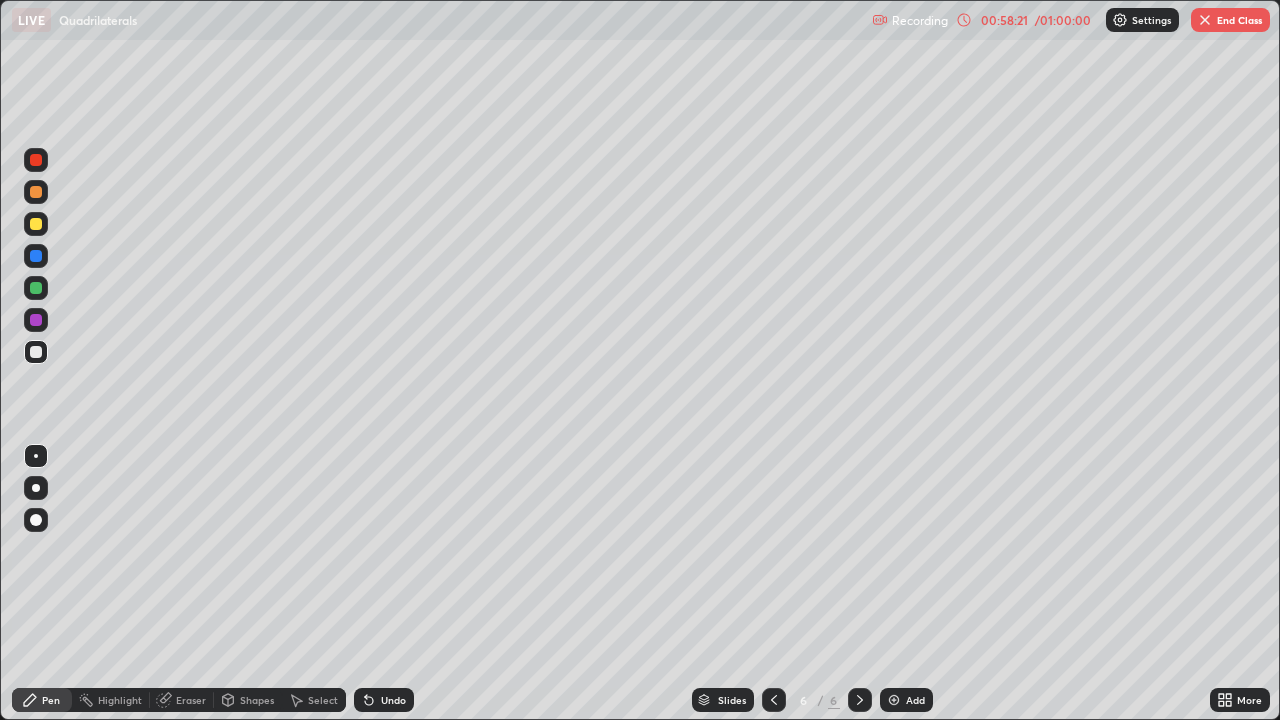 click on "Undo" at bounding box center [384, 700] 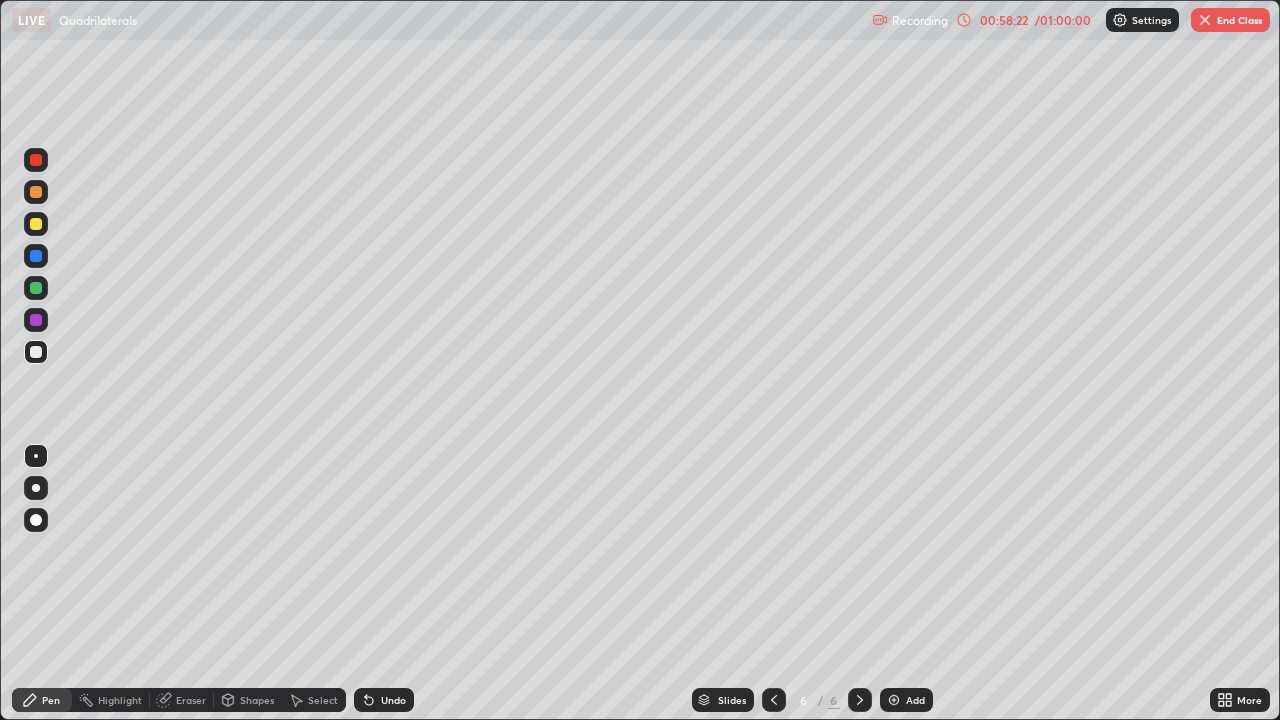 click 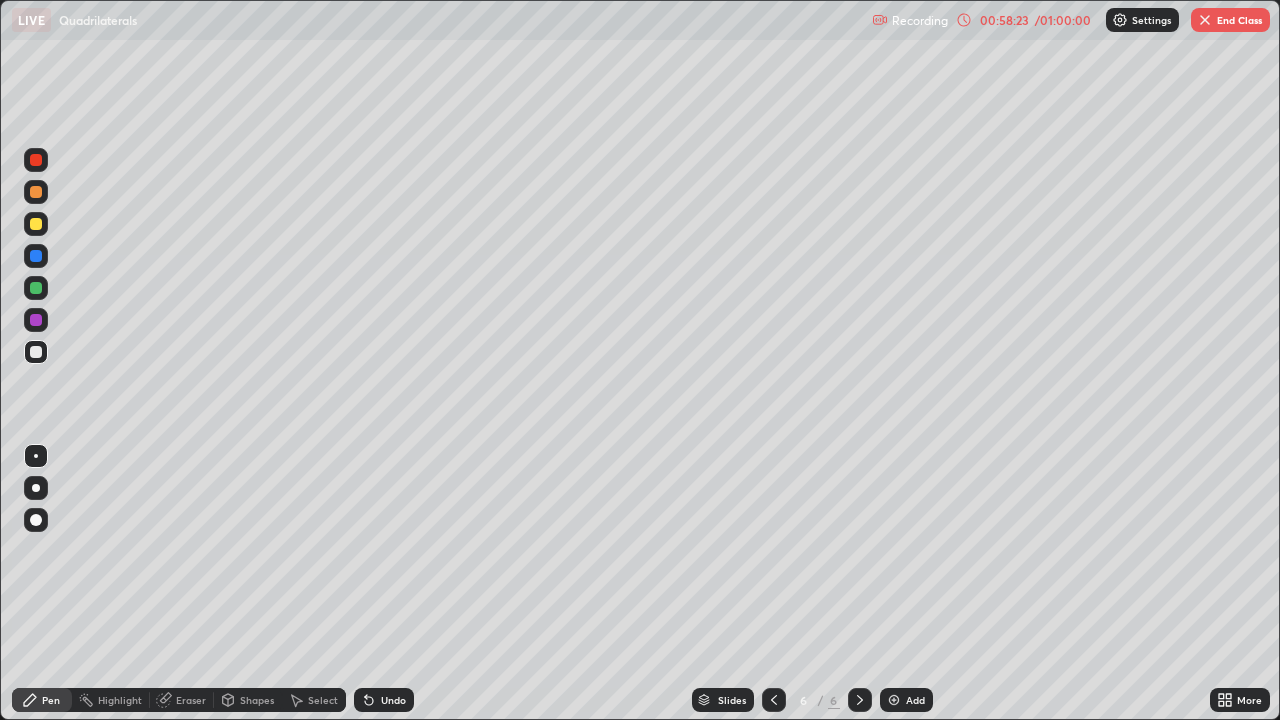 click on "Undo" at bounding box center (384, 700) 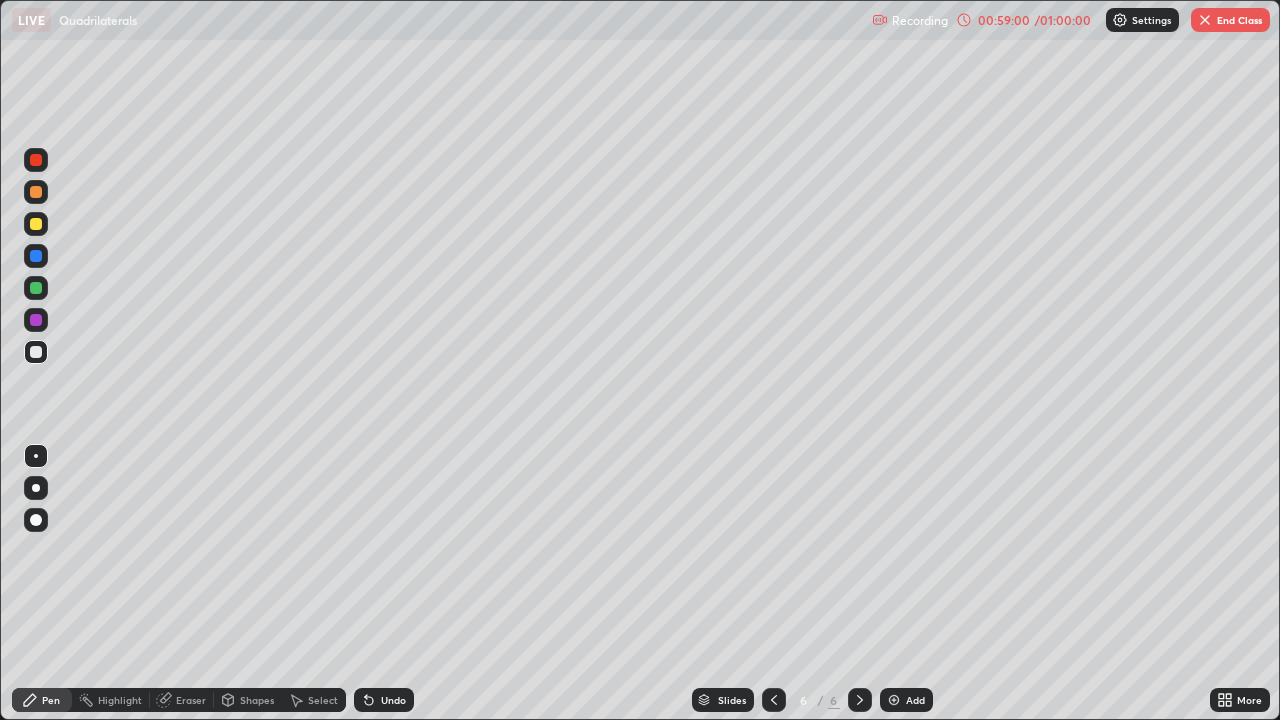 click on "Eraser" at bounding box center (191, 700) 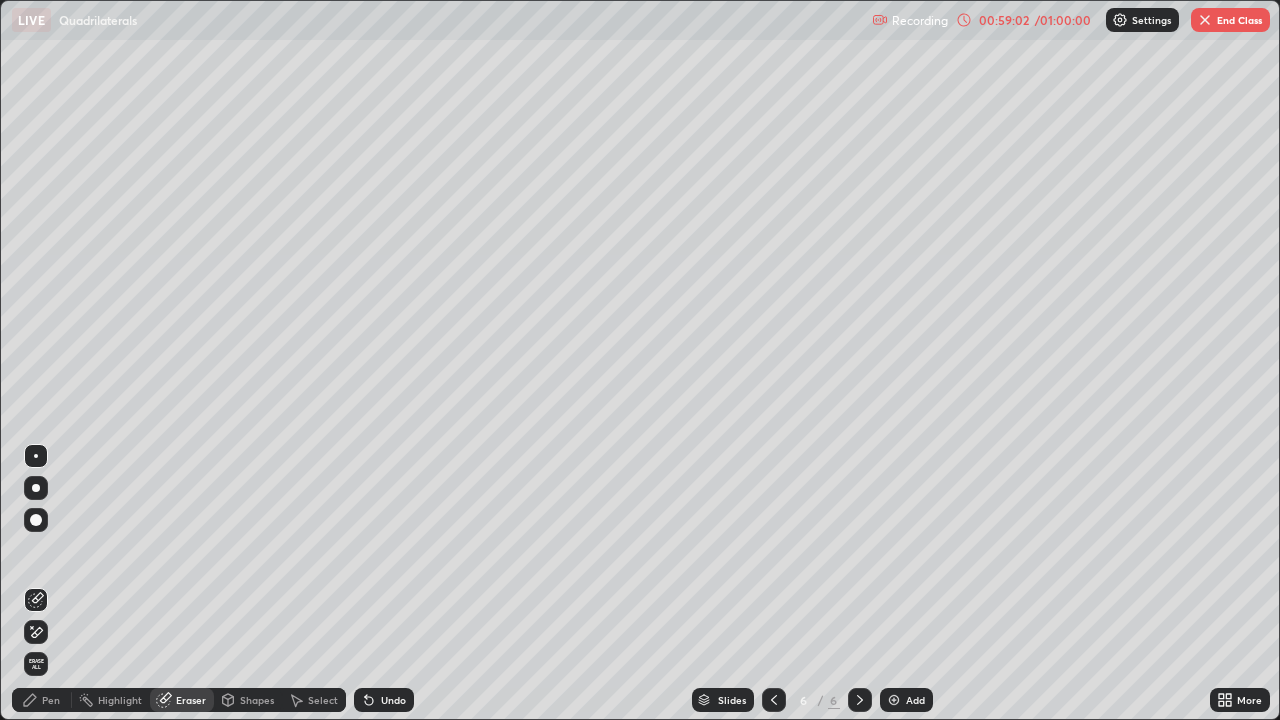 click on "Pen" at bounding box center [51, 700] 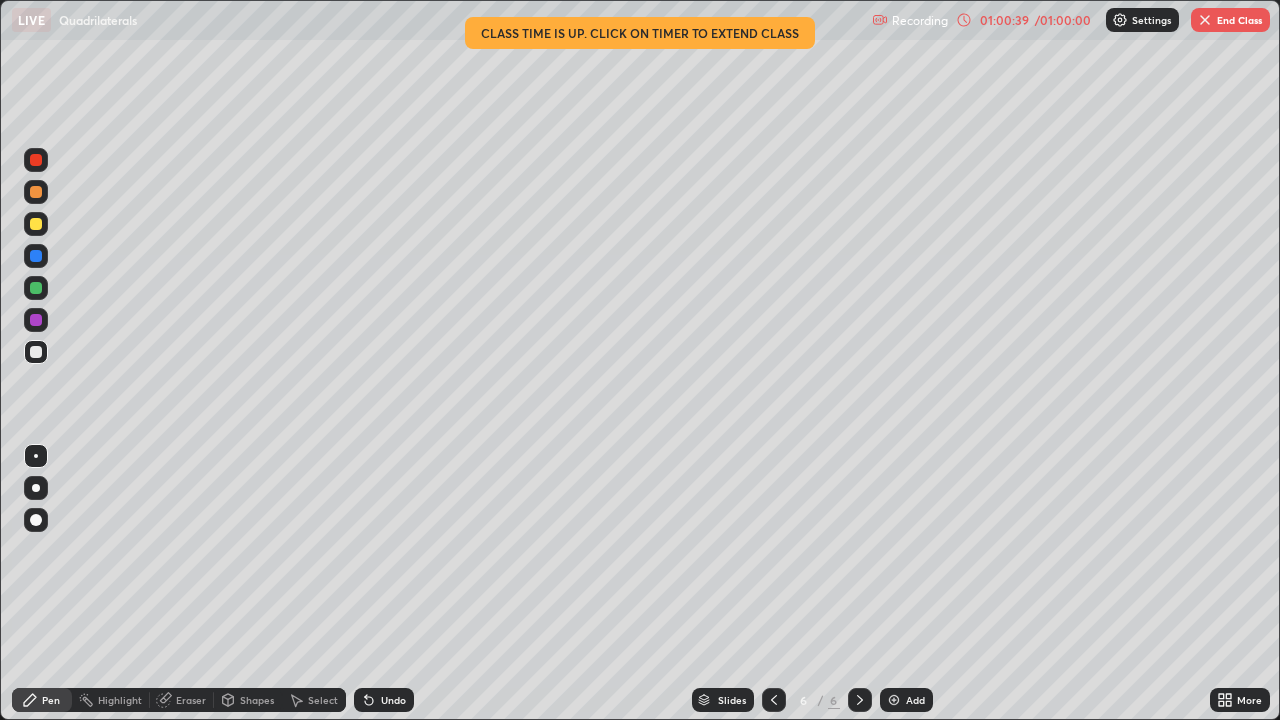 click on "End Class" at bounding box center (1230, 20) 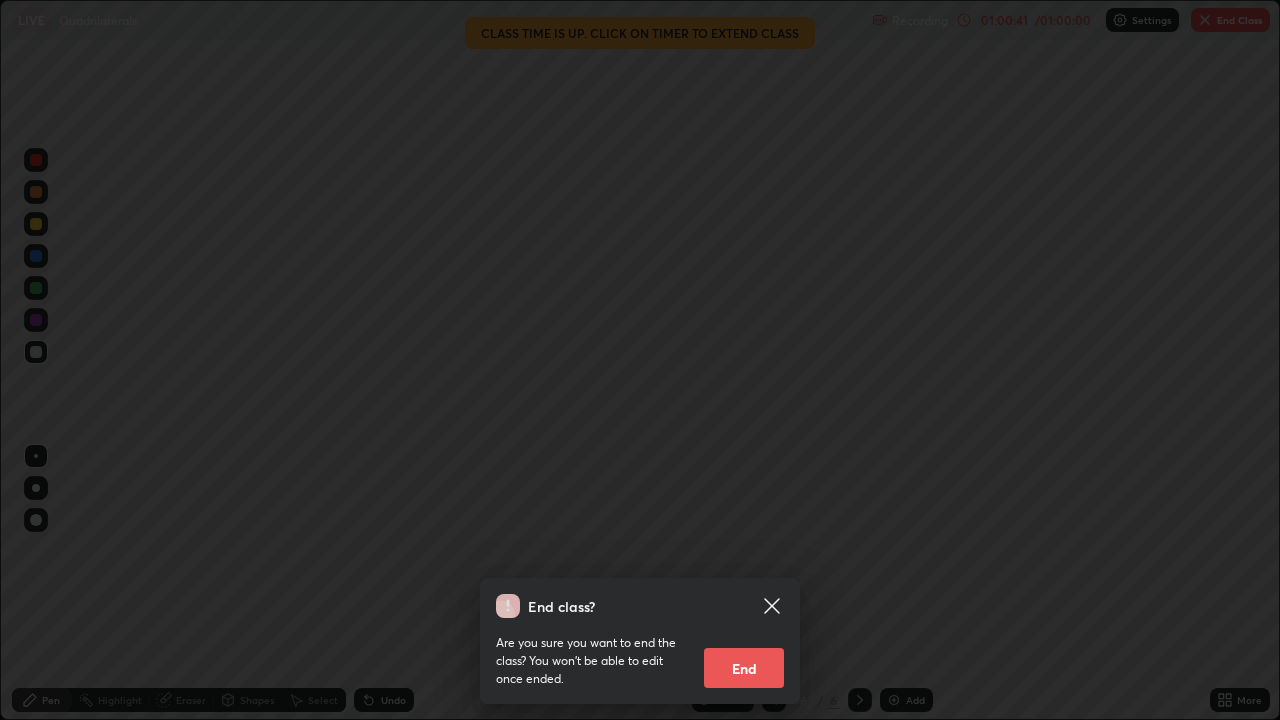 click on "End" at bounding box center [744, 668] 